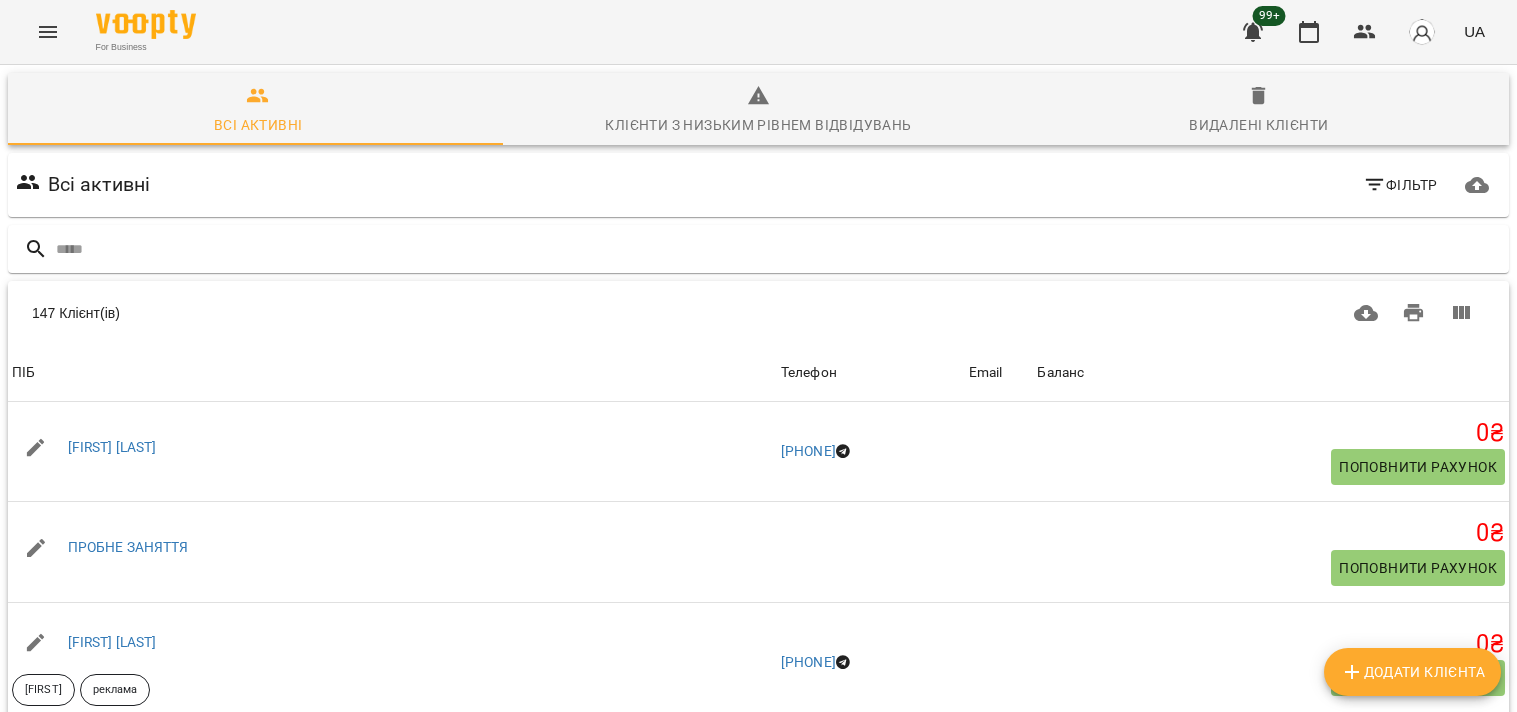 scroll, scrollTop: 0, scrollLeft: 0, axis: both 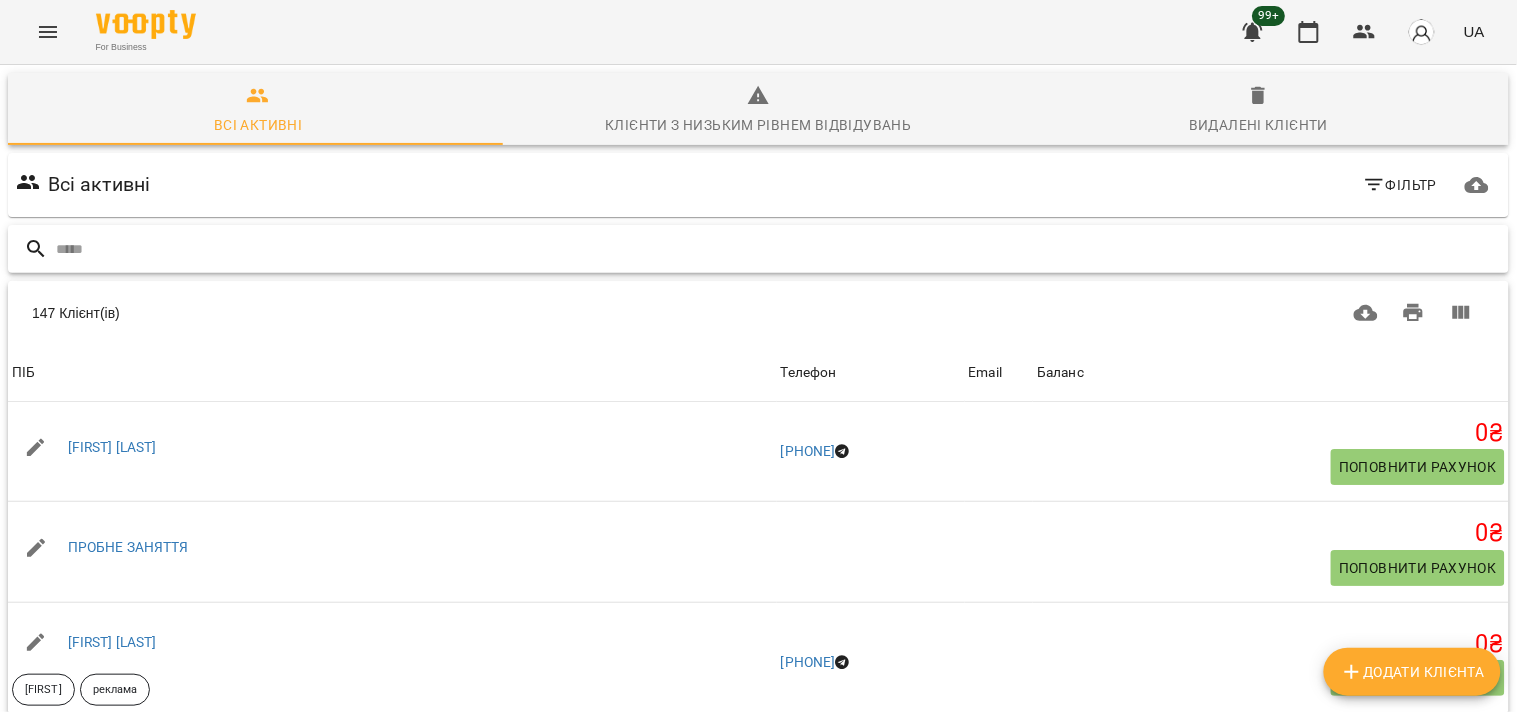 click at bounding box center [778, 249] 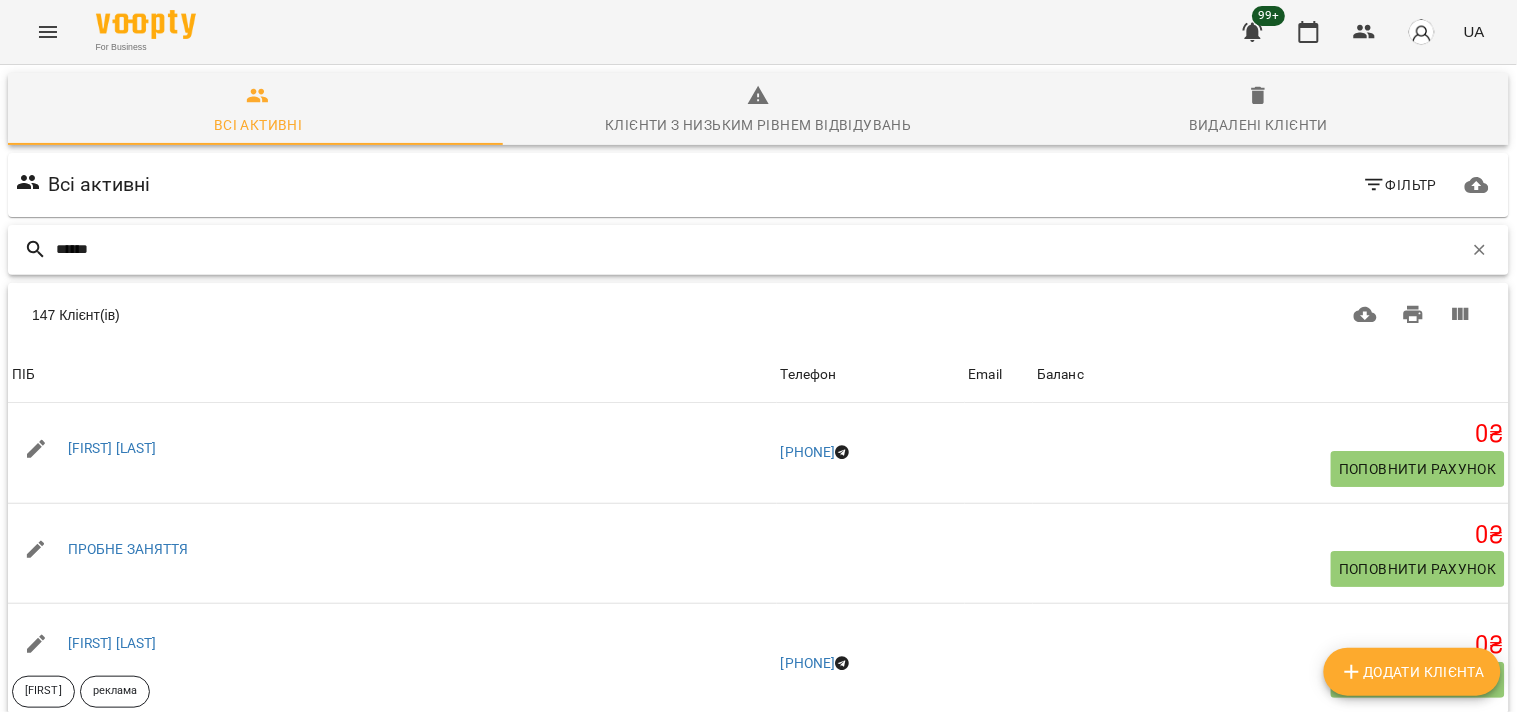 type on "*******" 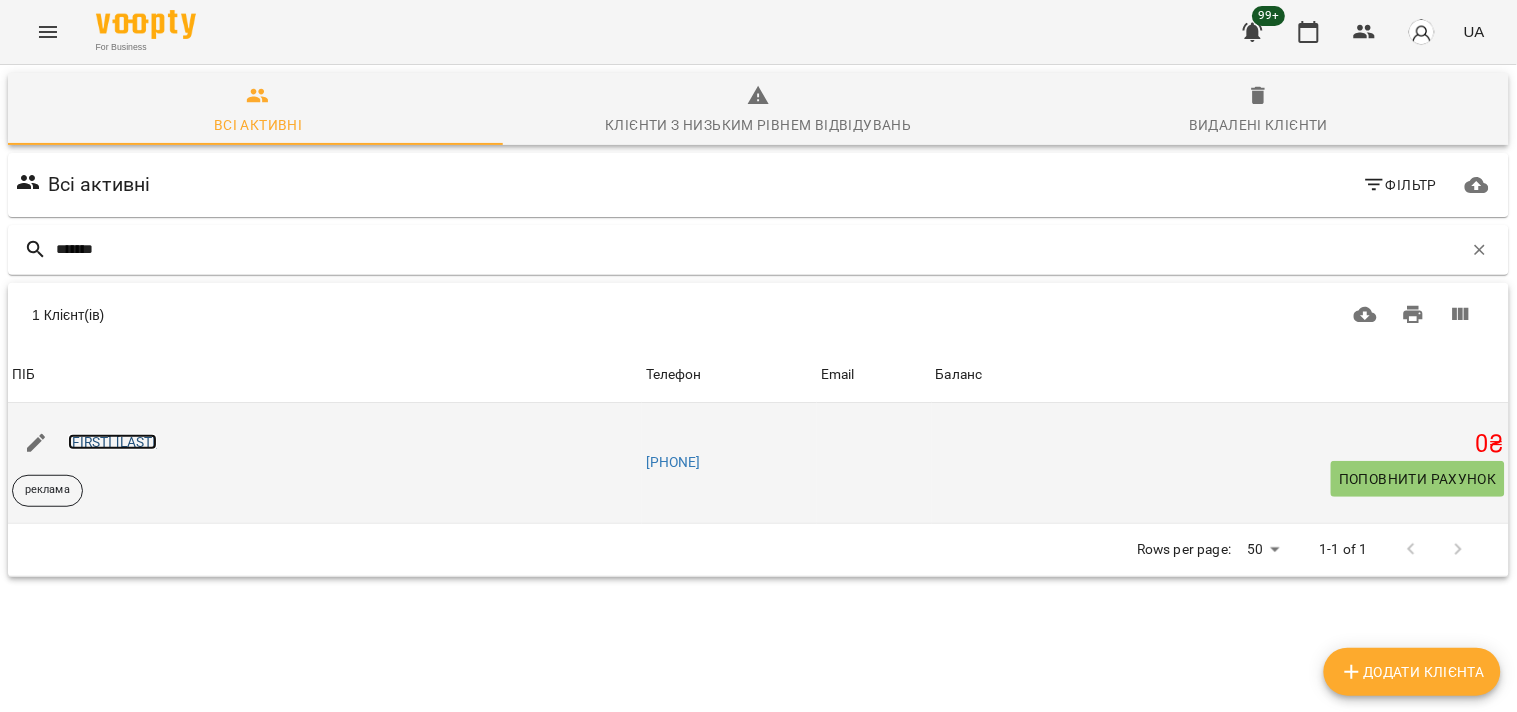 click on "[FIRST] [LAST]" at bounding box center [112, 442] 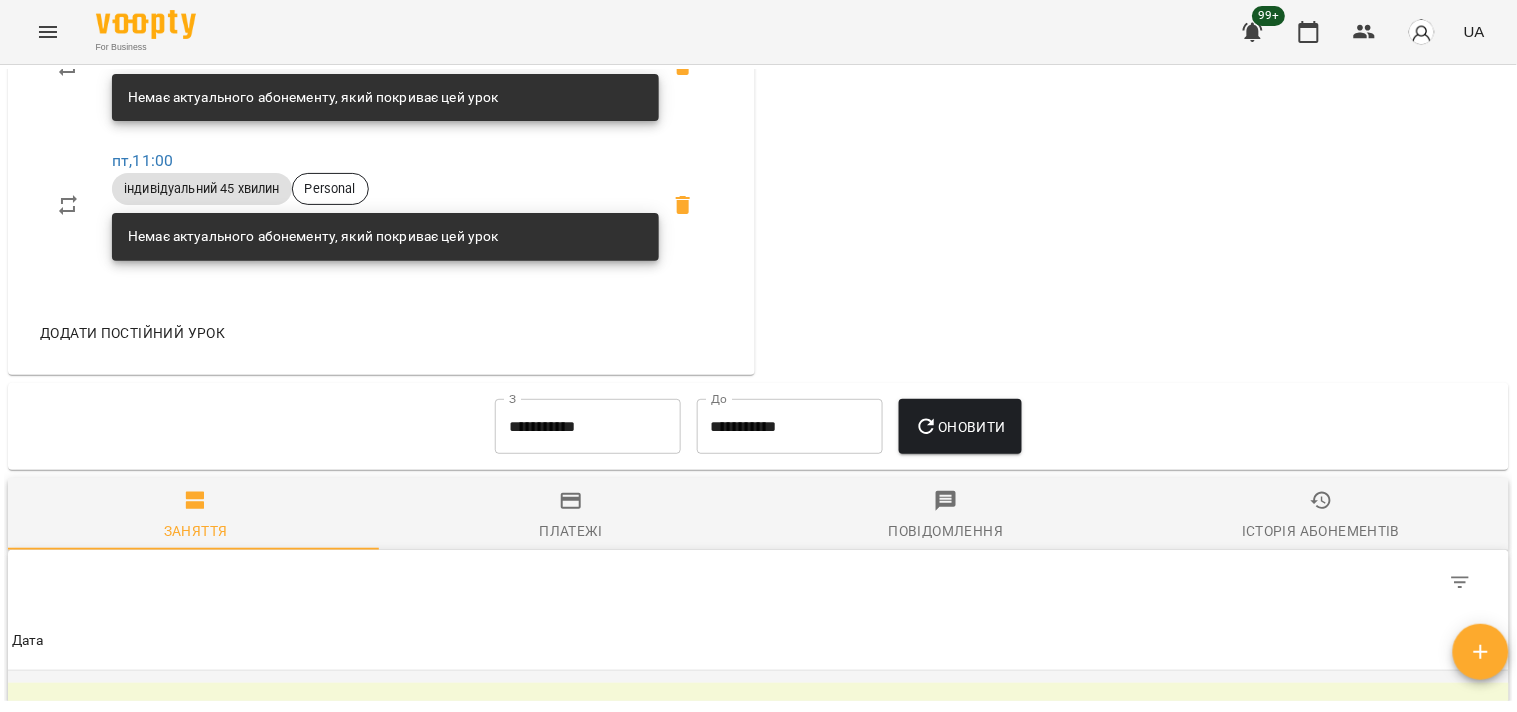 scroll, scrollTop: 1222, scrollLeft: 0, axis: vertical 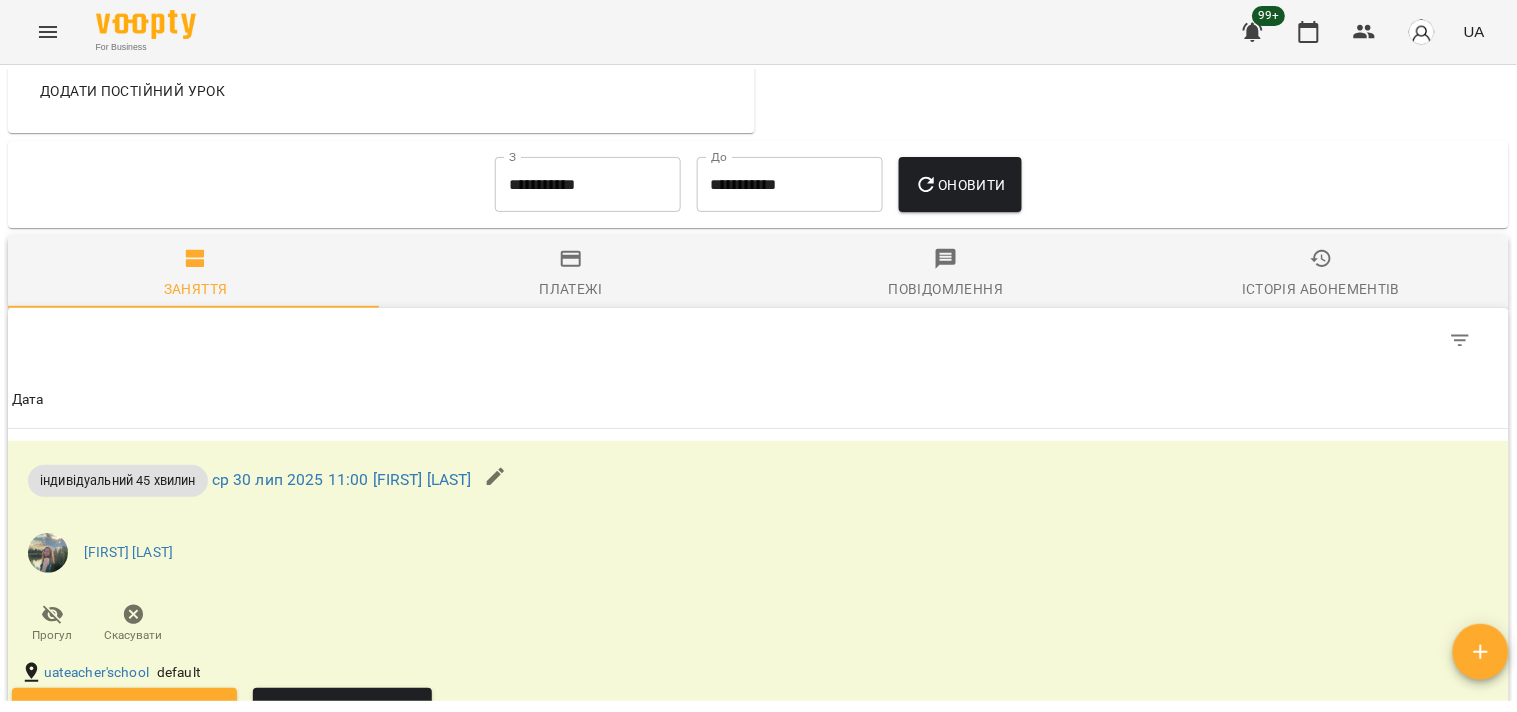 click on "Історія абонементів" at bounding box center (1321, 289) 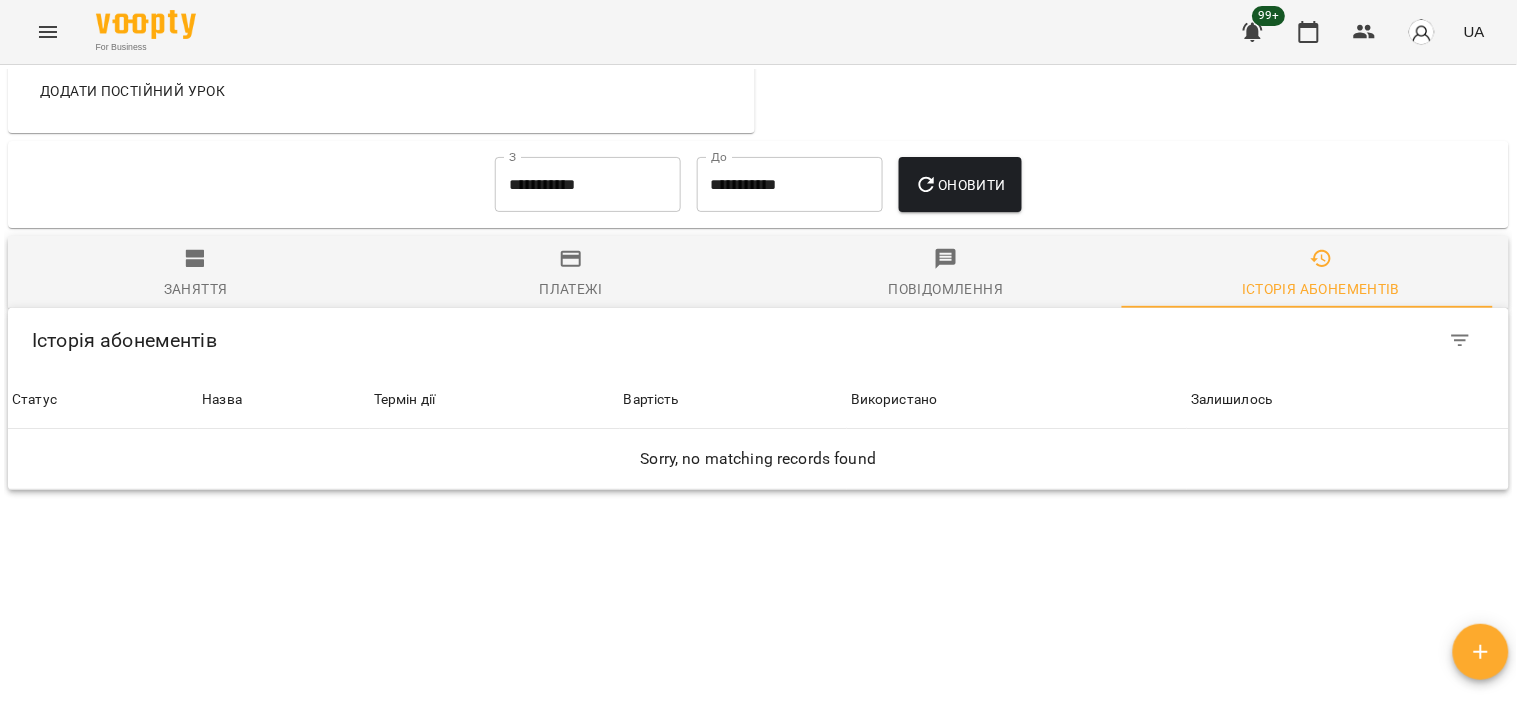 scroll, scrollTop: 1222, scrollLeft: 0, axis: vertical 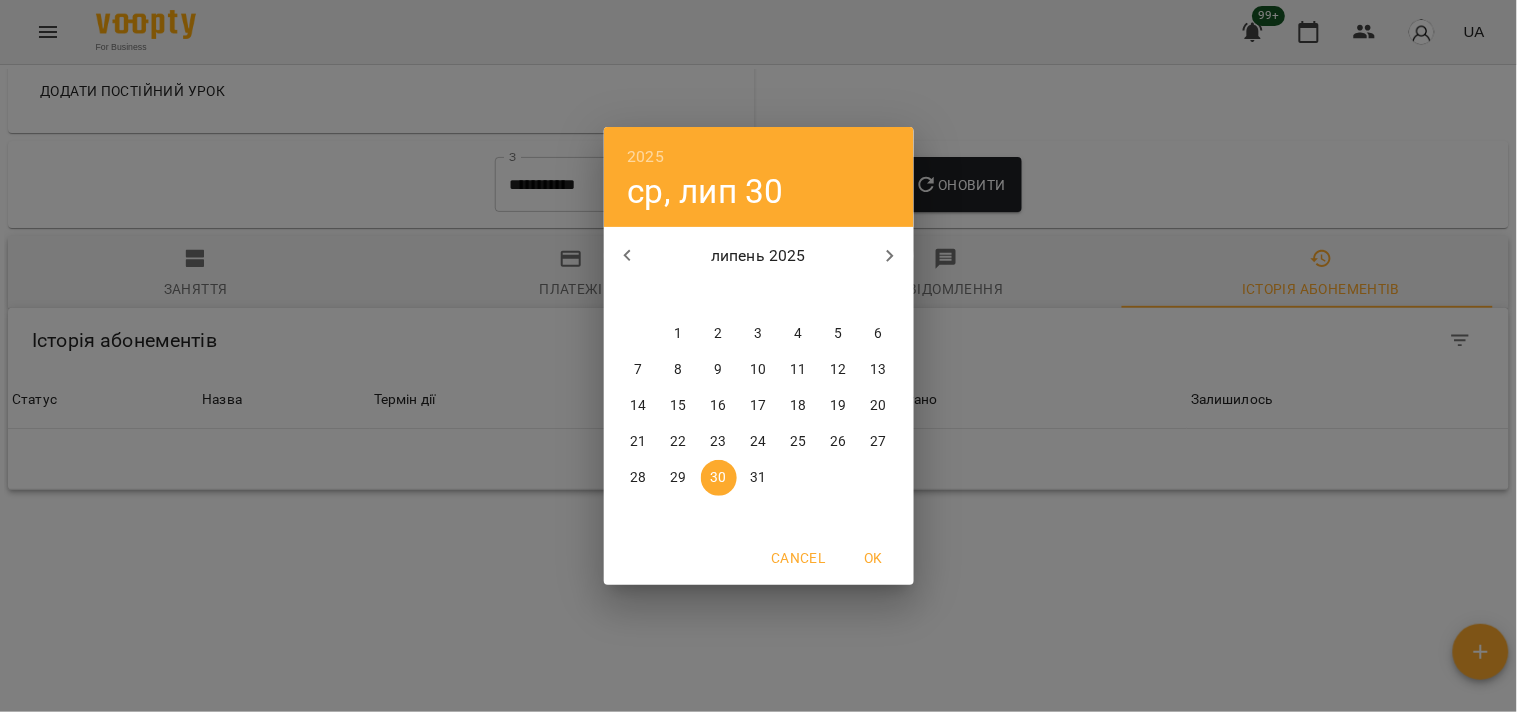 click on "1" at bounding box center [679, 334] 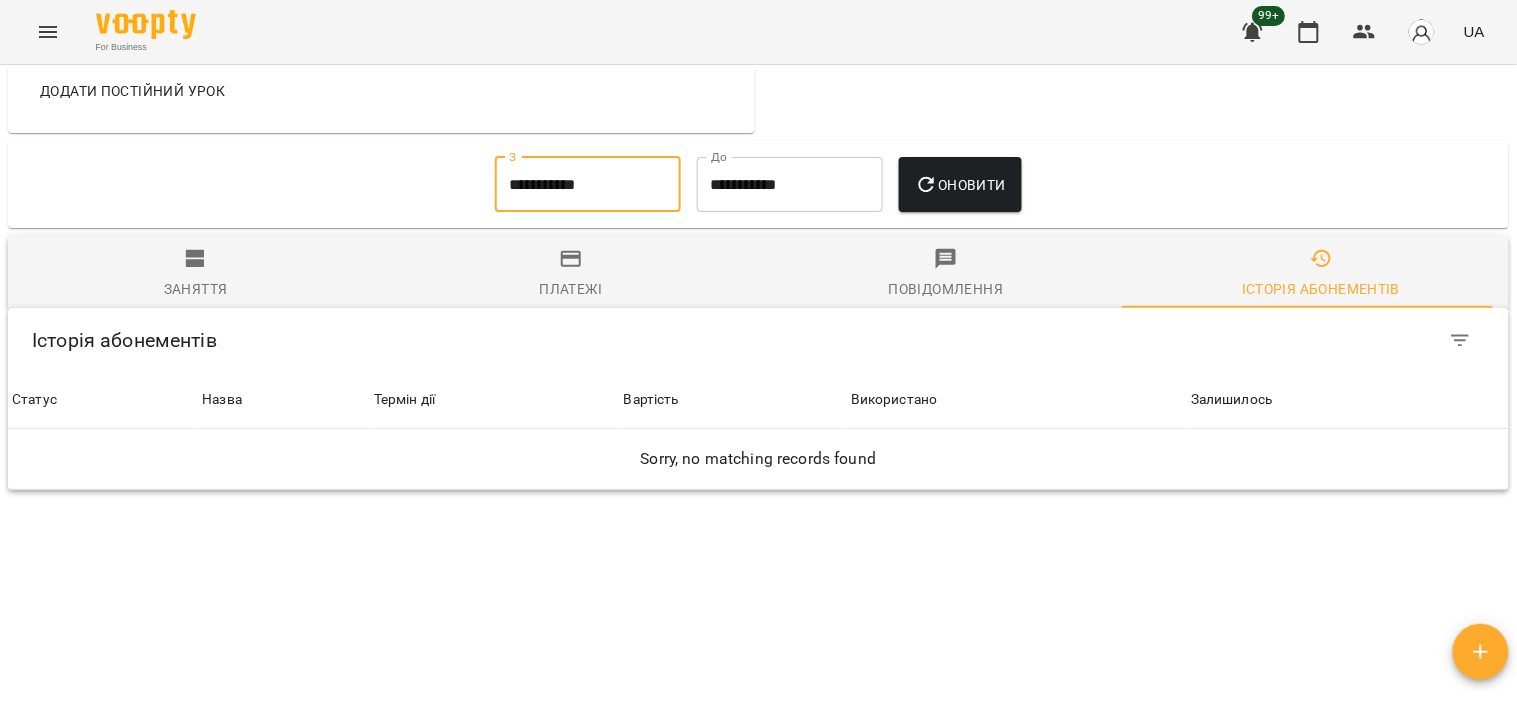 click on "Оновити" at bounding box center (960, 185) 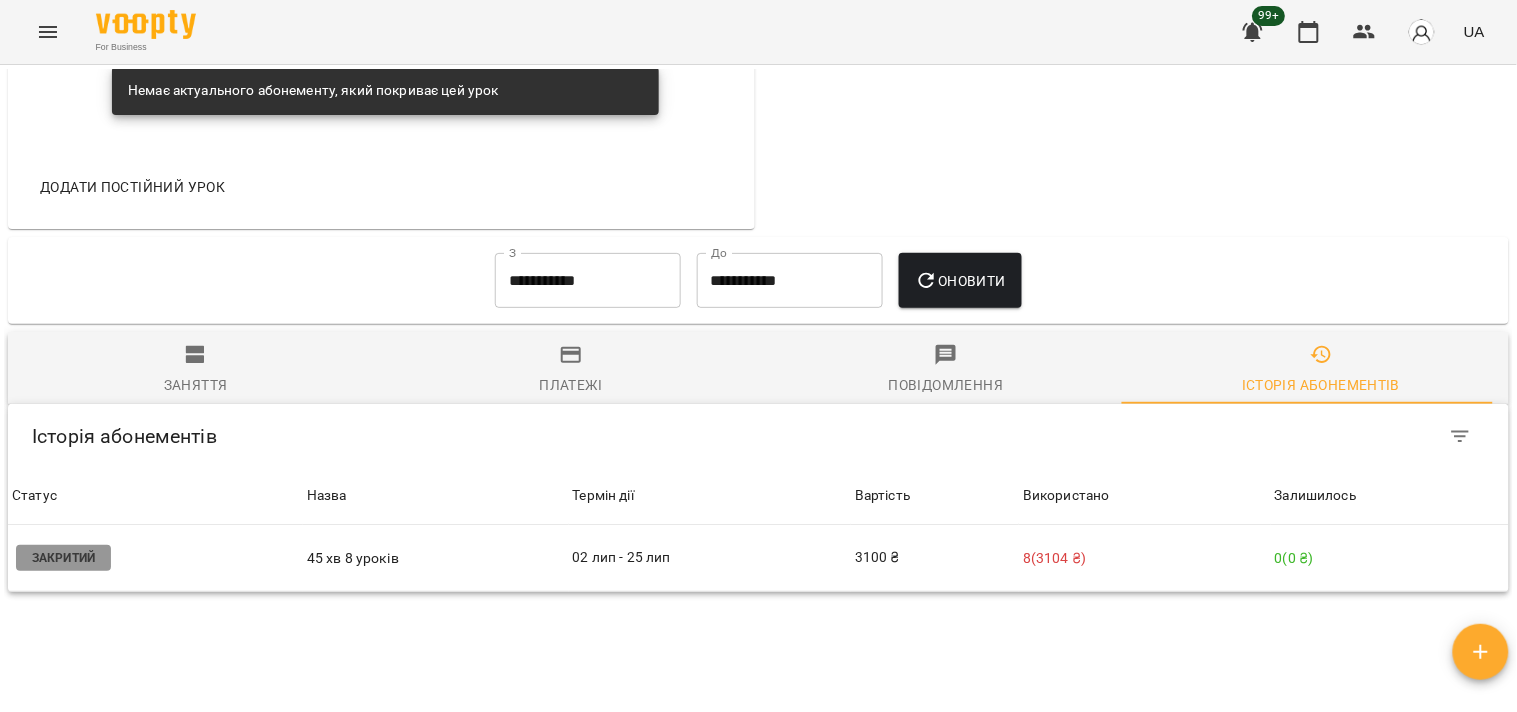 scroll, scrollTop: 1222, scrollLeft: 0, axis: vertical 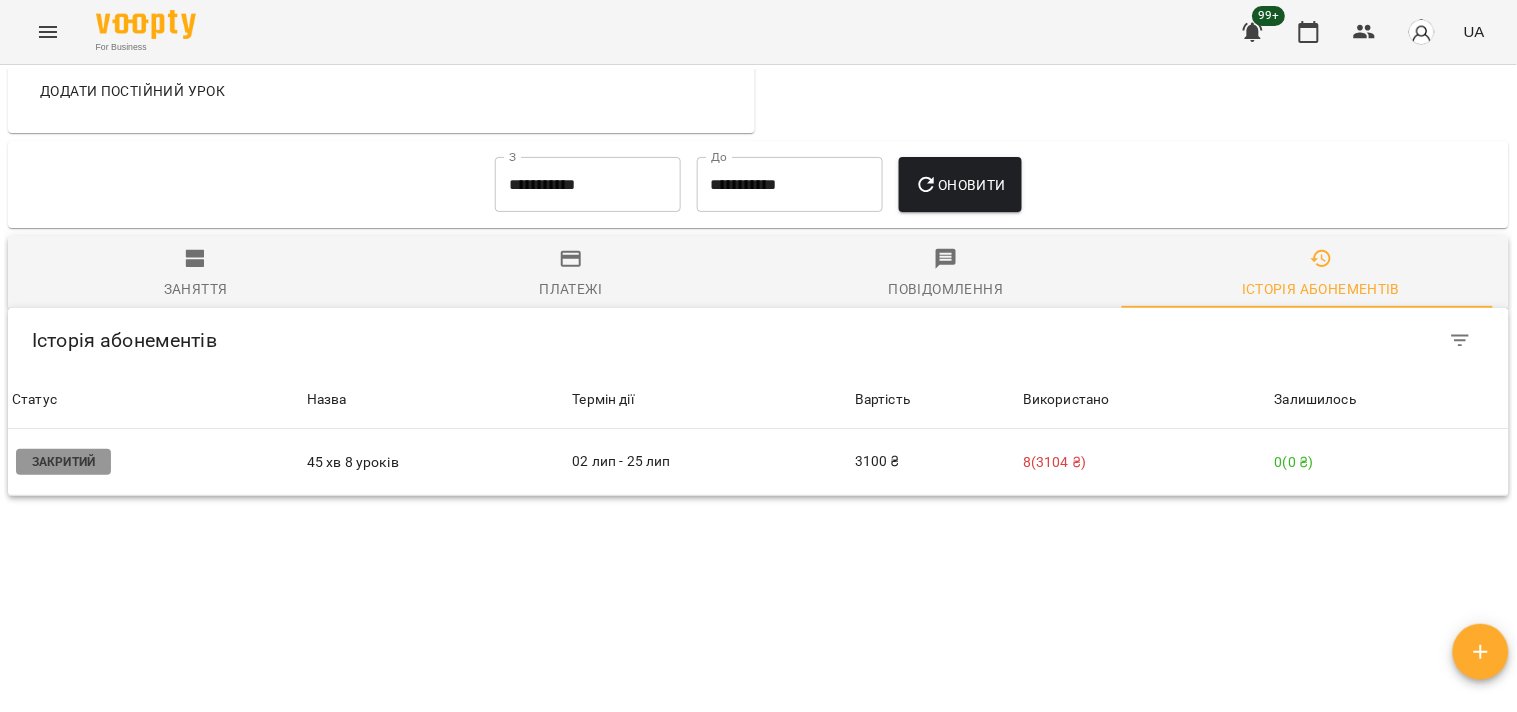 click on "**********" at bounding box center [588, 185] 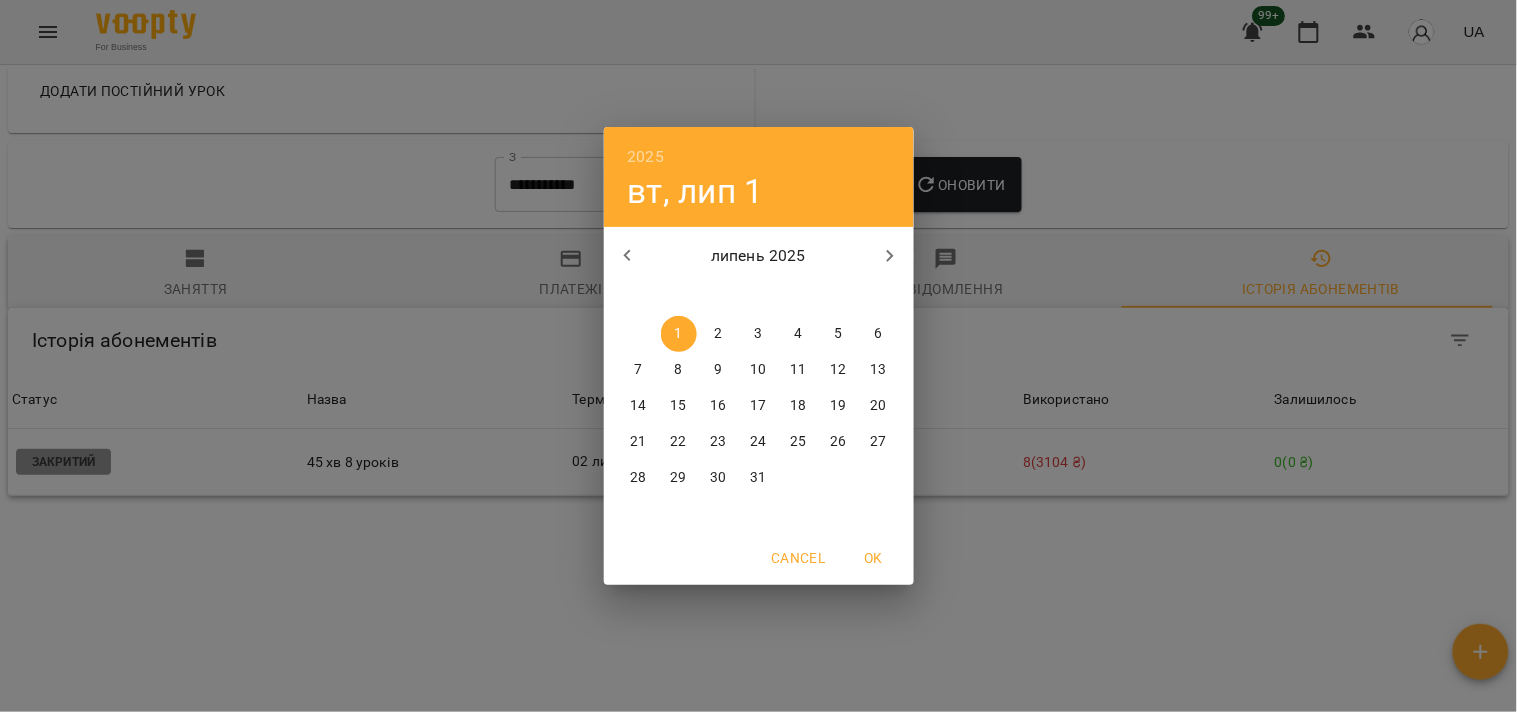 click on "2025 вт, лип 1 липень 2025 пн вт ср чт пт сб нд 30 1 2 3 4 5 6 7 8 9 10 11 12 13 14 15 16 17 18 19 20 21 22 23 24 25 26 27 28 29 30 31 1 2 3 Cancel OK" at bounding box center (758, 356) 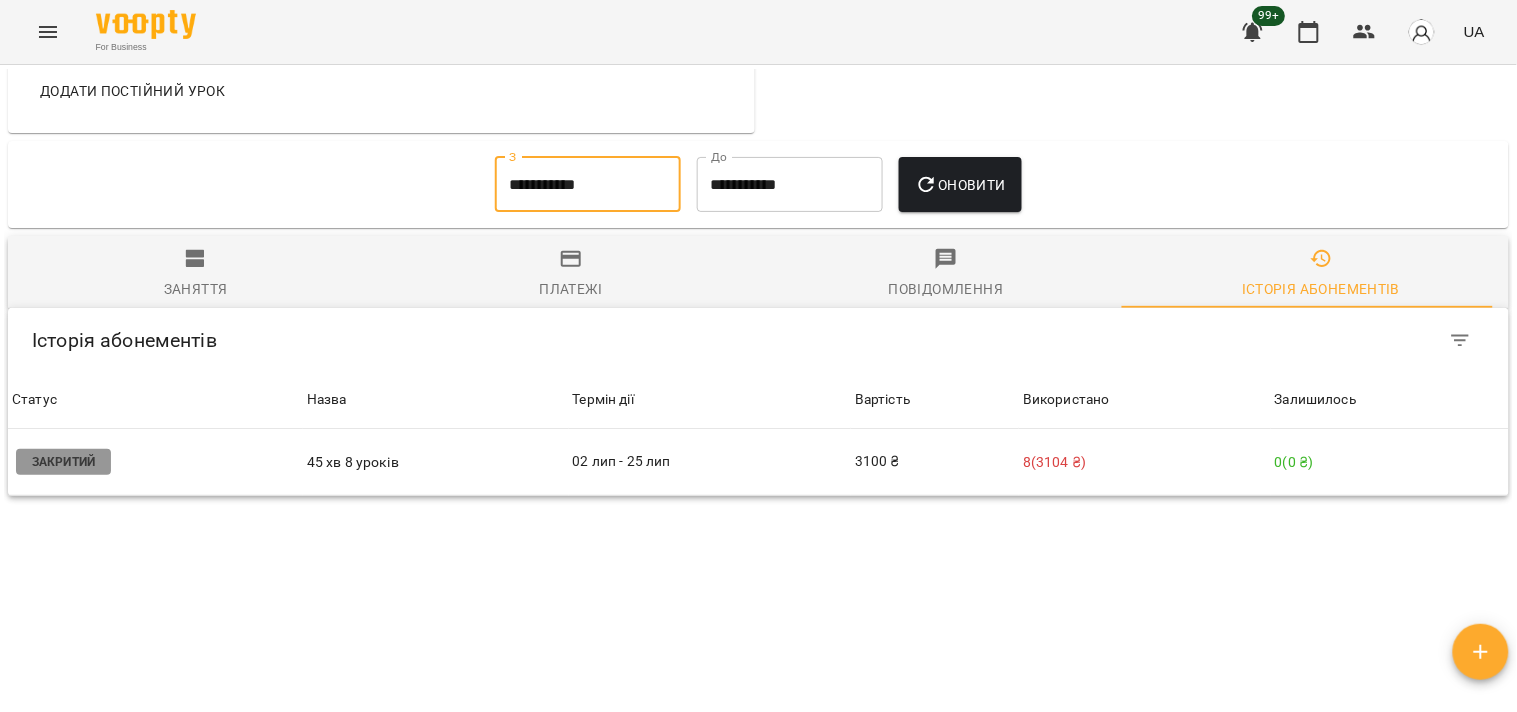 click on "Заняття" at bounding box center (195, 274) 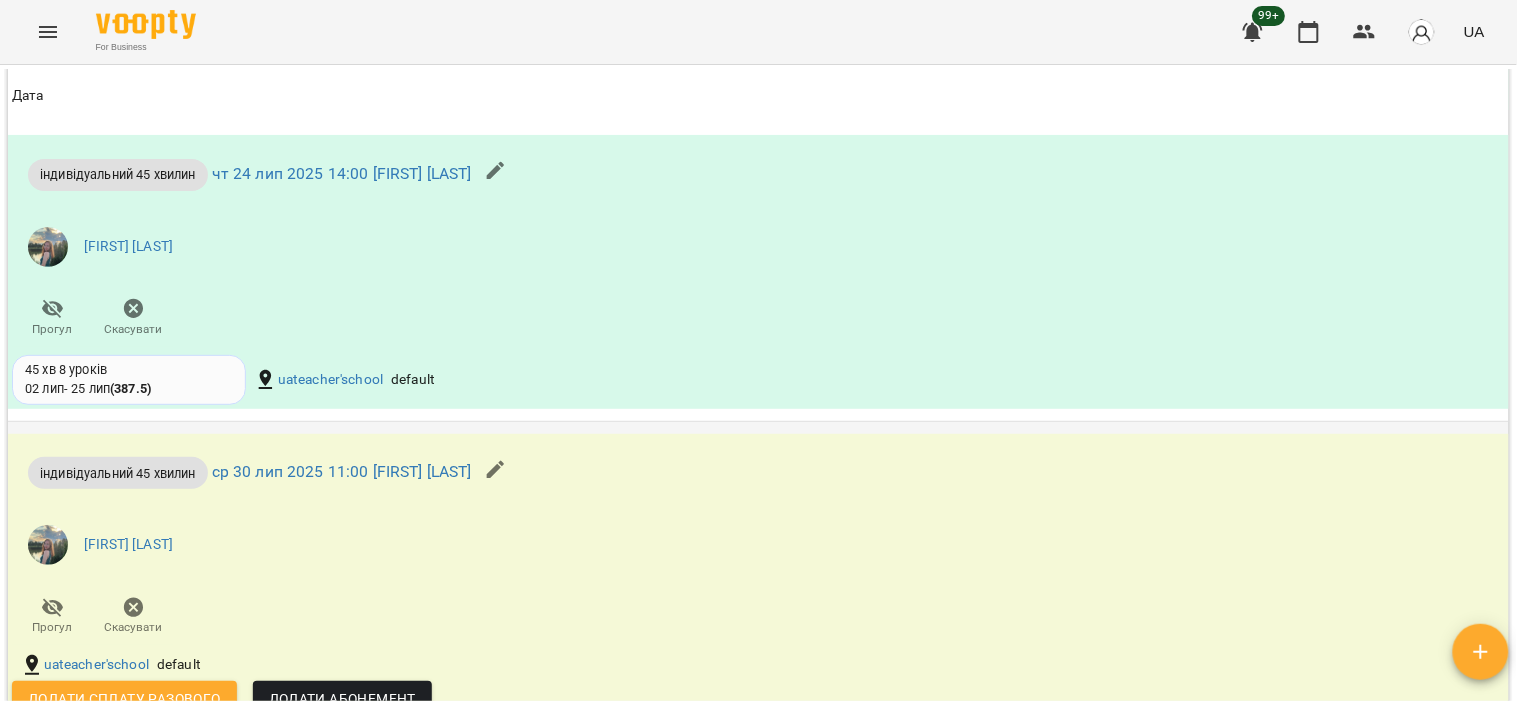 scroll, scrollTop: 3615, scrollLeft: 0, axis: vertical 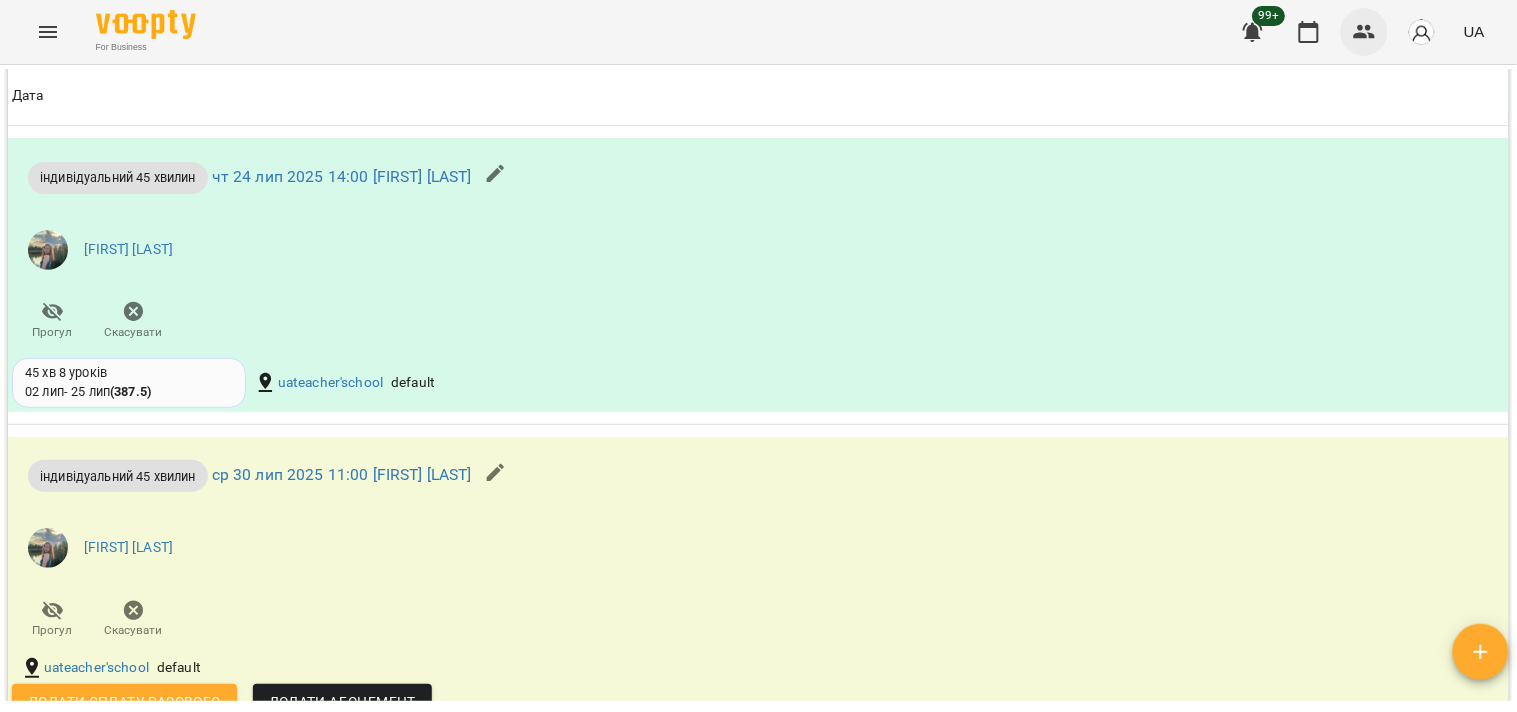 click 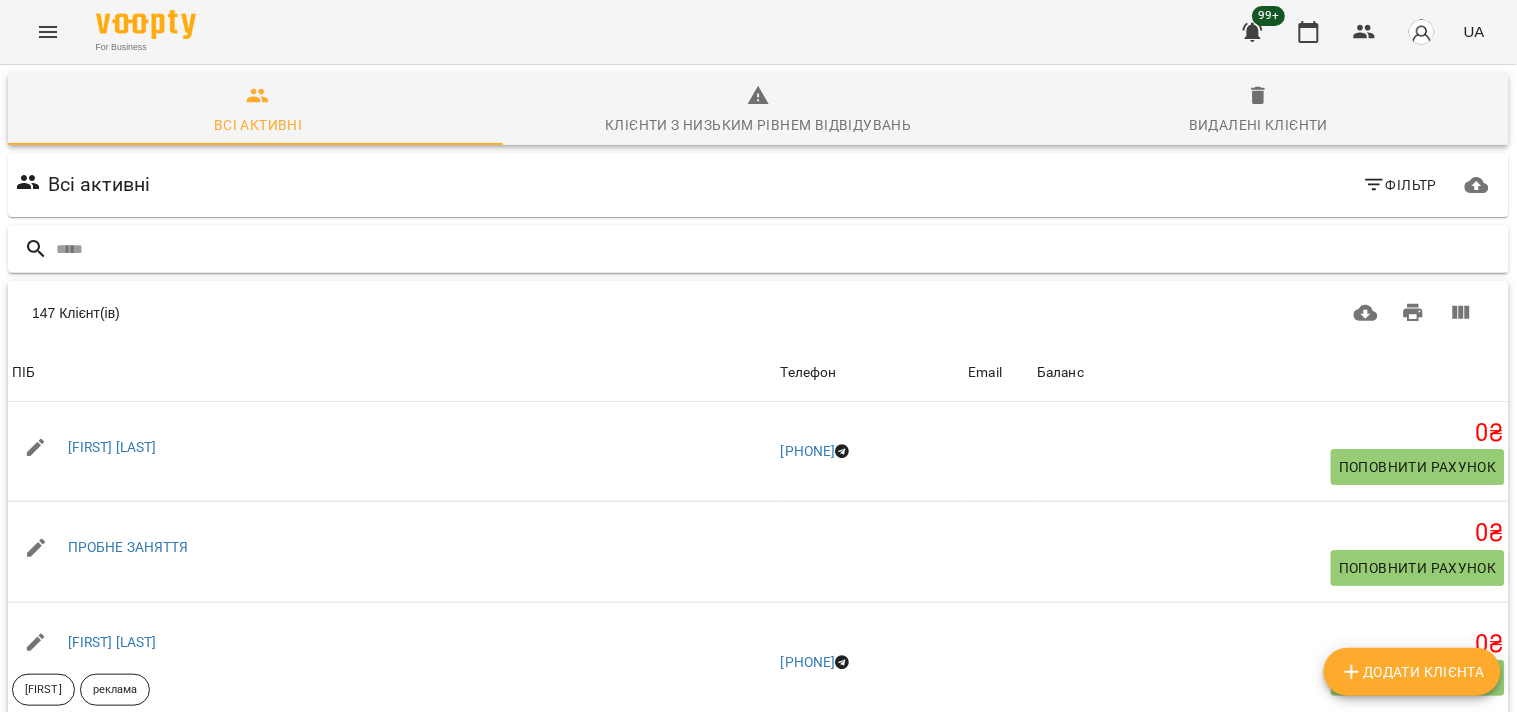 click at bounding box center [758, 249] 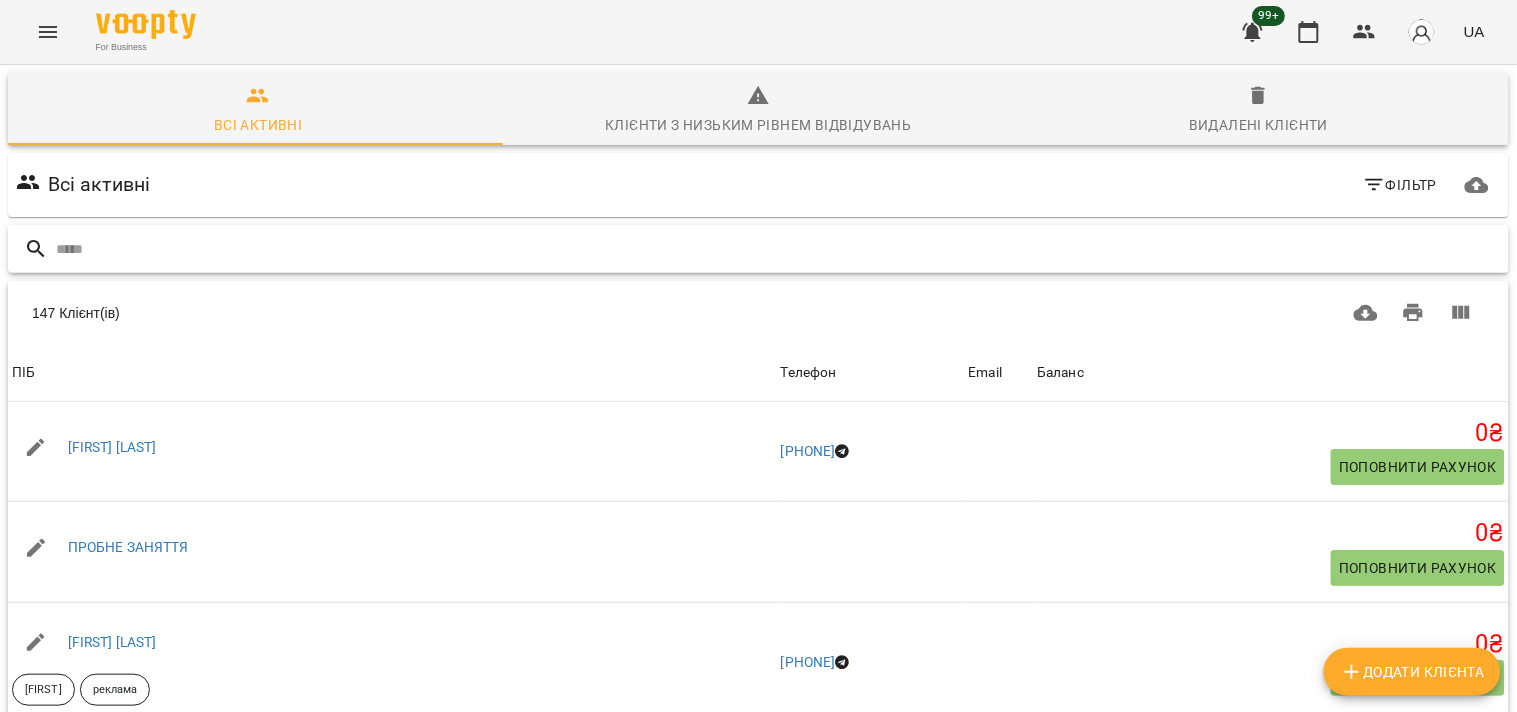click at bounding box center [778, 249] 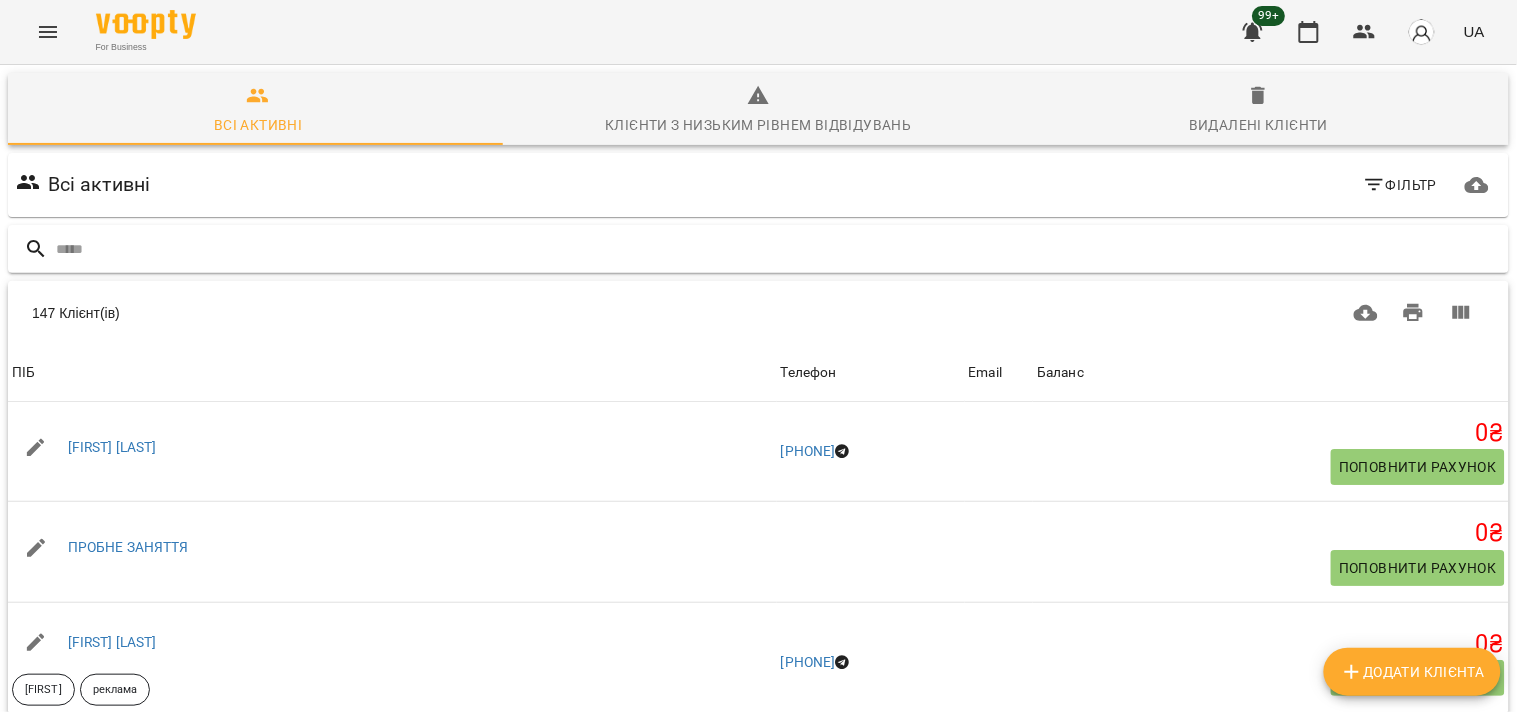 click at bounding box center (758, 249) 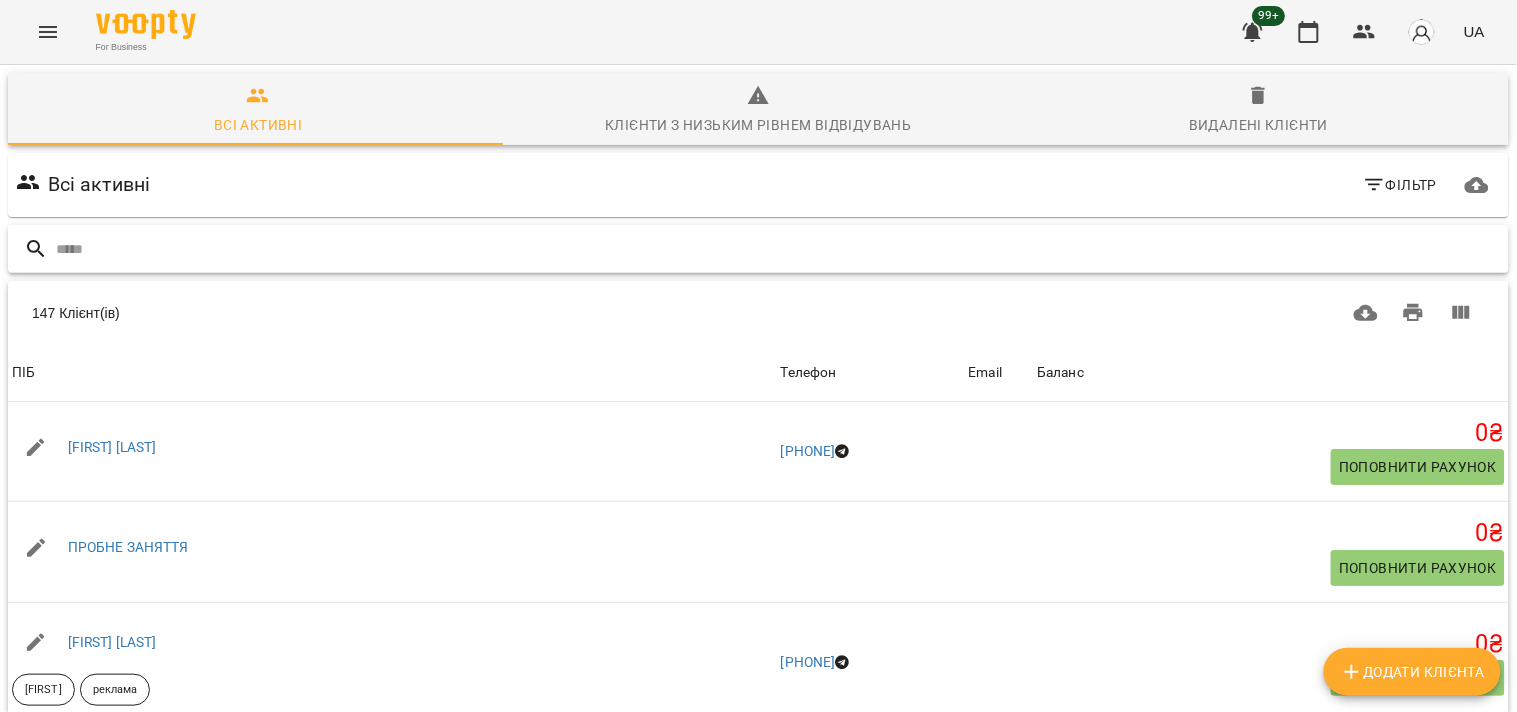 click at bounding box center (778, 249) 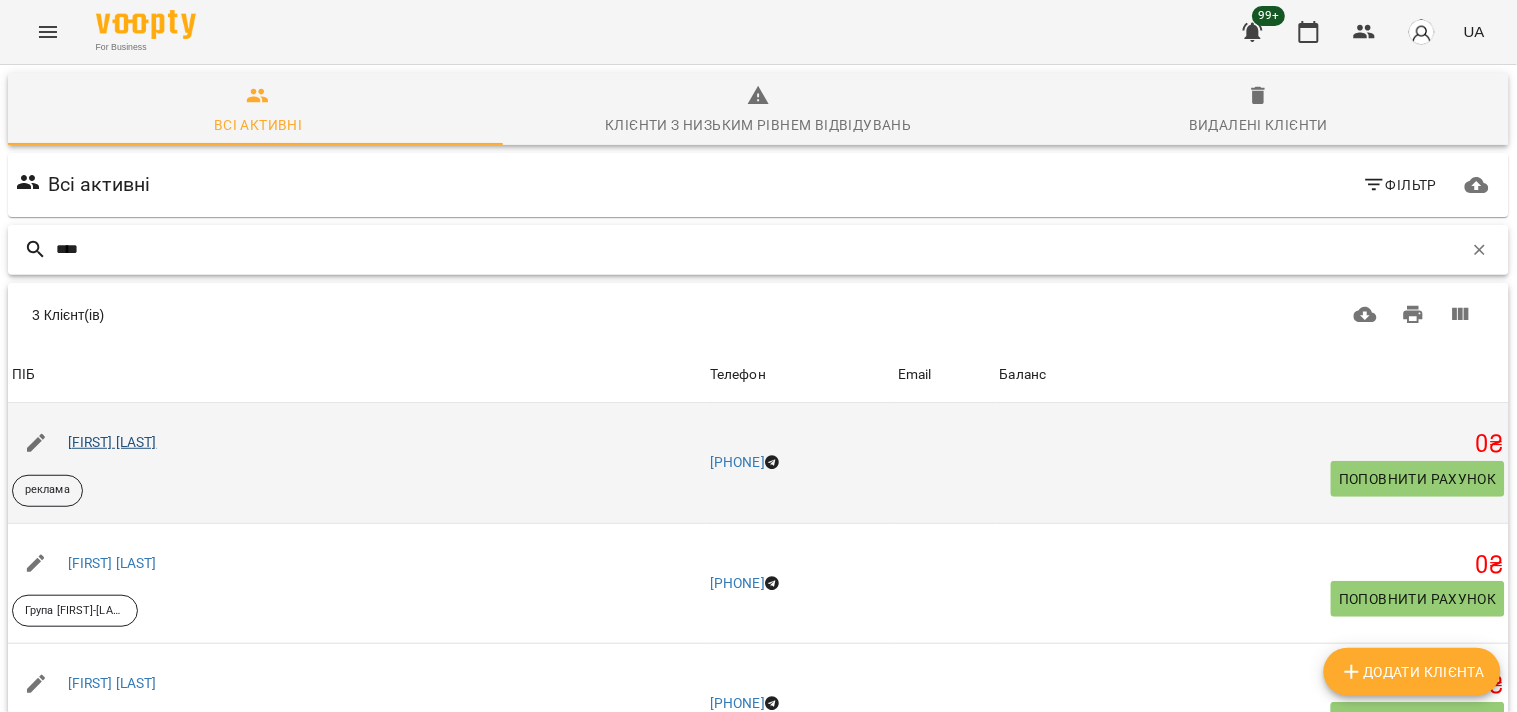 type on "****" 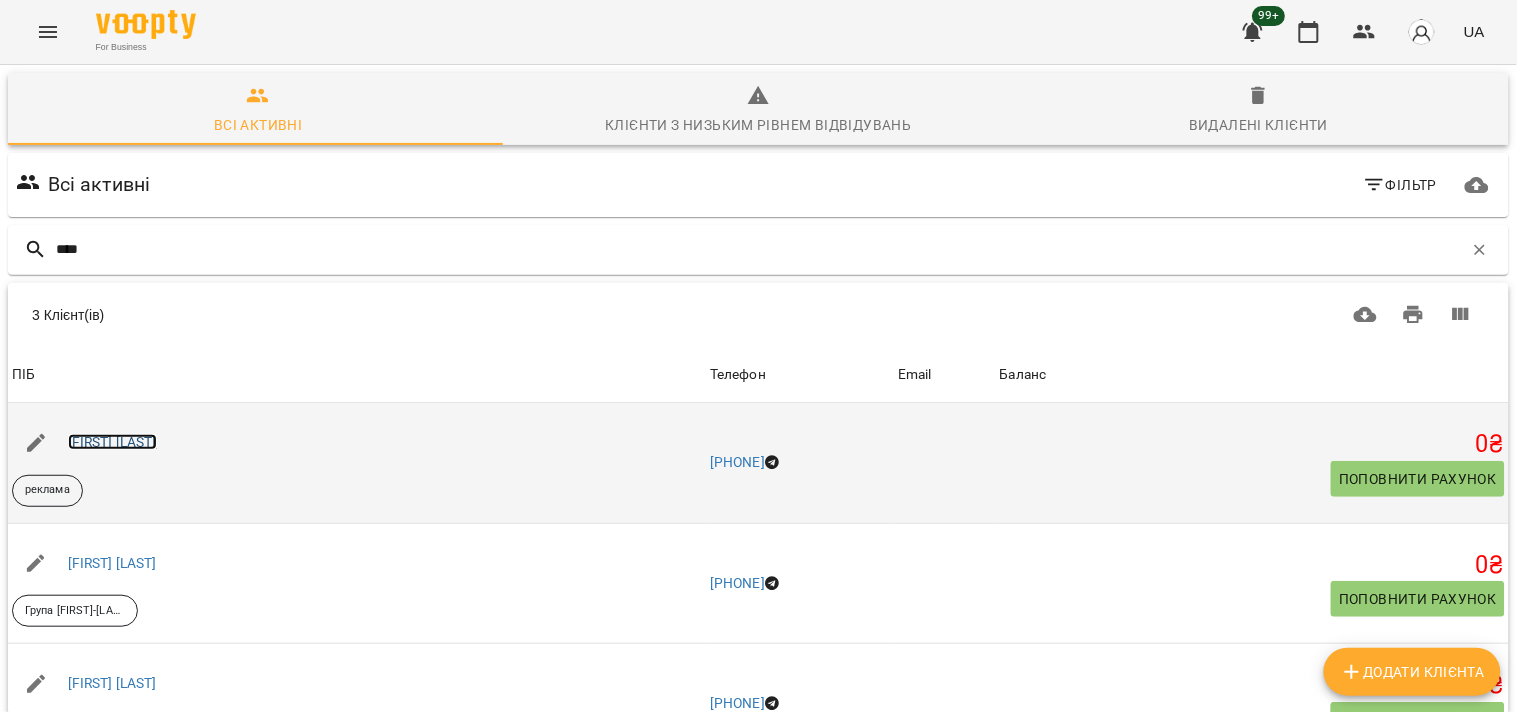click on "[FIRST] [LAST]" at bounding box center (112, 442) 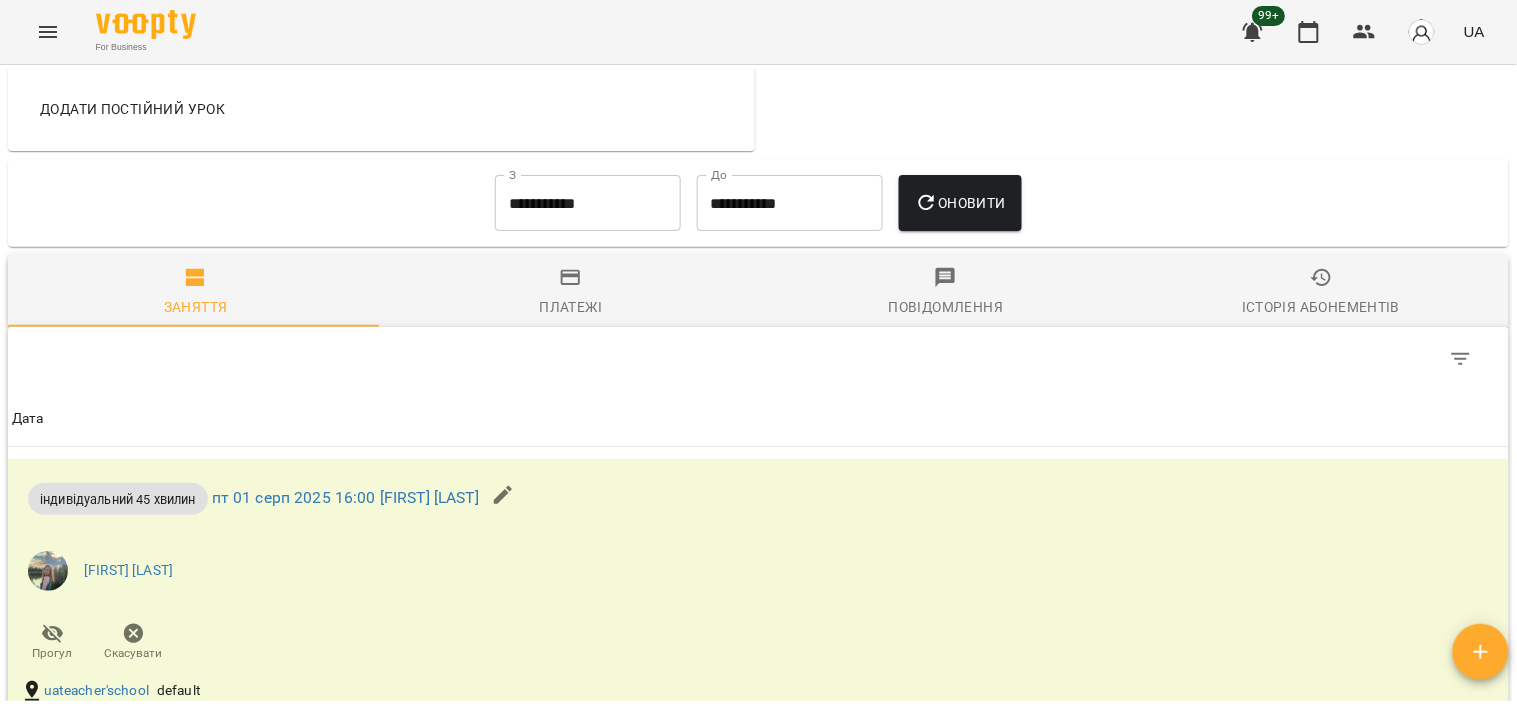 click on "Історія абонементів" at bounding box center (1321, 307) 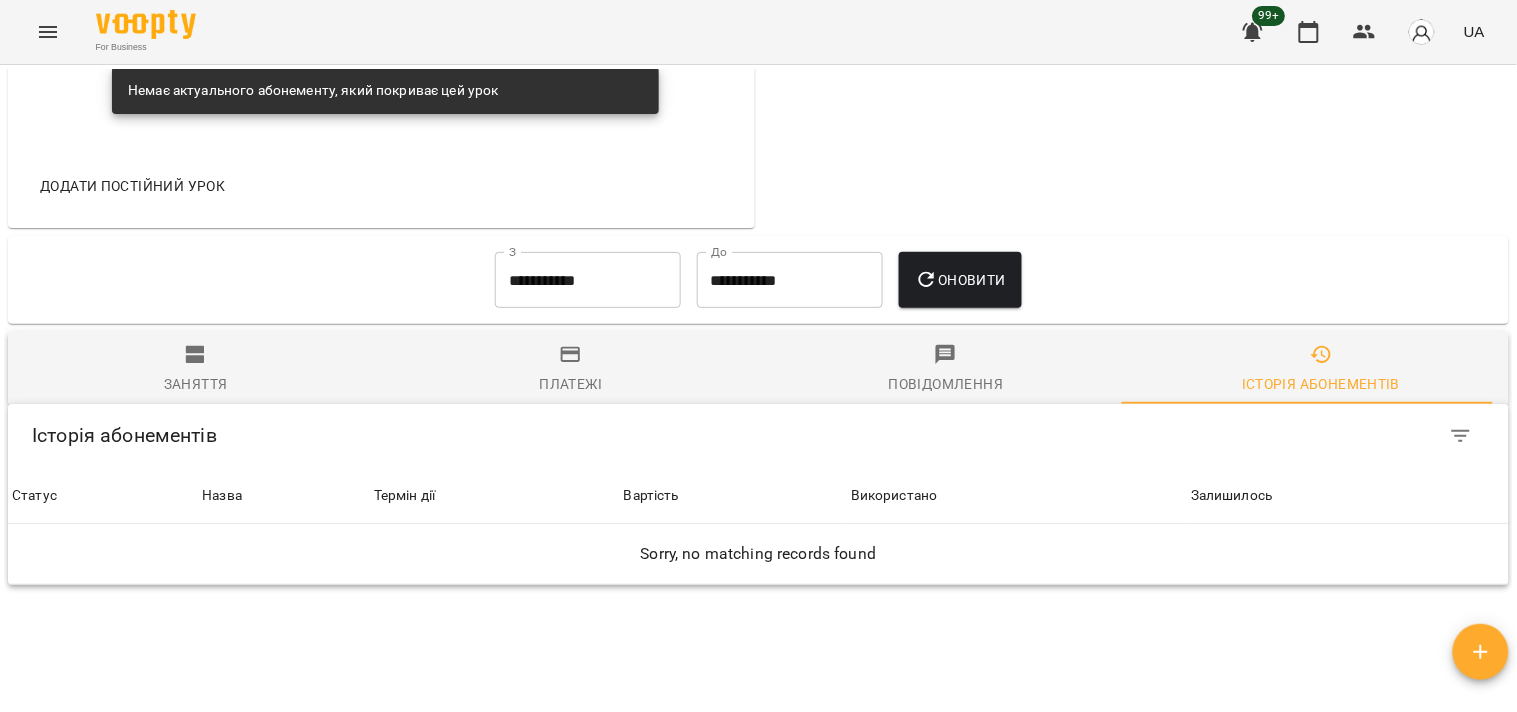 scroll, scrollTop: 1444, scrollLeft: 0, axis: vertical 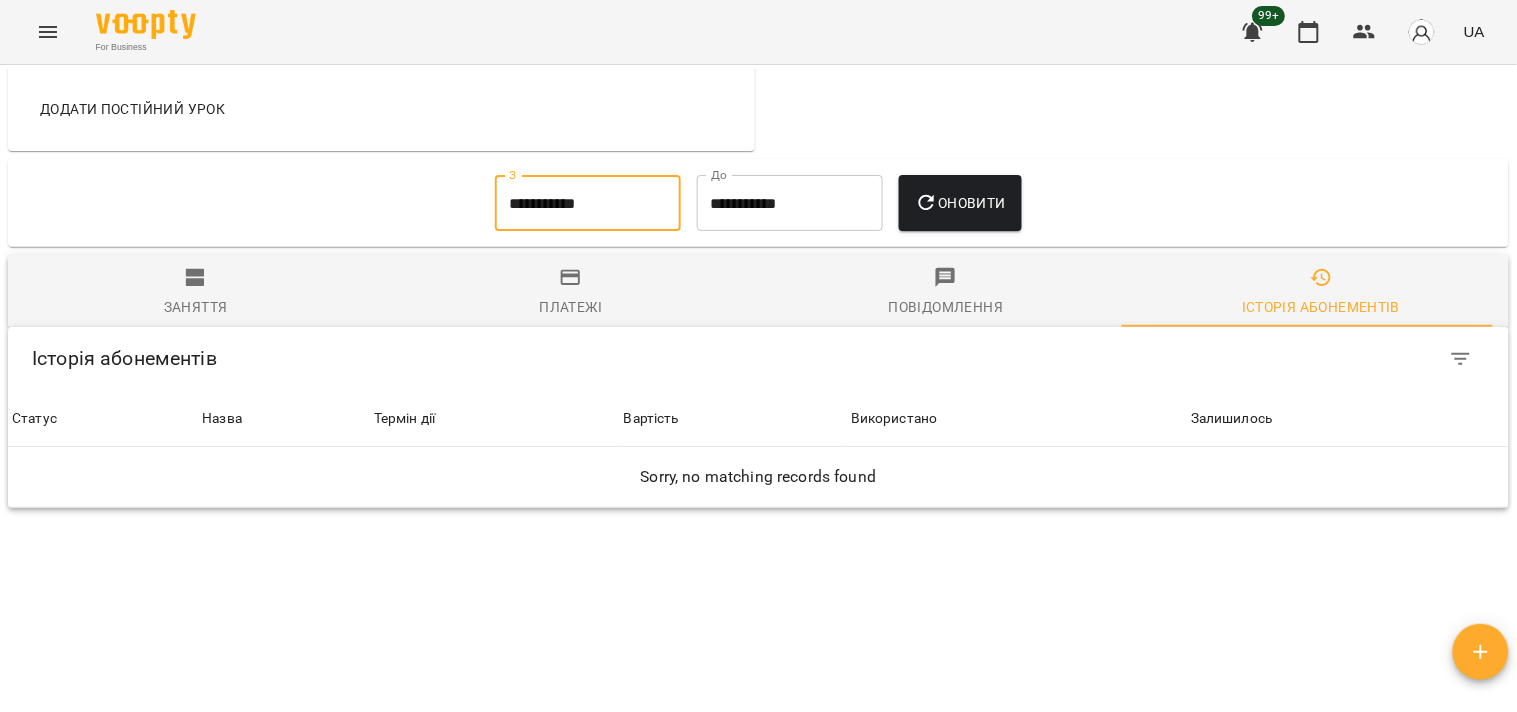 click on "**********" at bounding box center (588, 203) 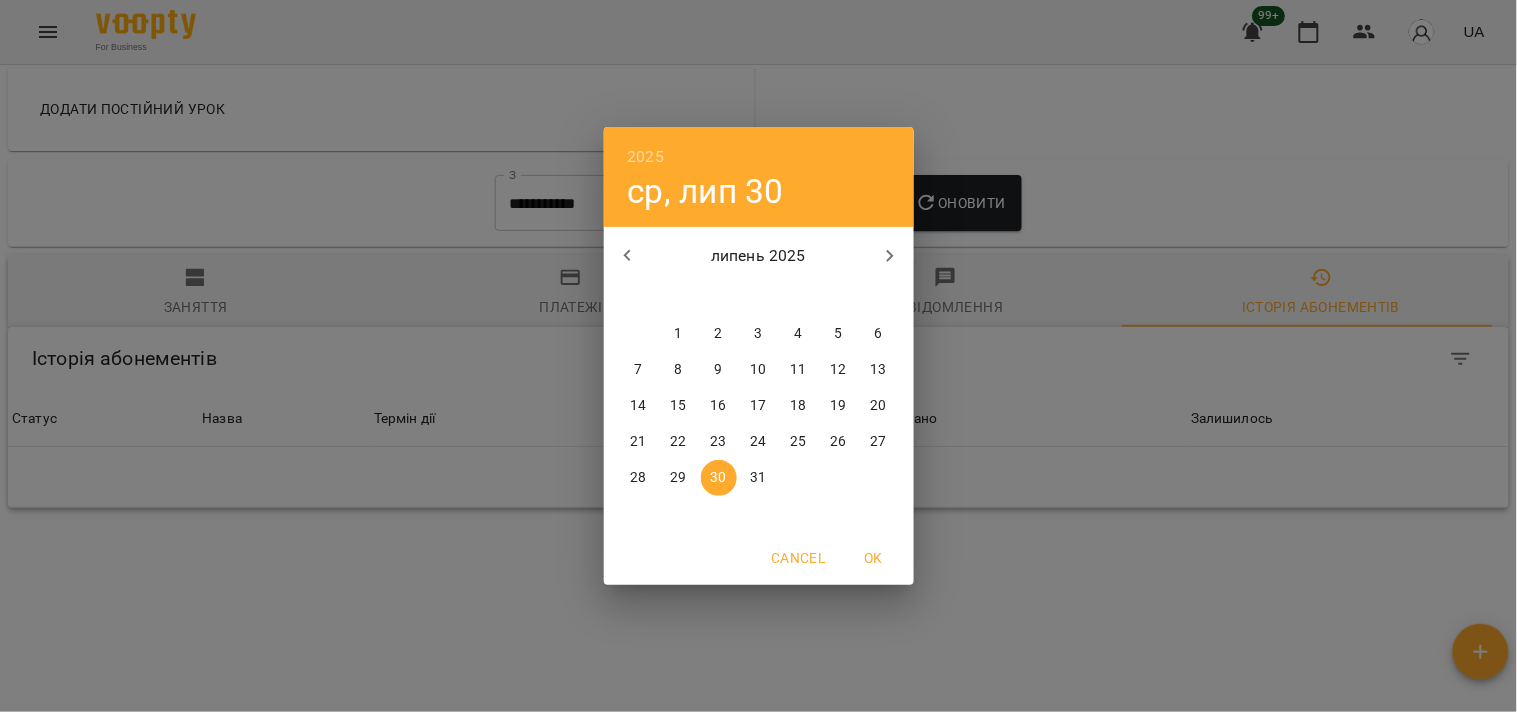 click on "1" at bounding box center [678, 334] 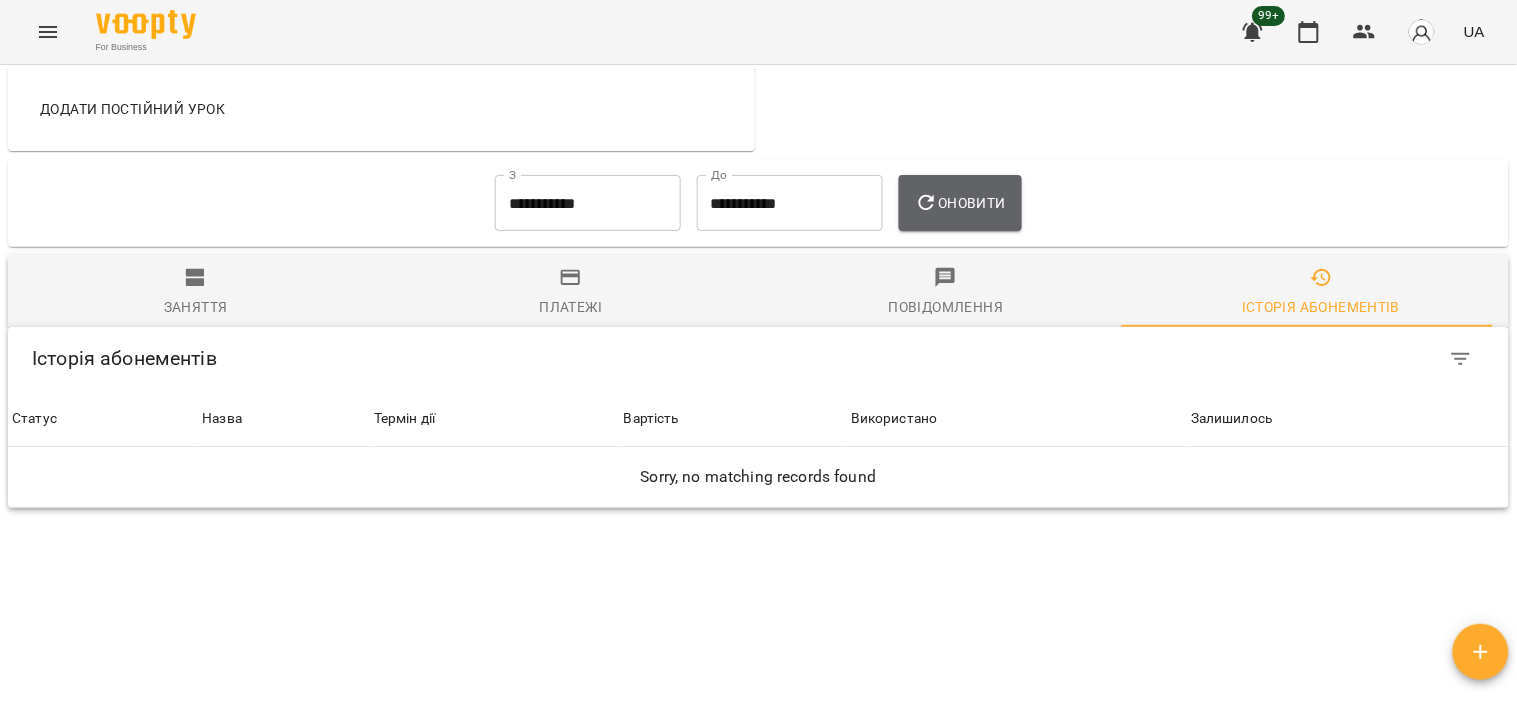 click on "Оновити" at bounding box center [960, 203] 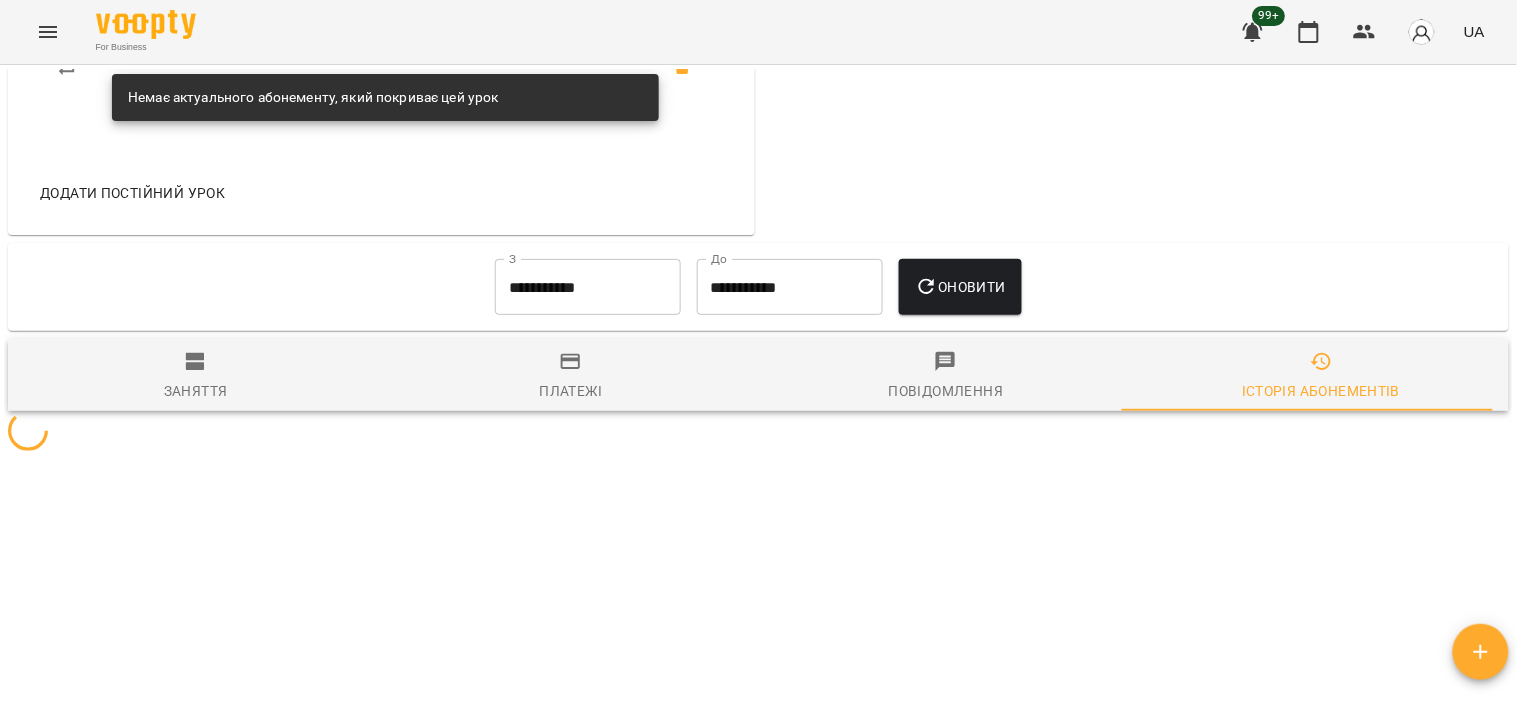 scroll, scrollTop: 1444, scrollLeft: 0, axis: vertical 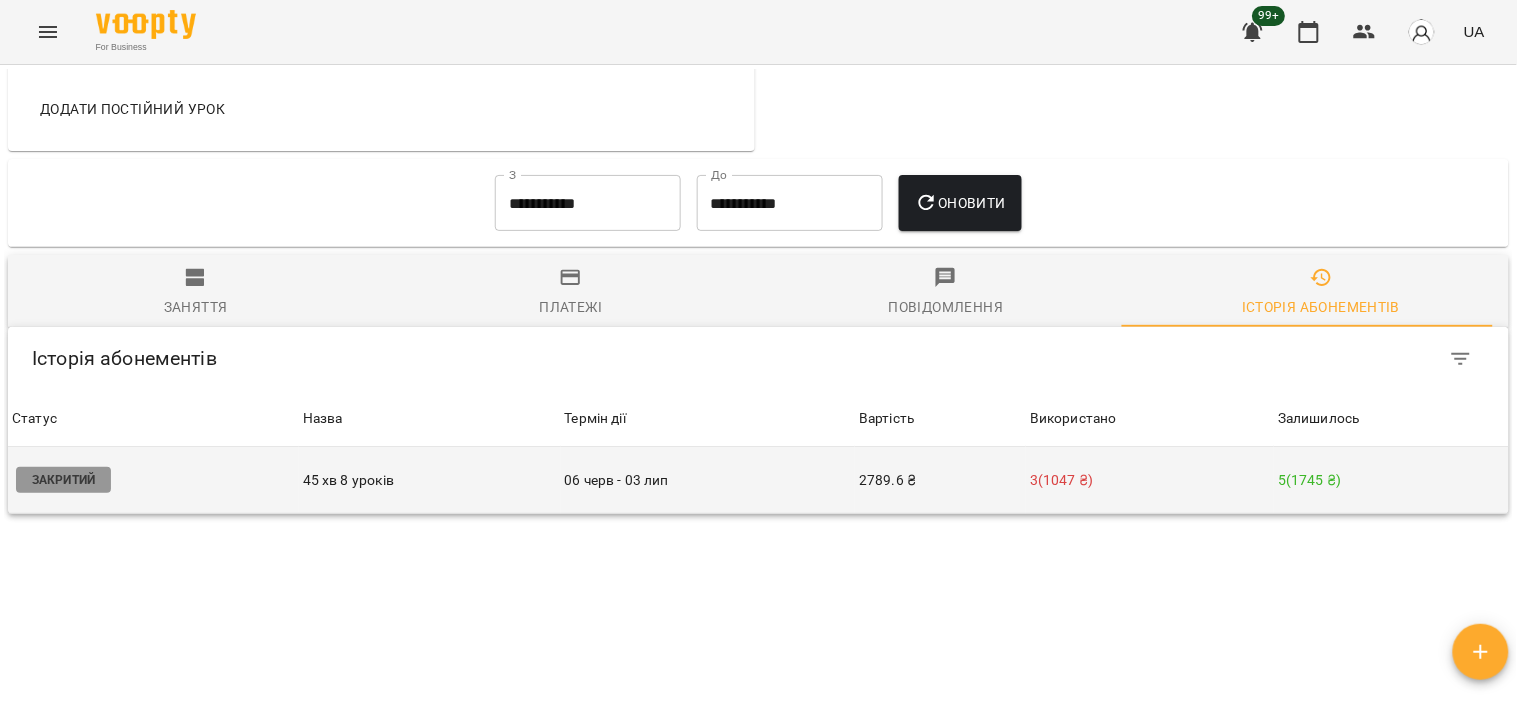 click on "2789.6 ₴" at bounding box center (940, 480) 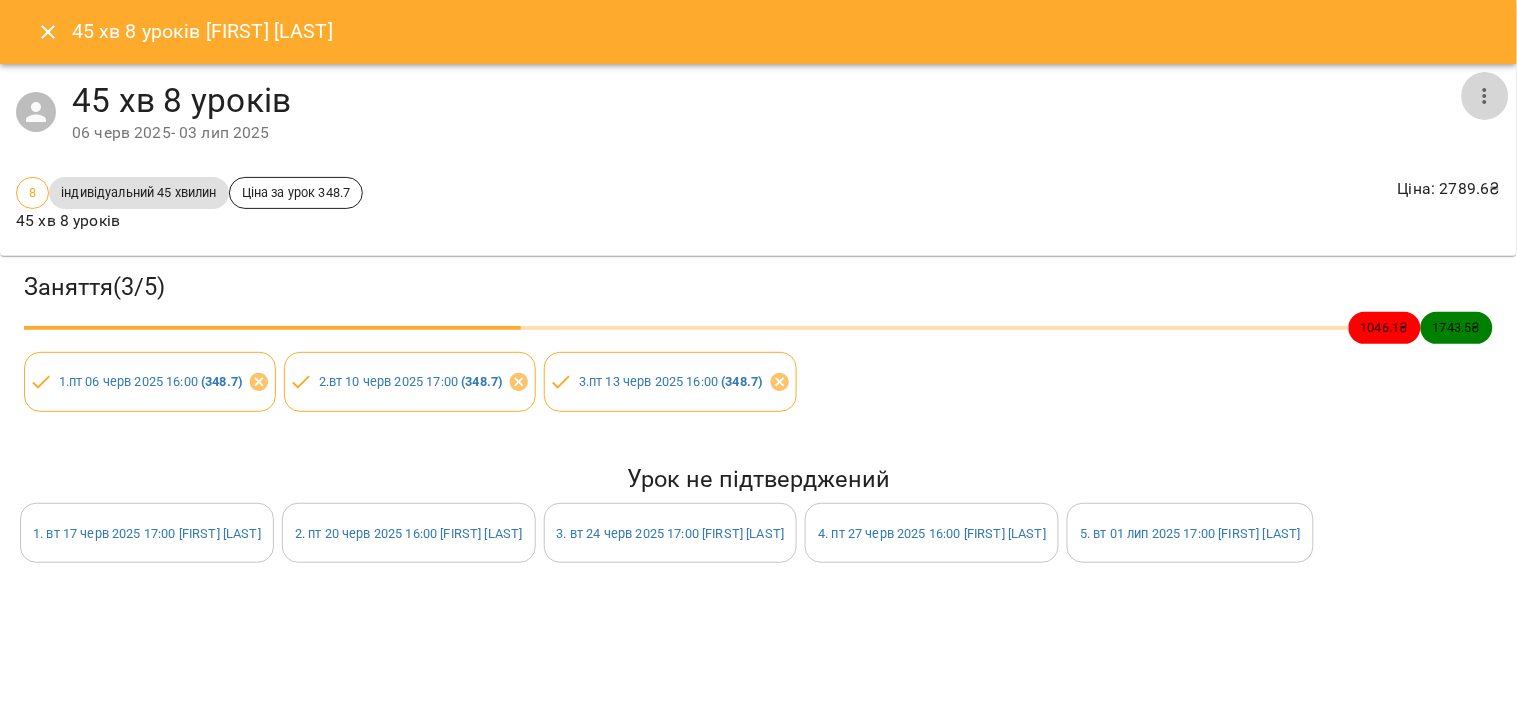 click at bounding box center (1485, 96) 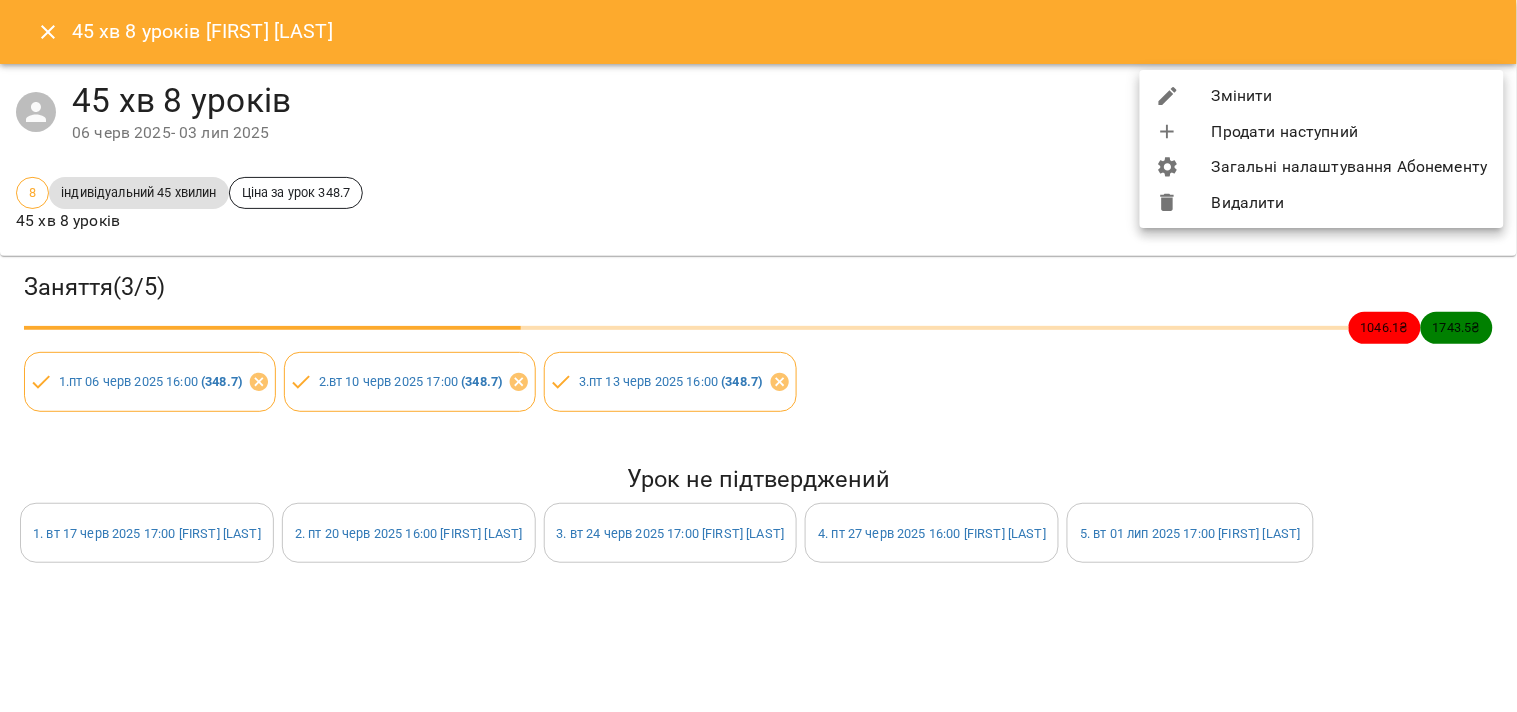 click on "Змінити" at bounding box center (1322, 96) 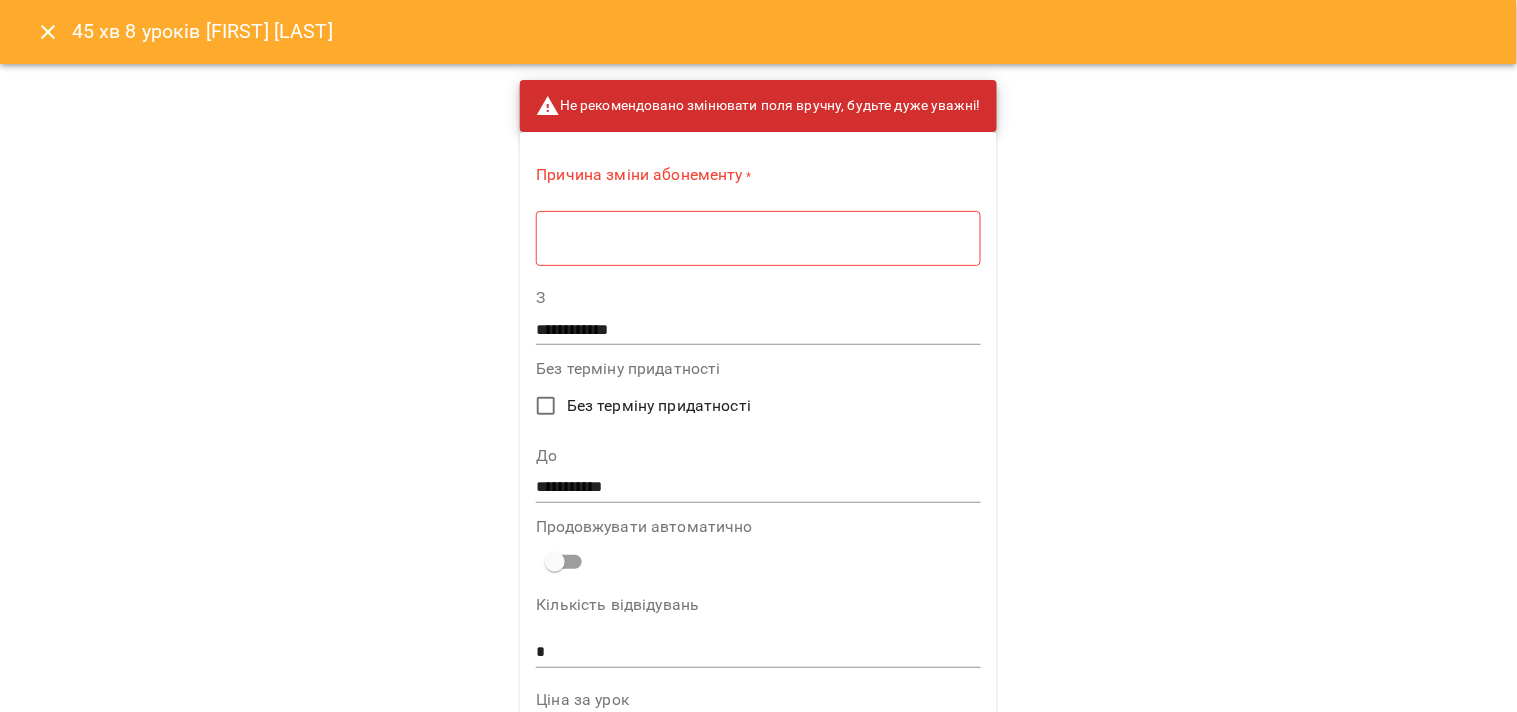 click at bounding box center [758, 238] 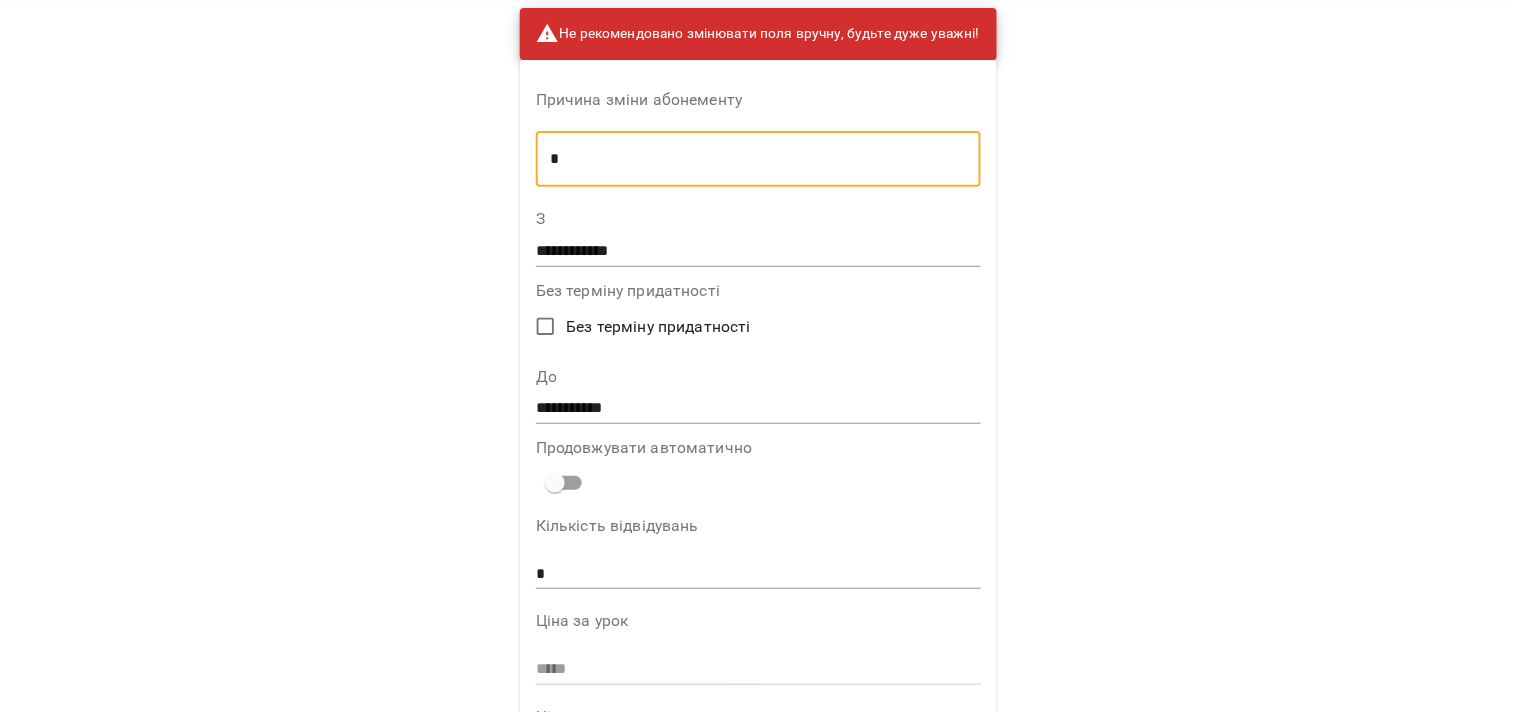 scroll, scrollTop: 111, scrollLeft: 0, axis: vertical 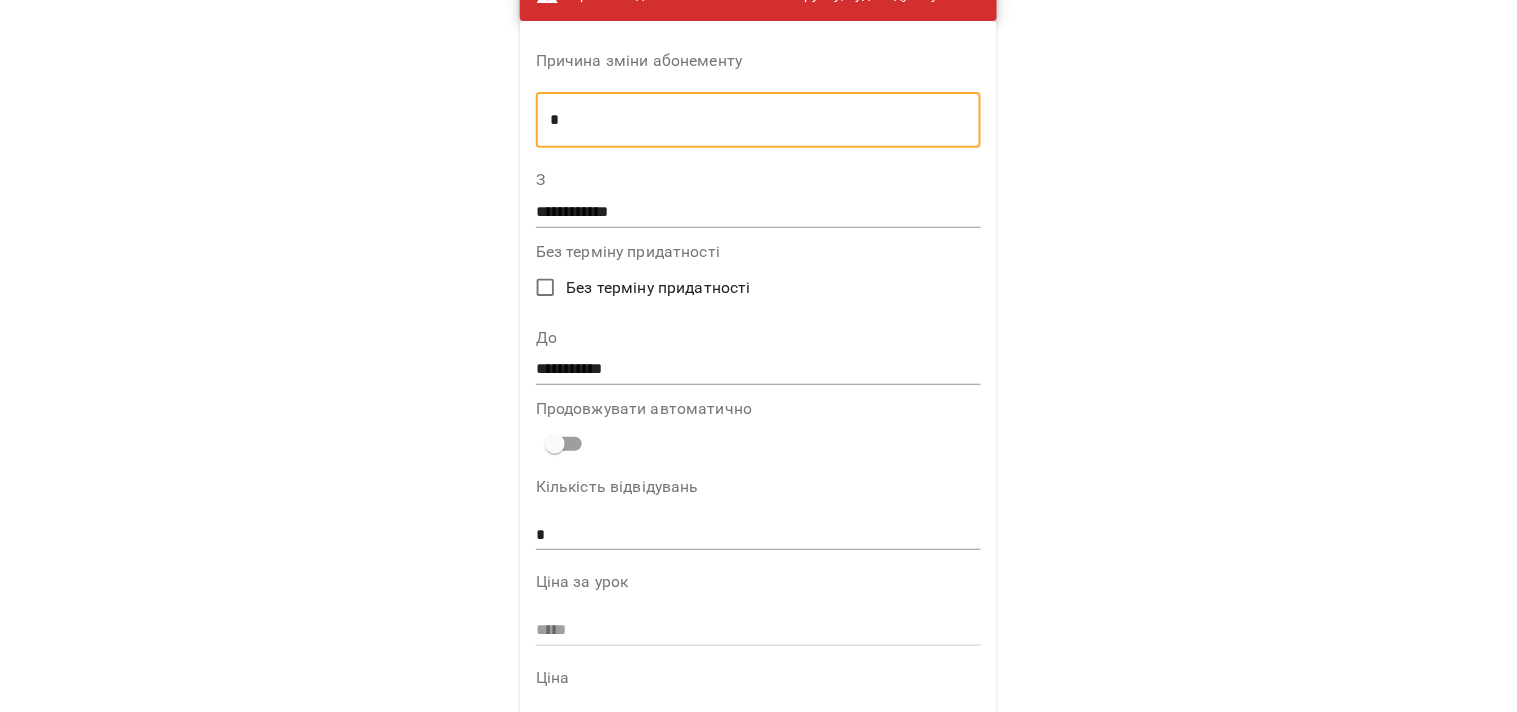 type on "*" 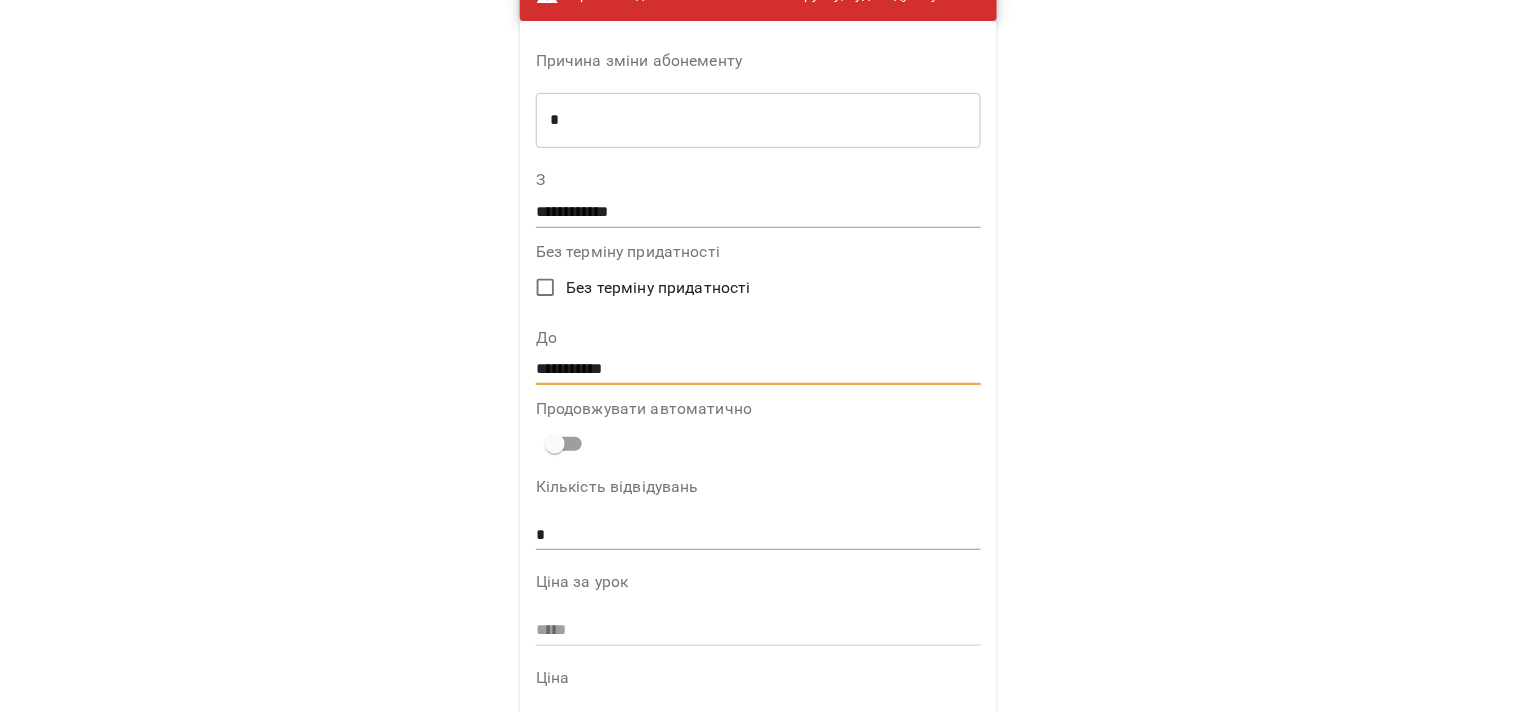click on "**********" at bounding box center [758, 370] 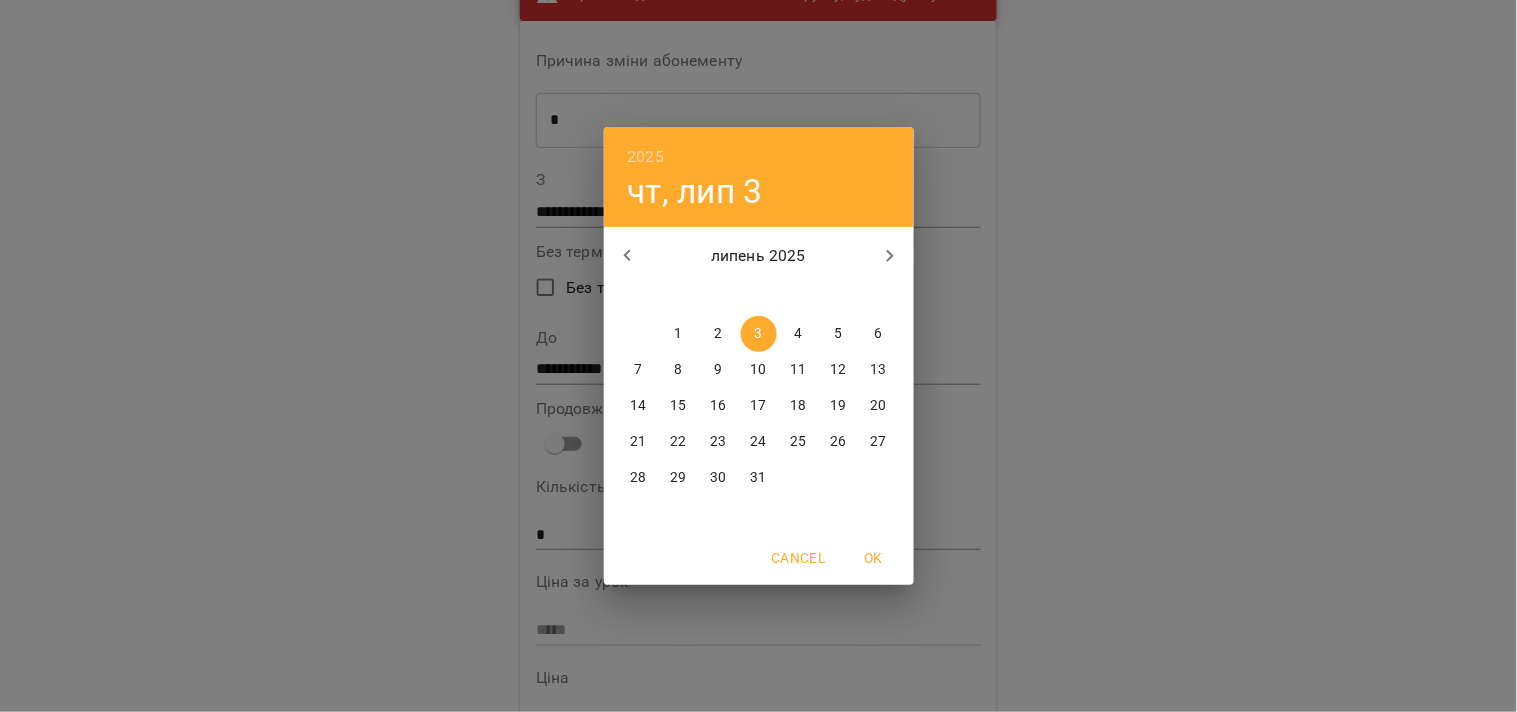click on "20" at bounding box center [878, 406] 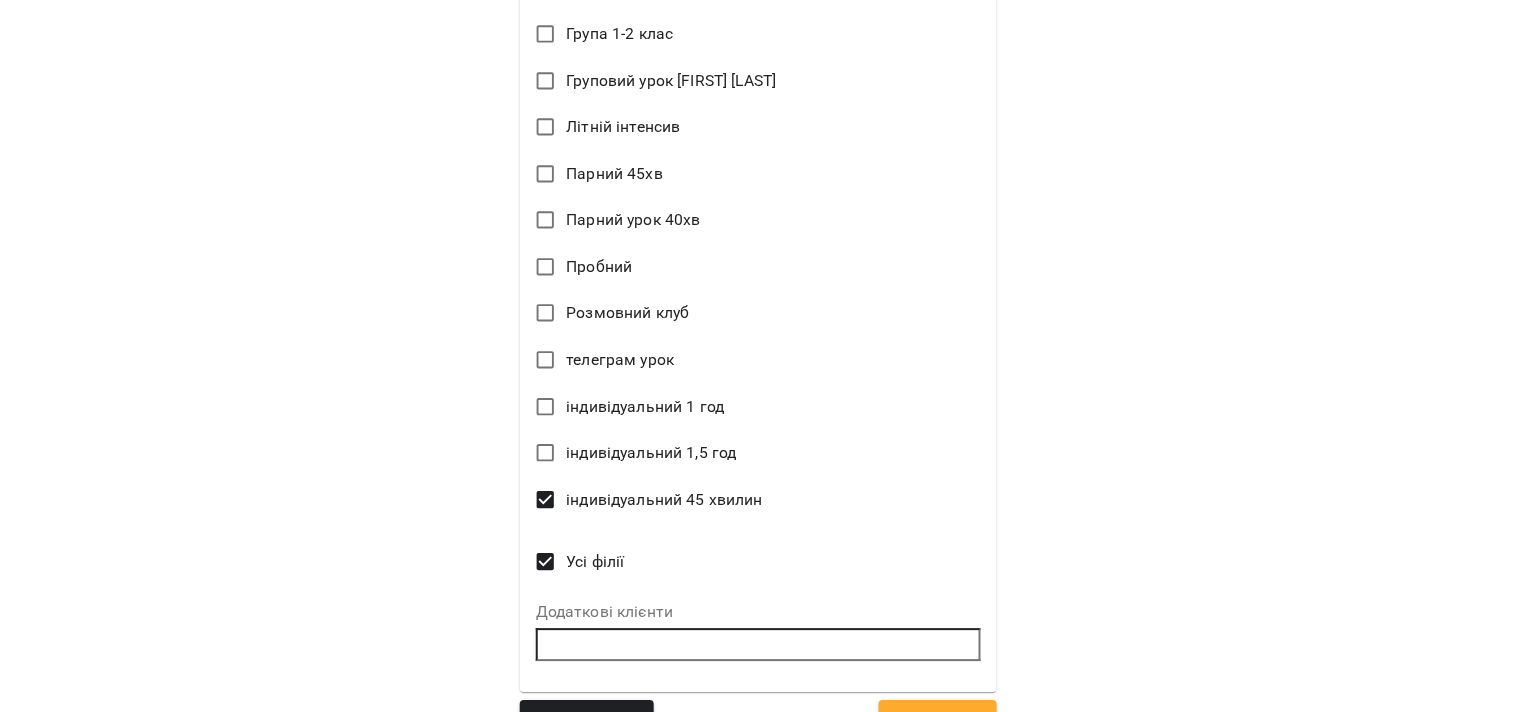 scroll, scrollTop: 1116, scrollLeft: 0, axis: vertical 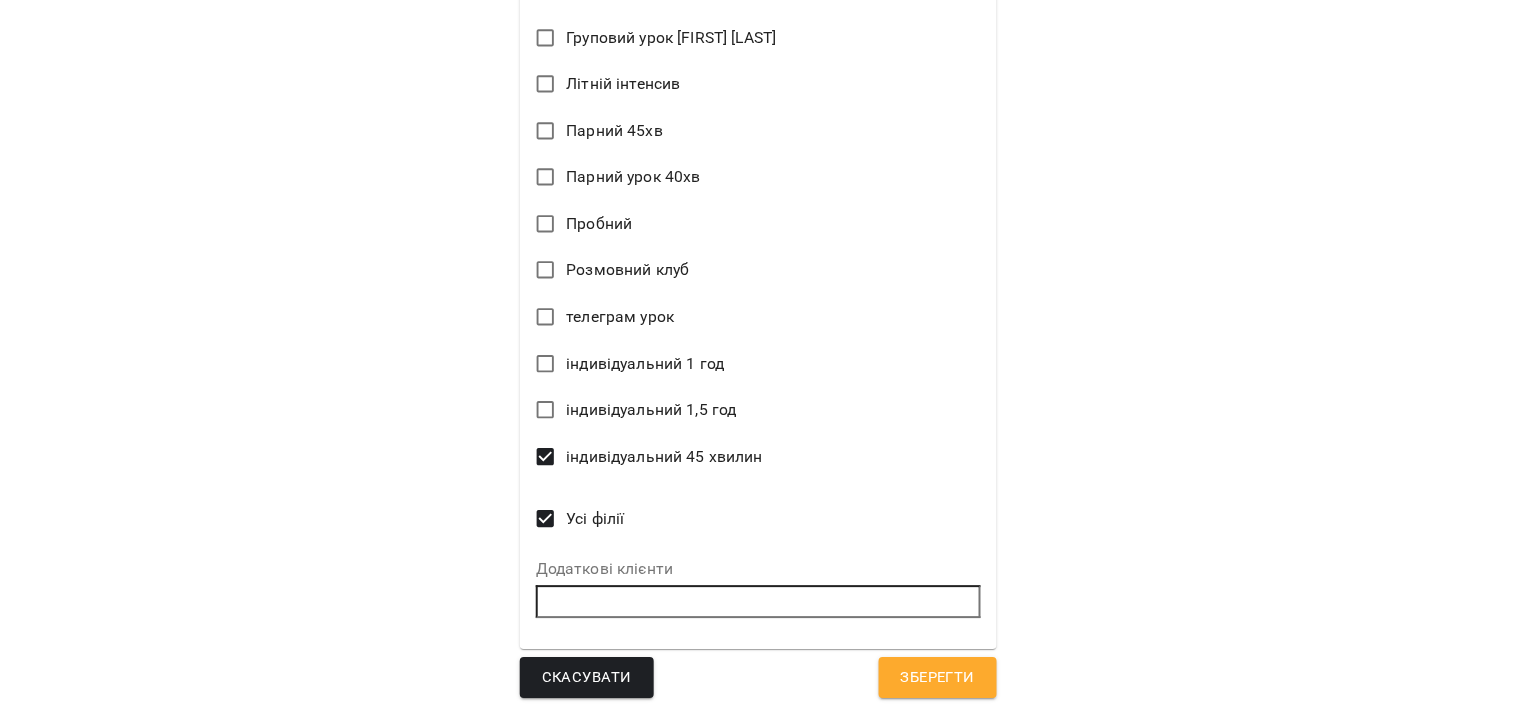 click on "Зберегти" at bounding box center (938, 678) 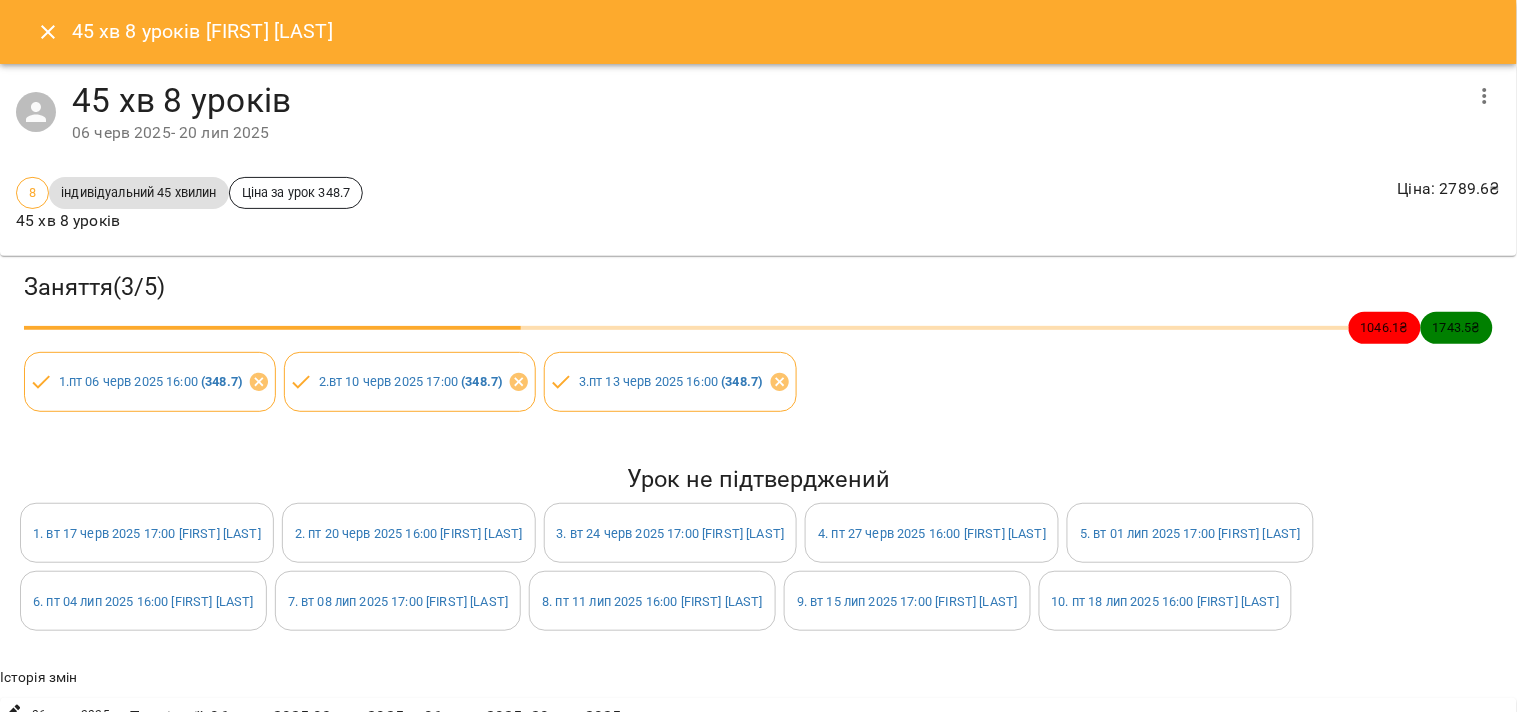 click 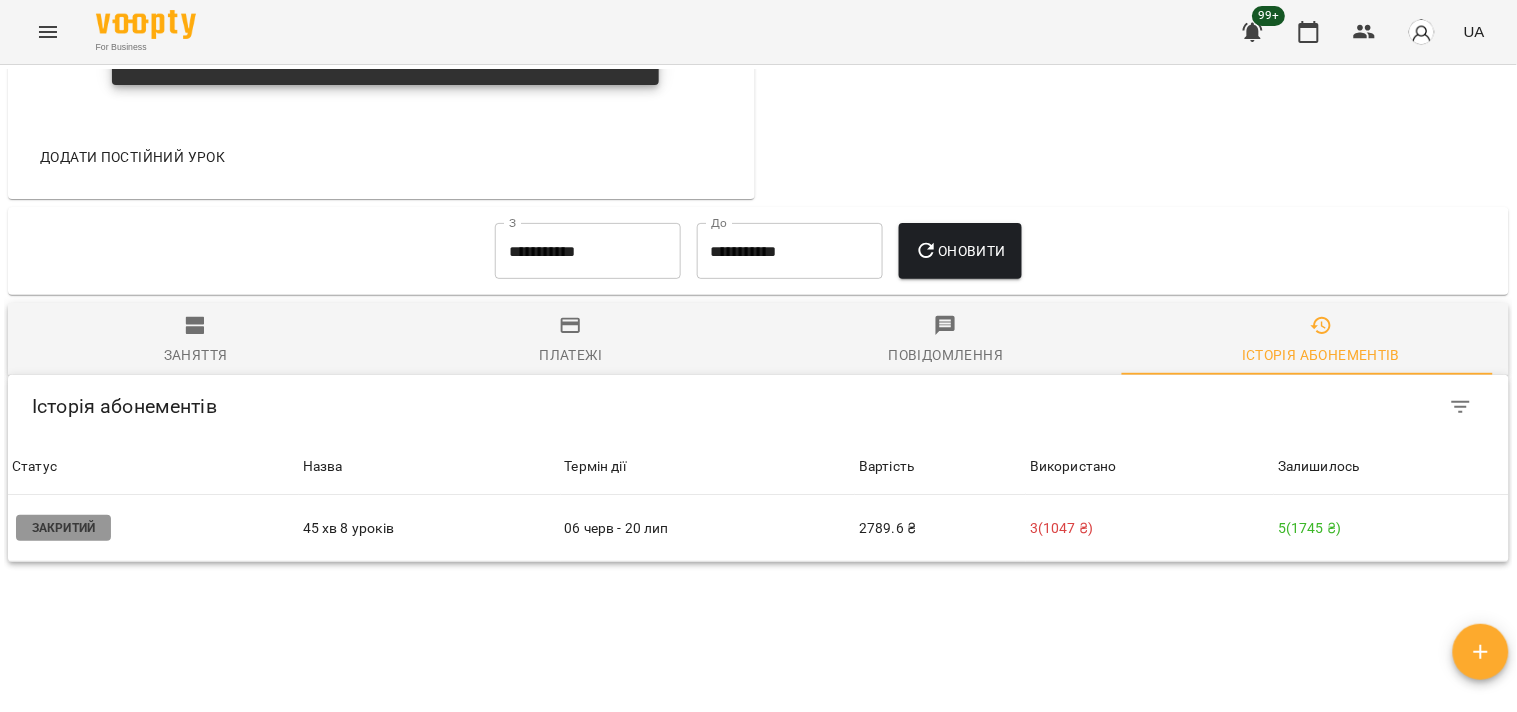 scroll, scrollTop: 1286, scrollLeft: 0, axis: vertical 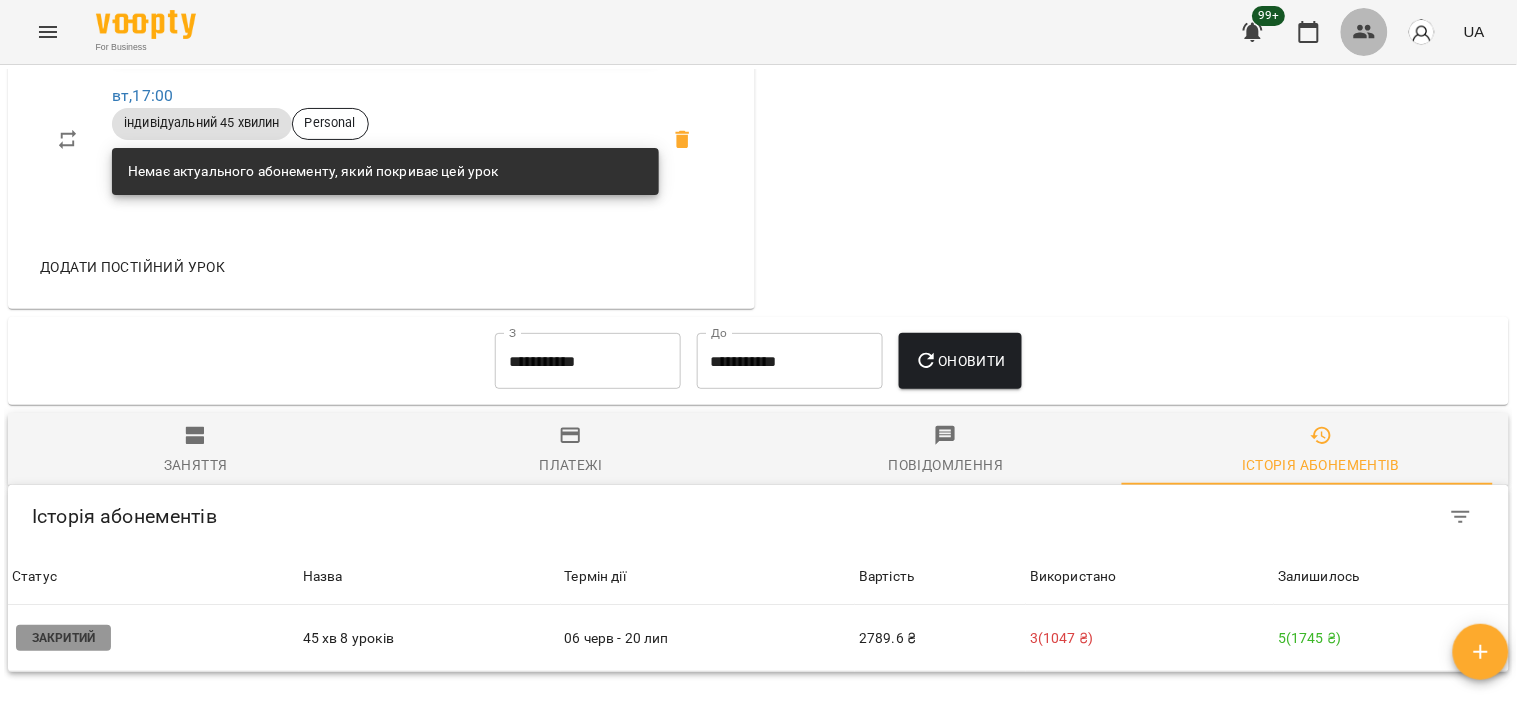 click at bounding box center [1365, 32] 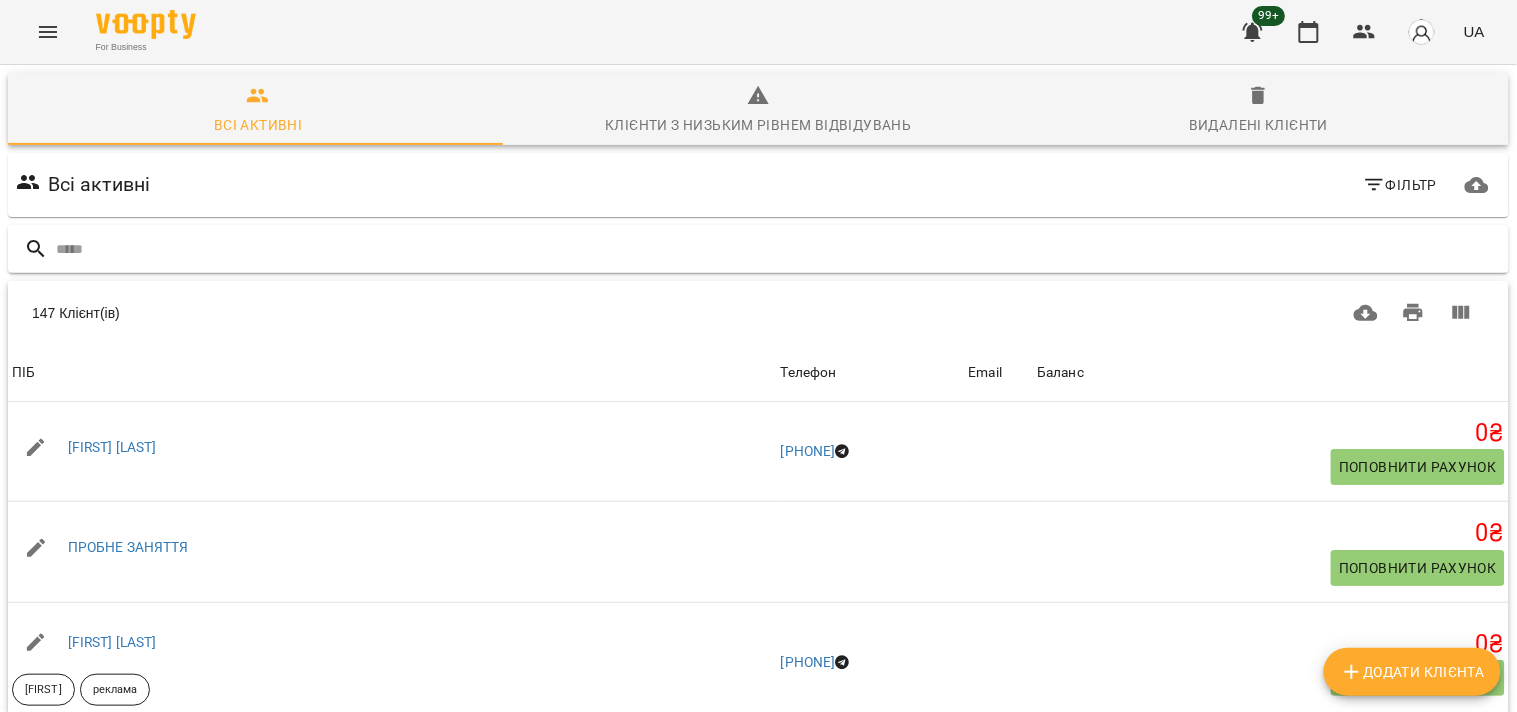 click at bounding box center (758, 249) 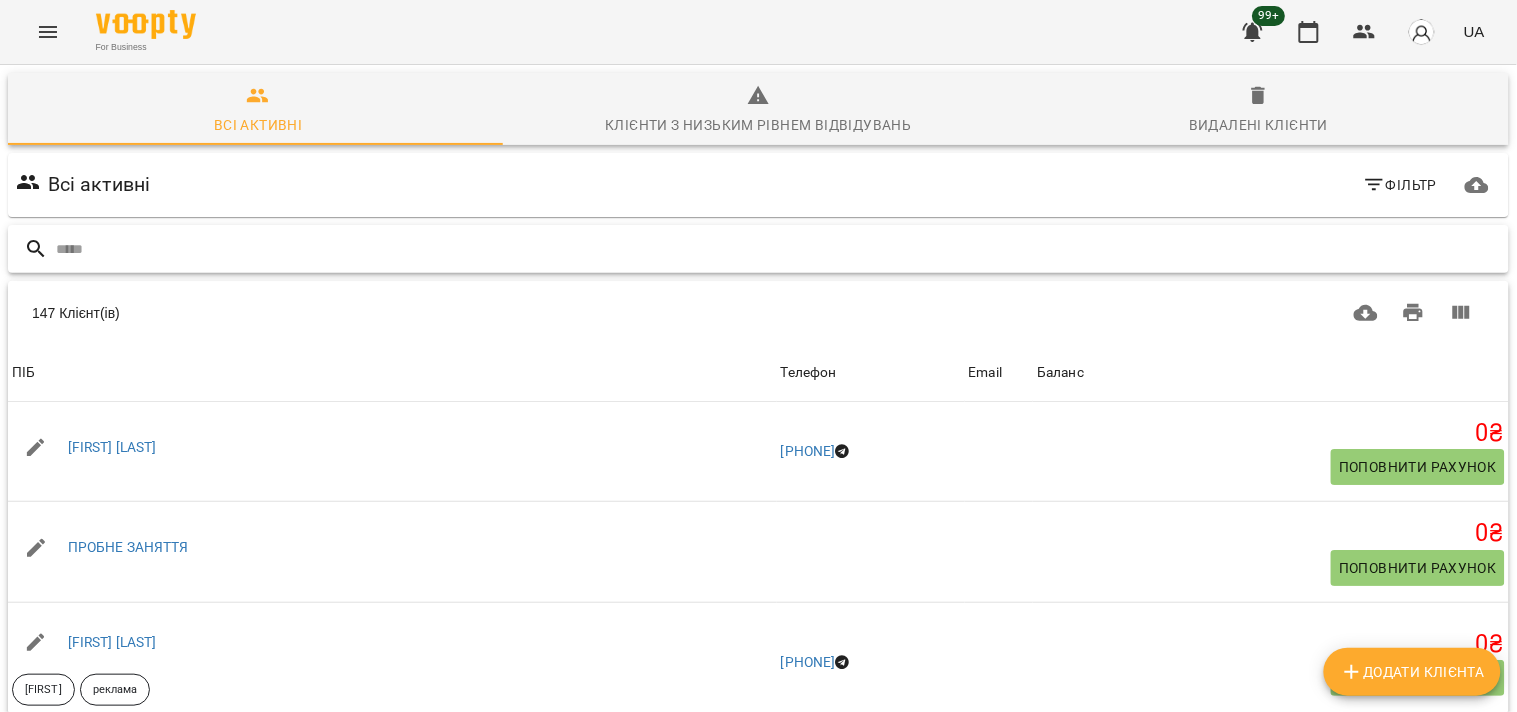 click at bounding box center [778, 249] 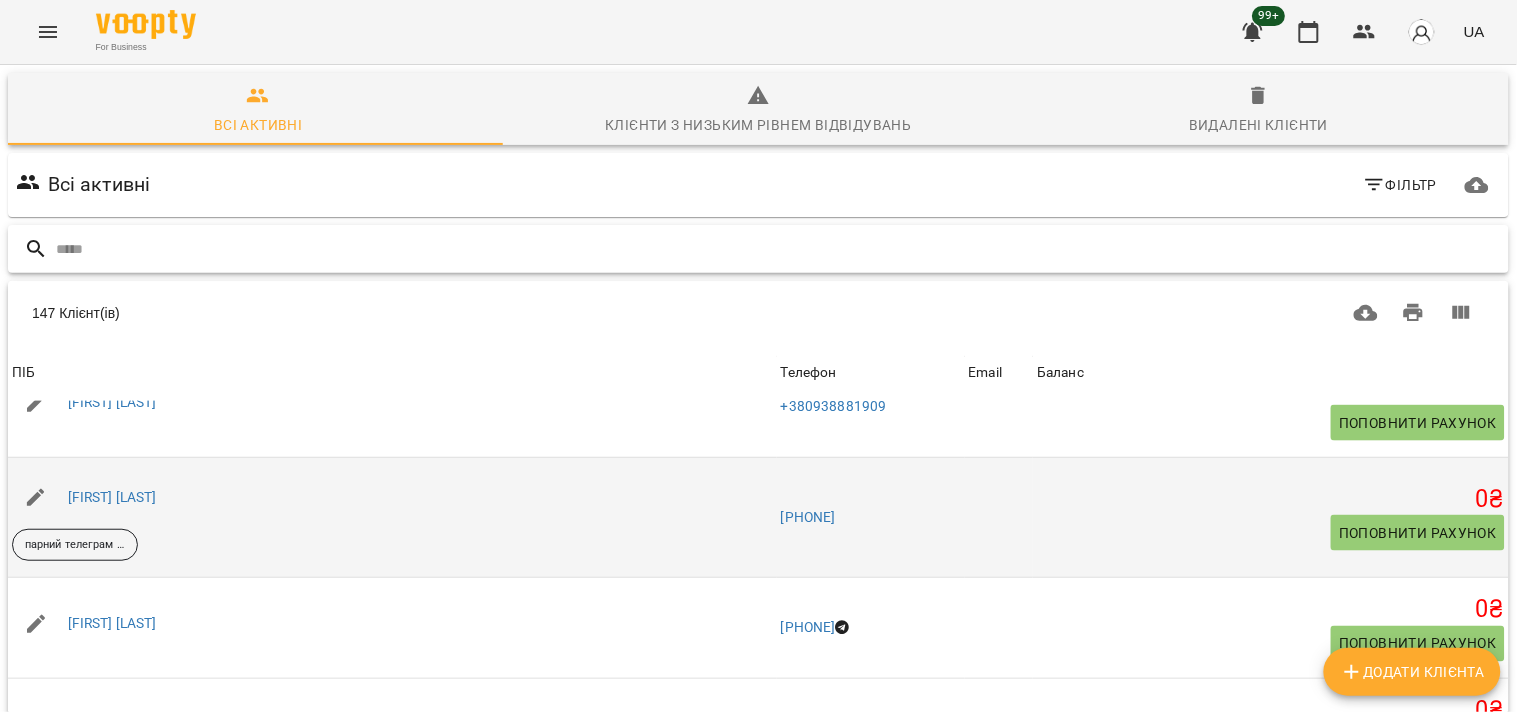 scroll, scrollTop: 777, scrollLeft: 0, axis: vertical 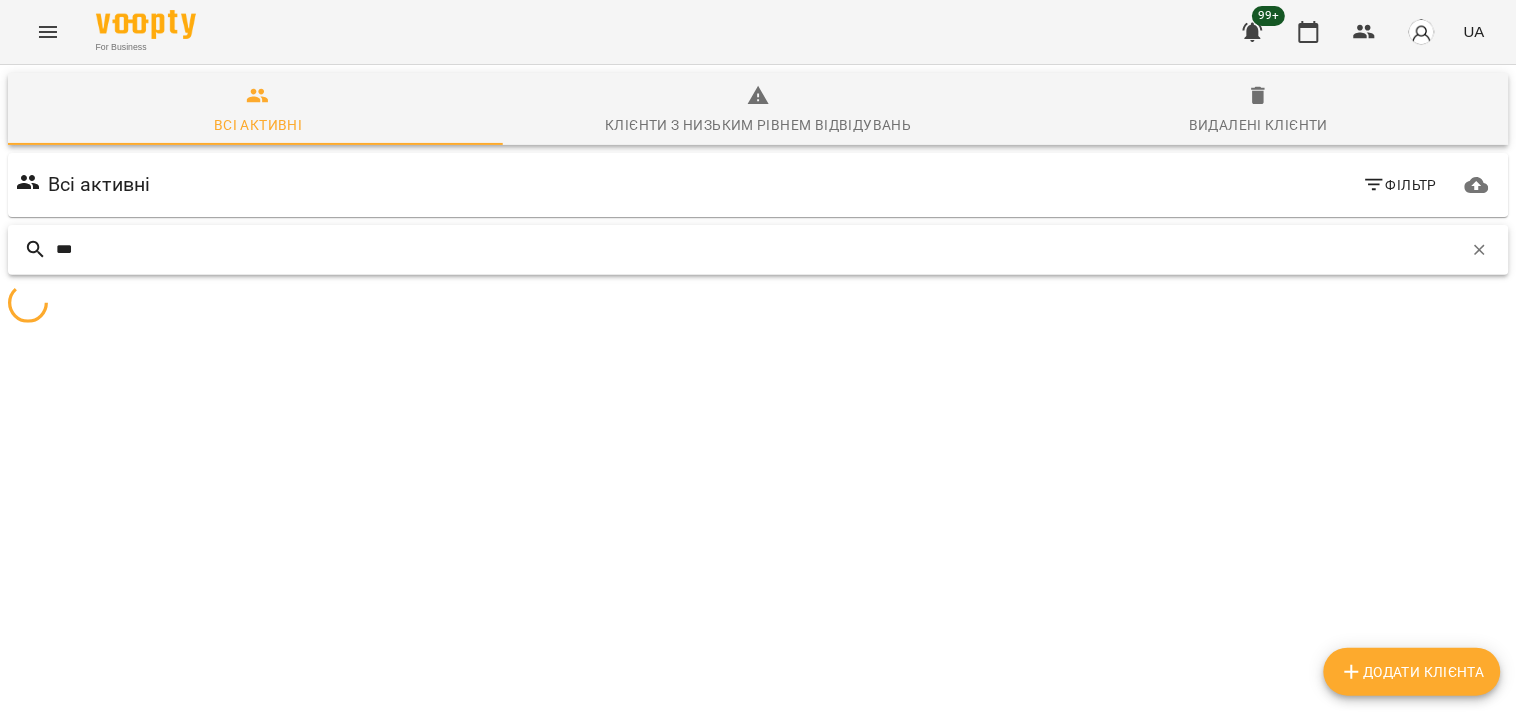 type on "****" 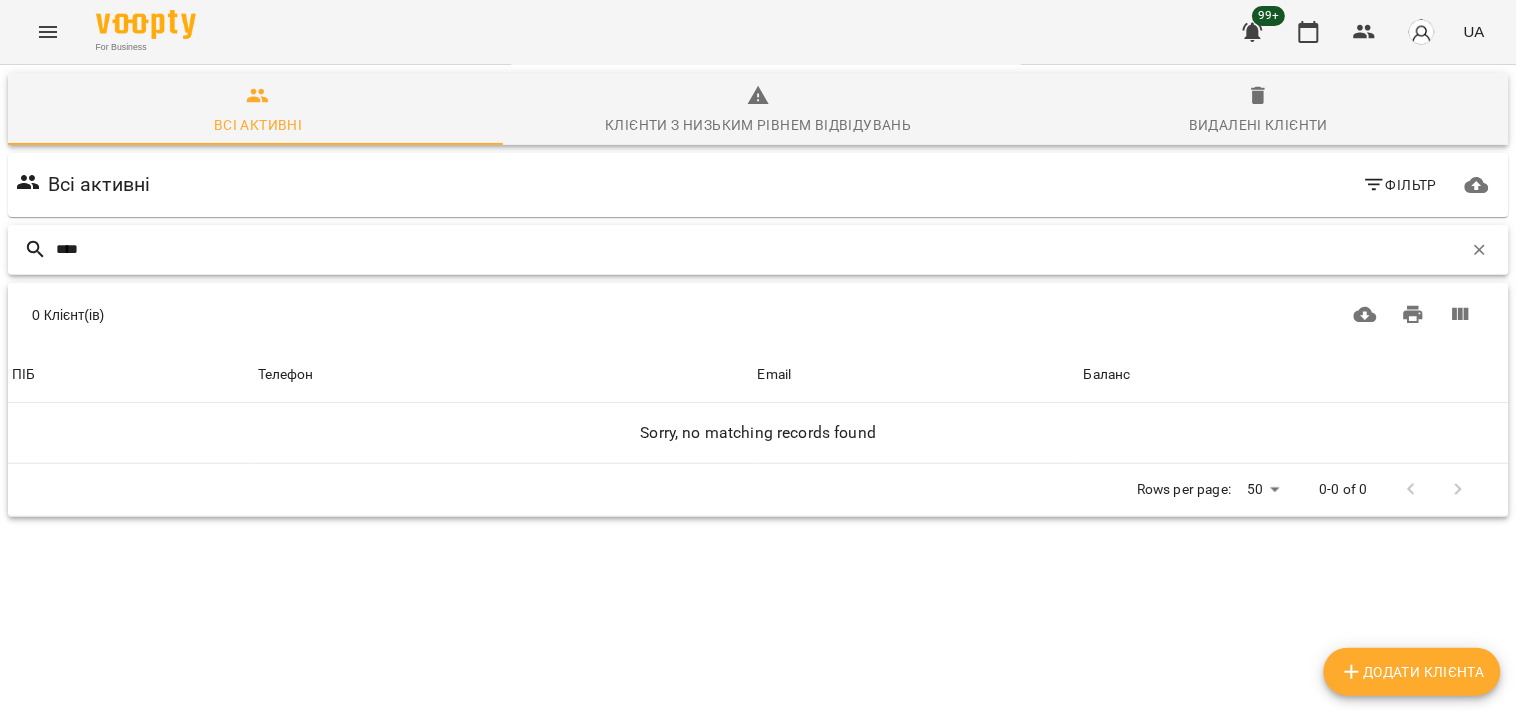 drag, startPoint x: 154, startPoint y: 236, endPoint x: 0, endPoint y: 240, distance: 154.05194 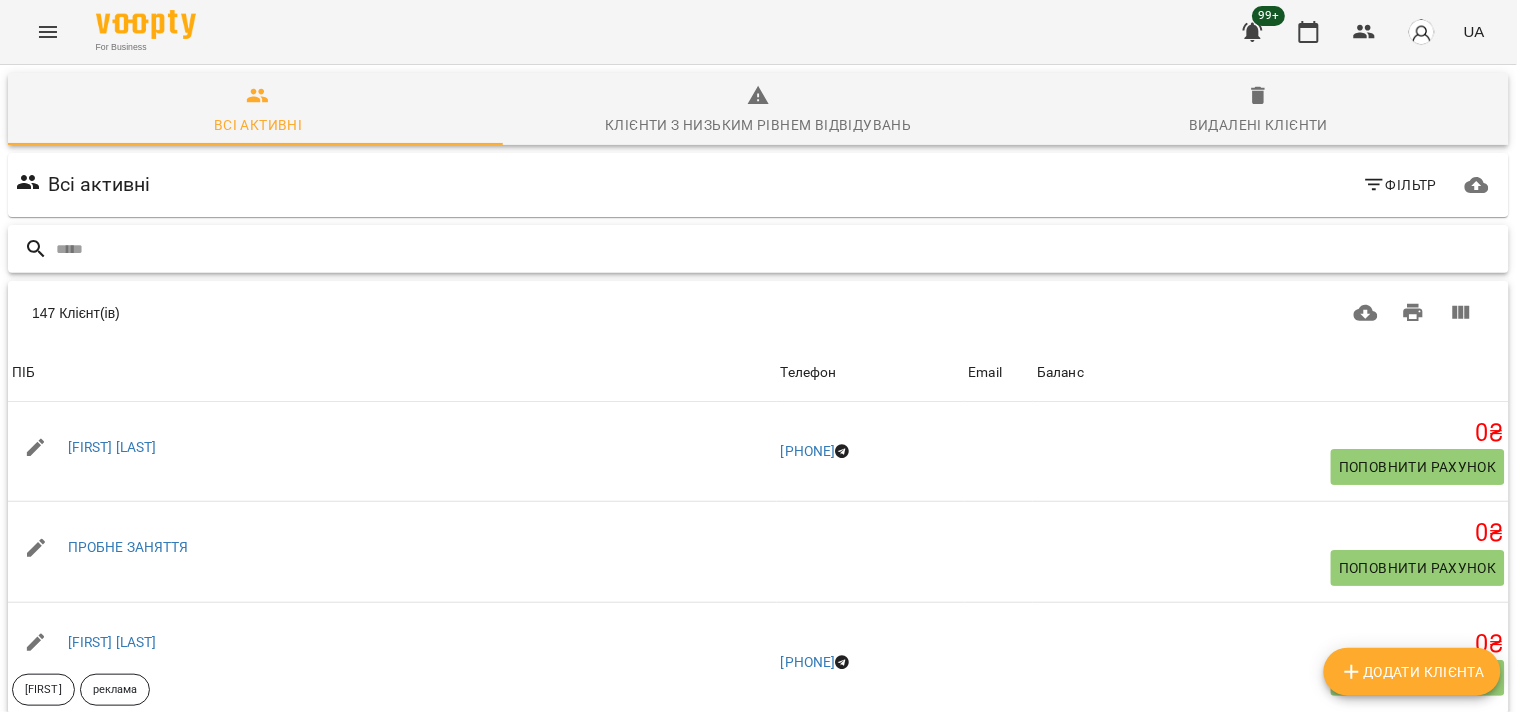 click at bounding box center [778, 249] 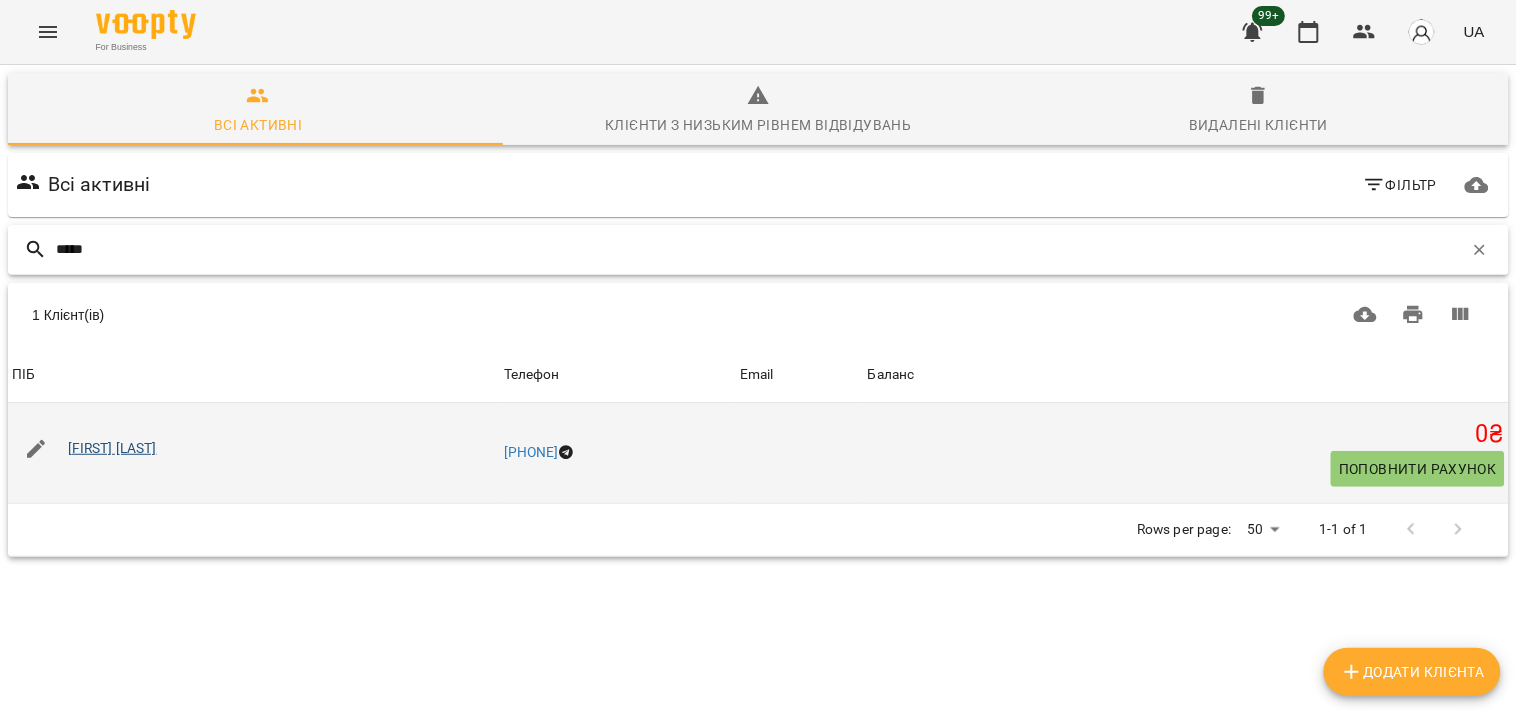 type on "*****" 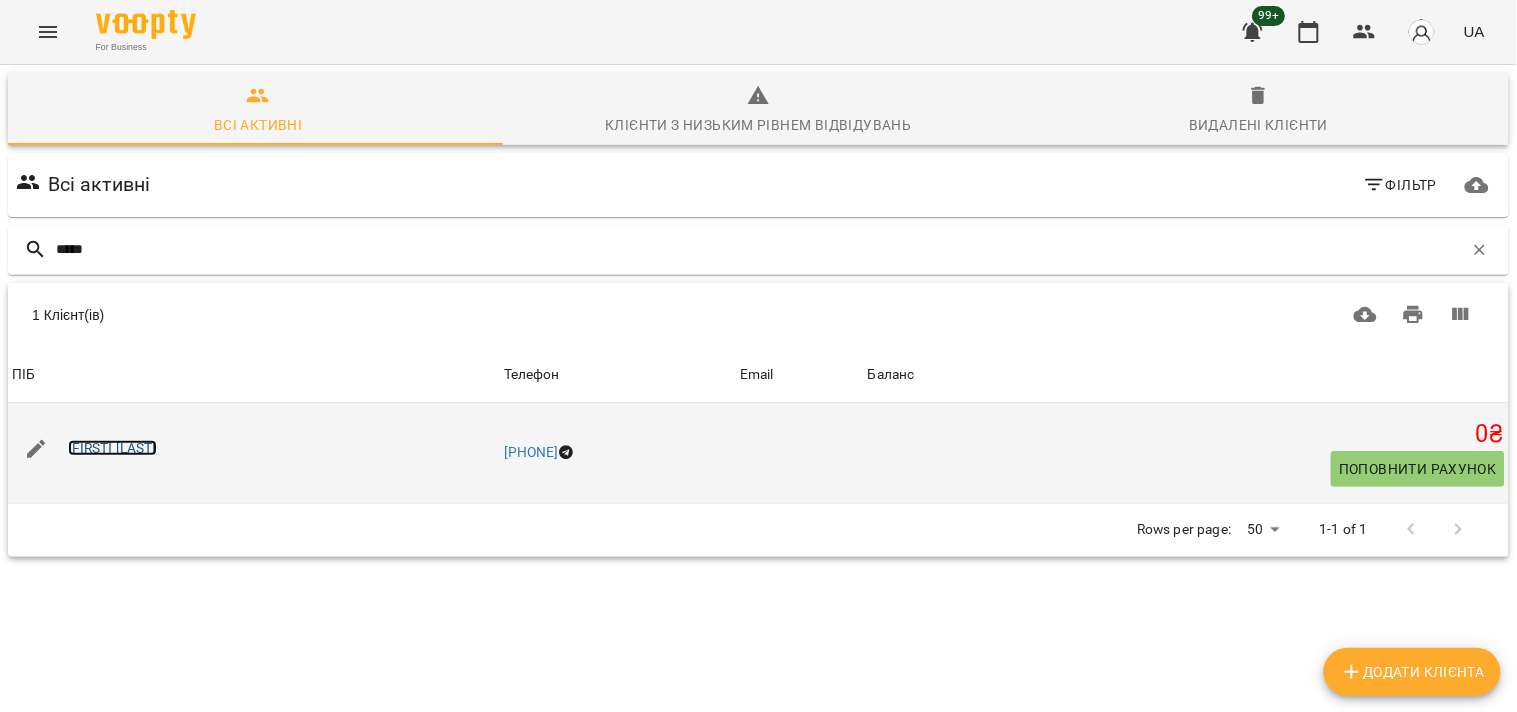 click on "[FIRST] [LAST]" at bounding box center [112, 448] 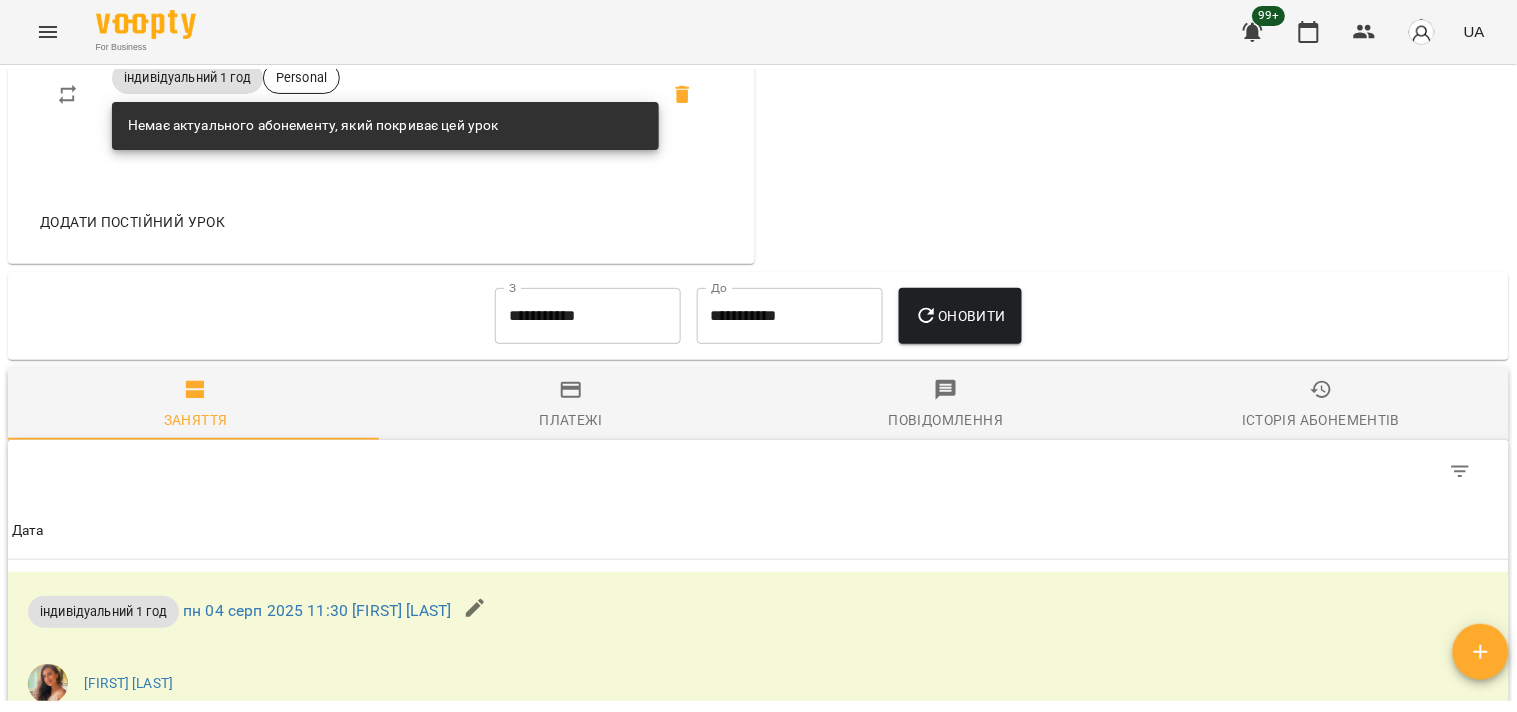 scroll, scrollTop: 910, scrollLeft: 0, axis: vertical 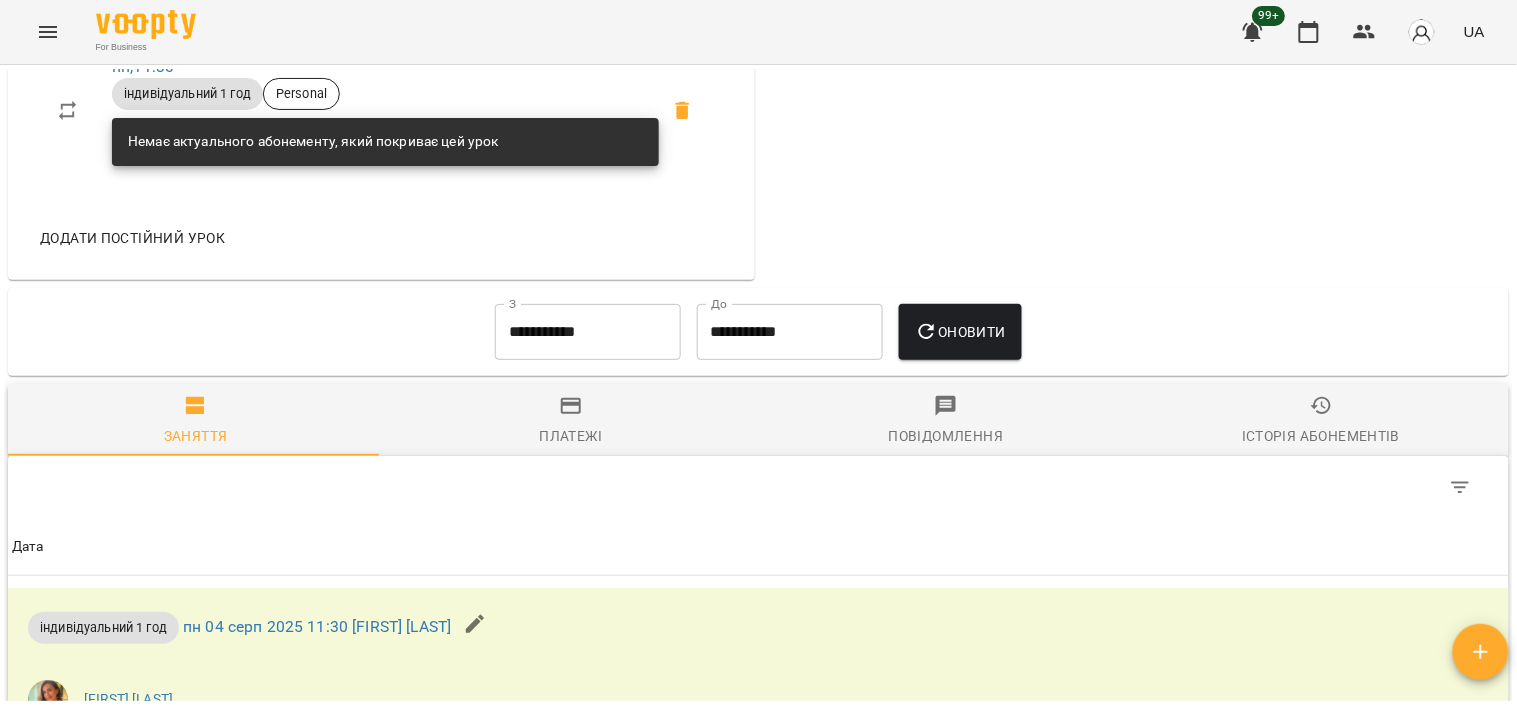 click 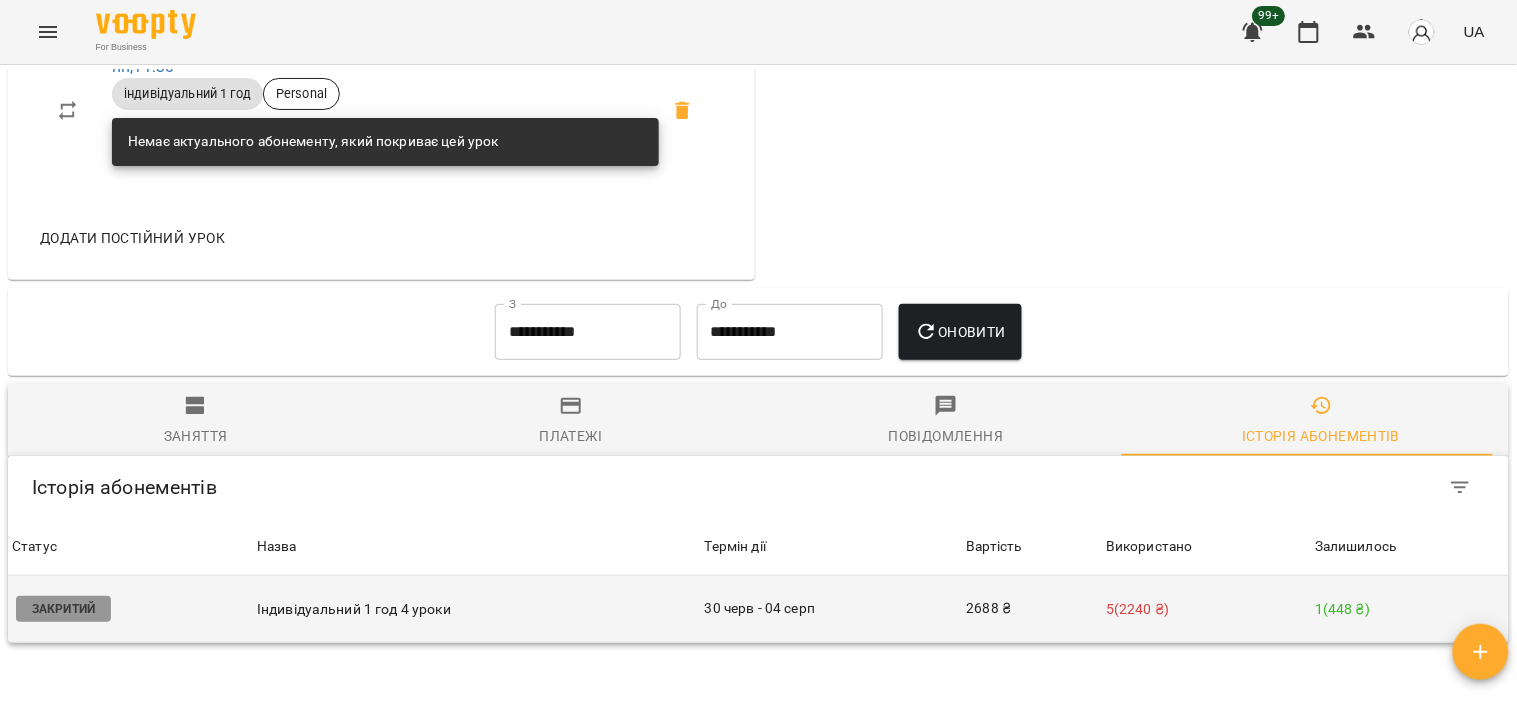 click on "5  ( 2240   ₴ )" at bounding box center [1206, 609] 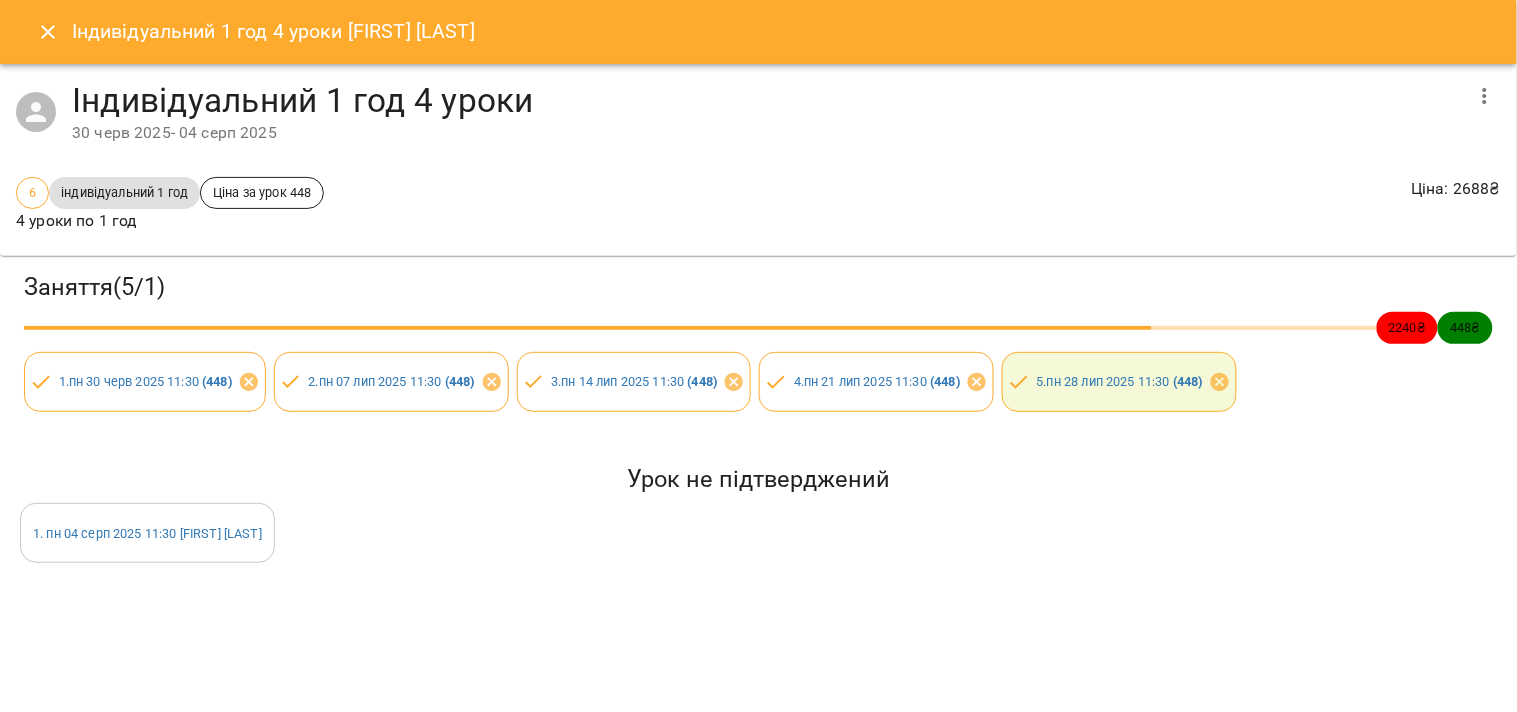 click 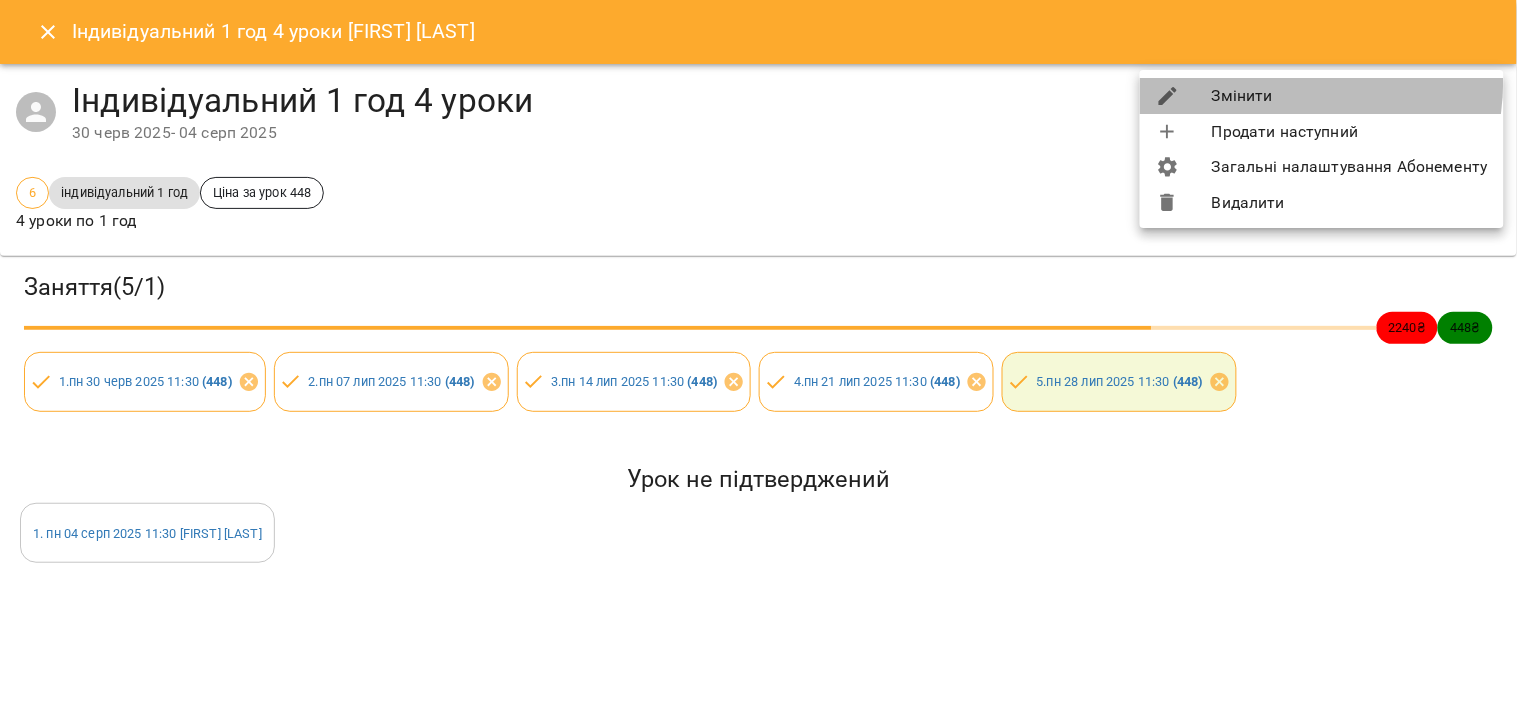 click on "Змінити" at bounding box center [1322, 96] 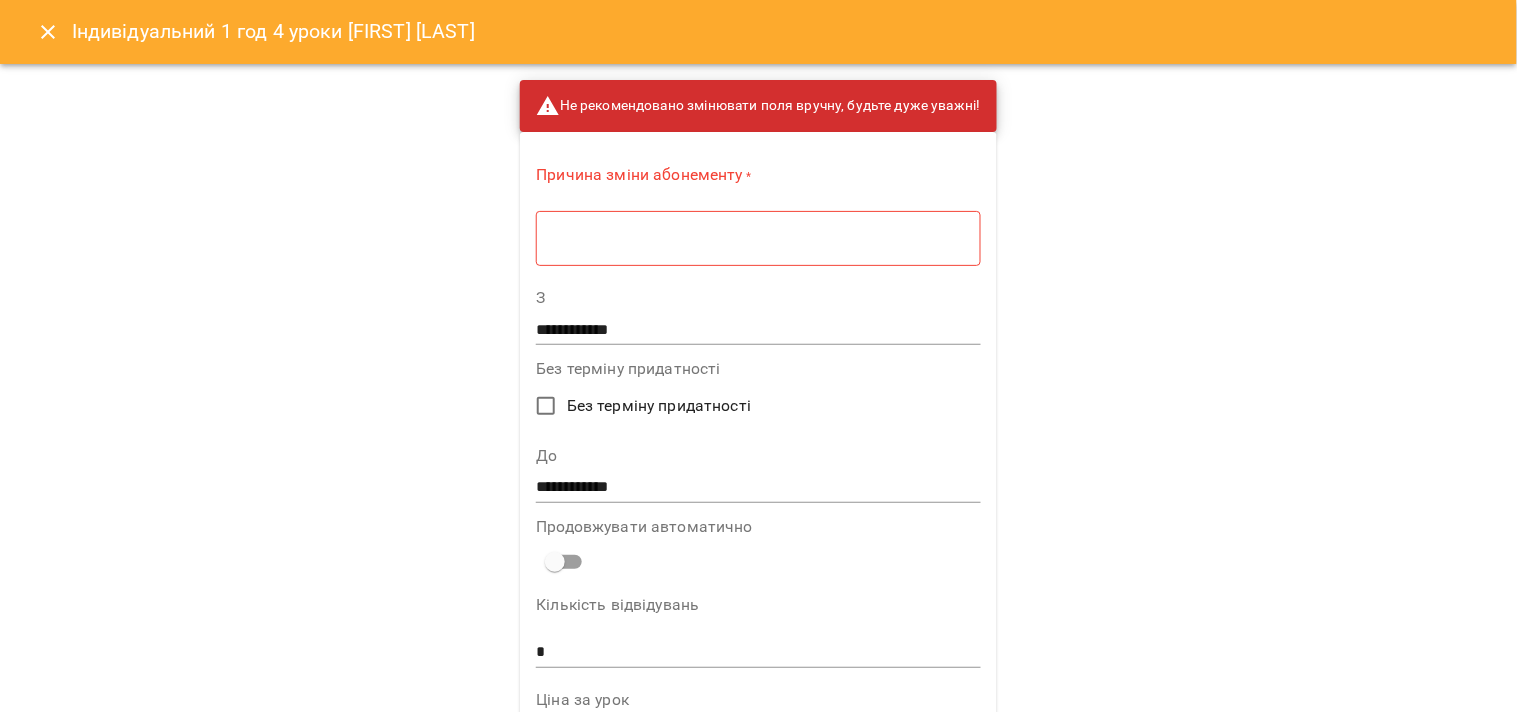 click at bounding box center [758, 238] 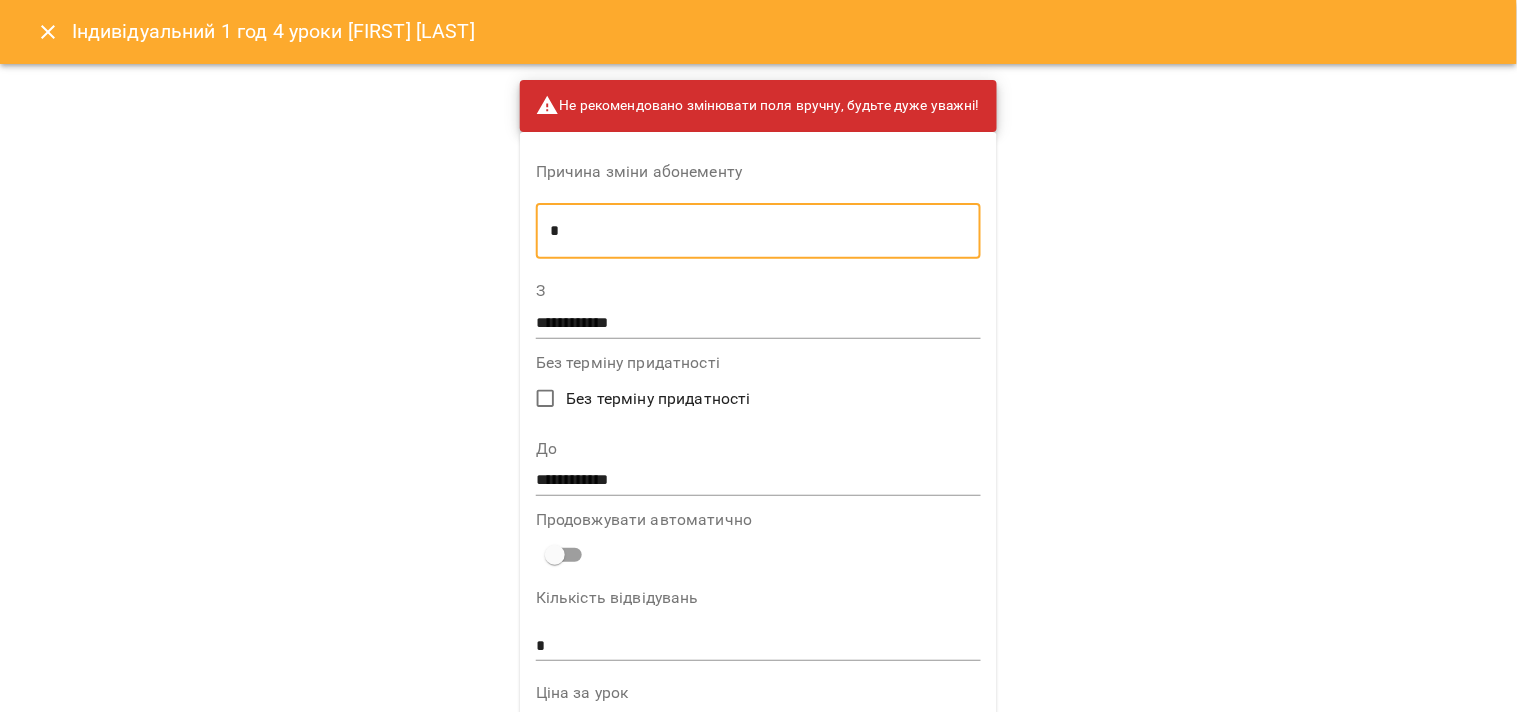 scroll, scrollTop: 111, scrollLeft: 0, axis: vertical 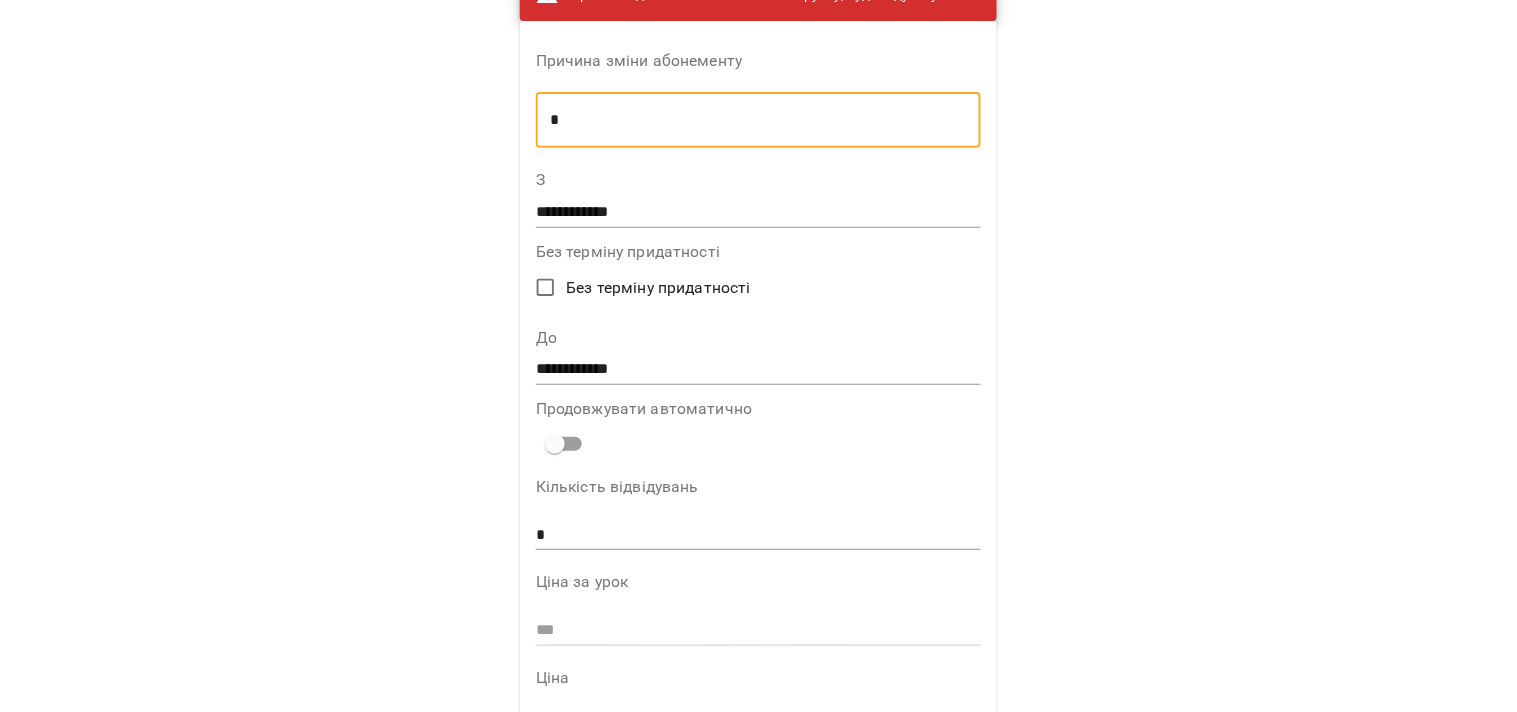 type on "*" 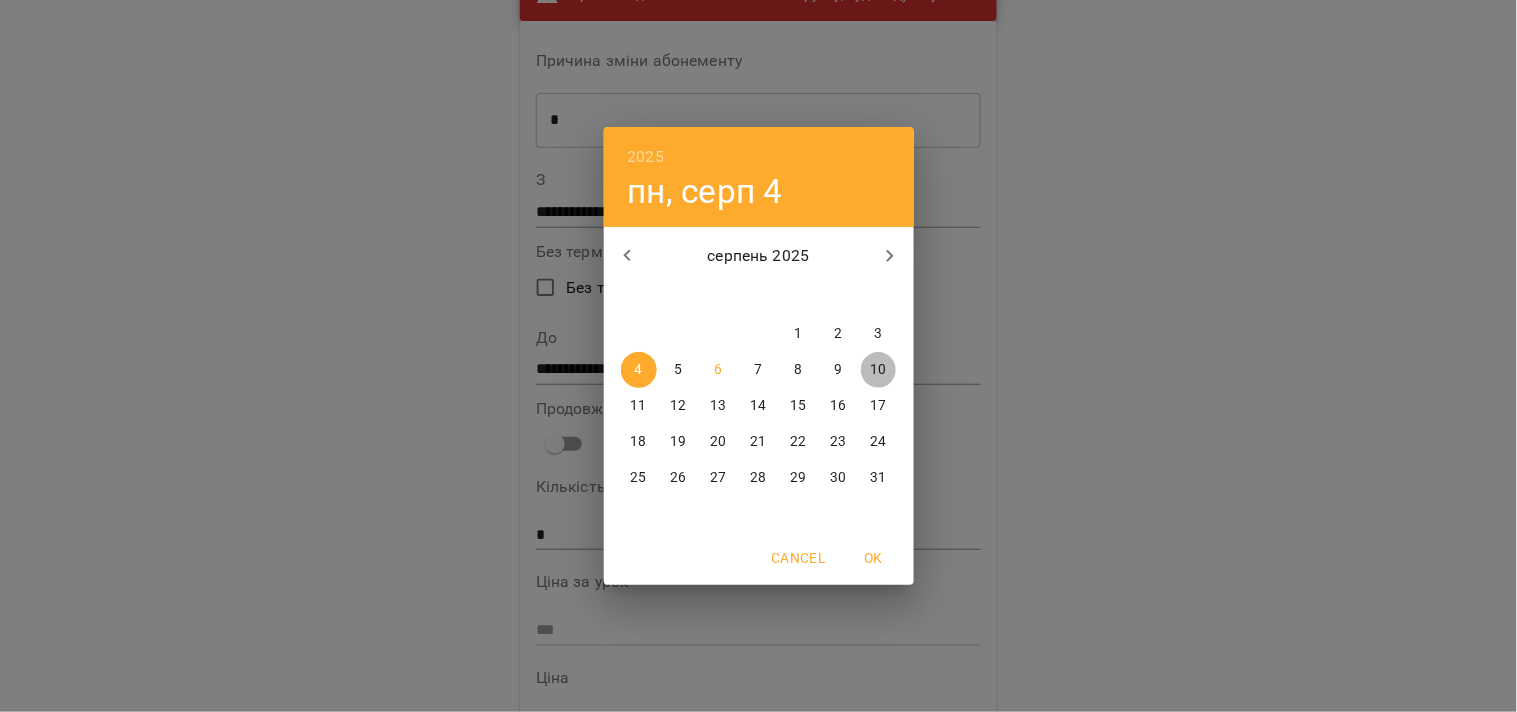 click on "10" at bounding box center [879, 370] 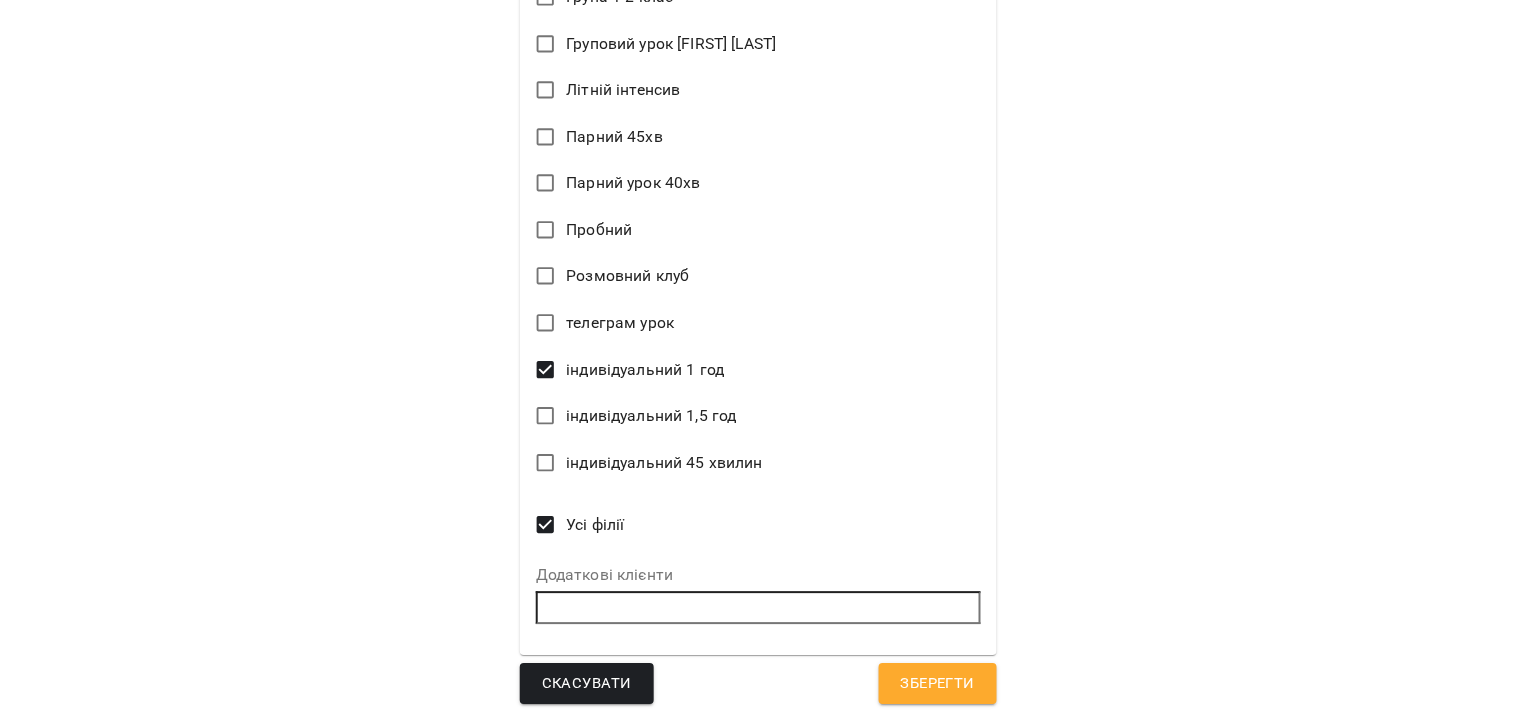 scroll, scrollTop: 1116, scrollLeft: 0, axis: vertical 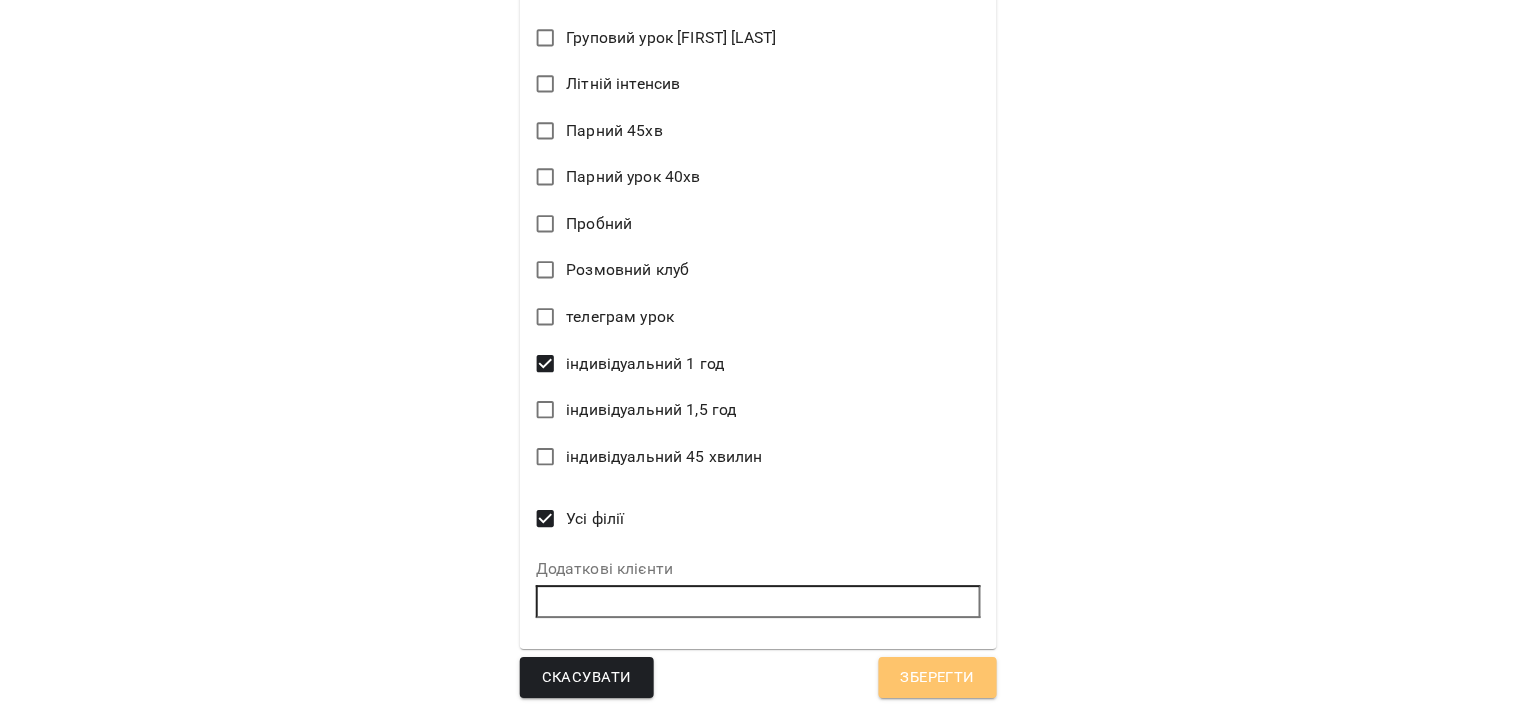 click on "Зберегти" at bounding box center [938, 678] 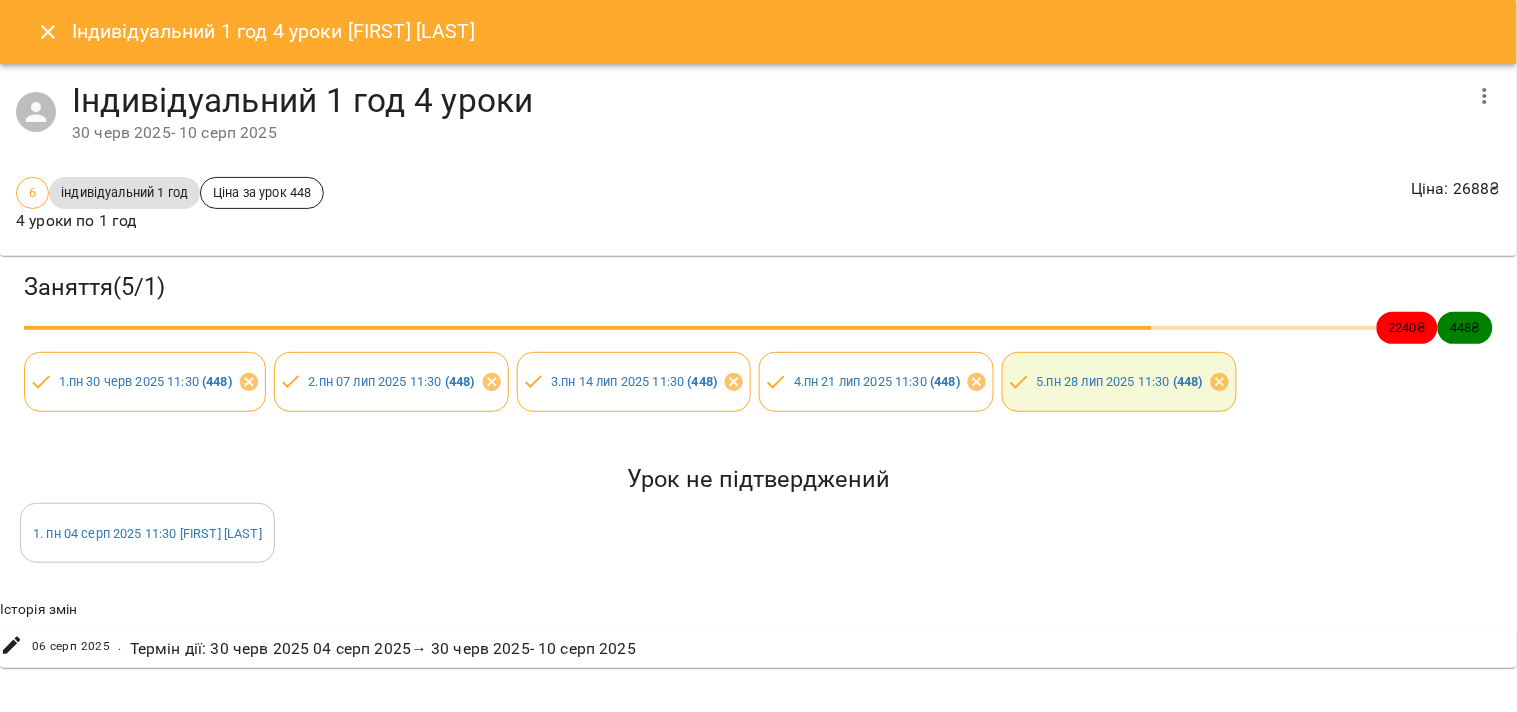 click 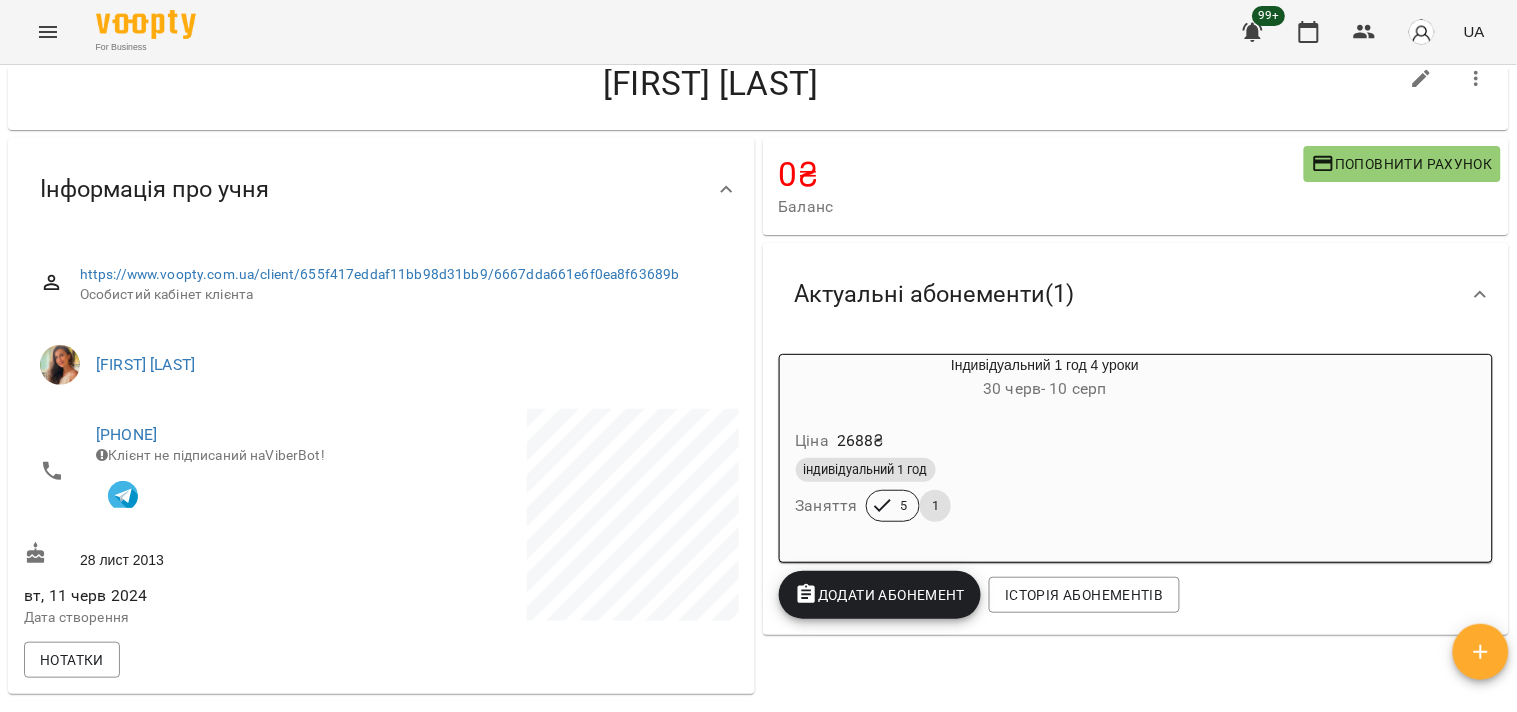 scroll, scrollTop: 0, scrollLeft: 0, axis: both 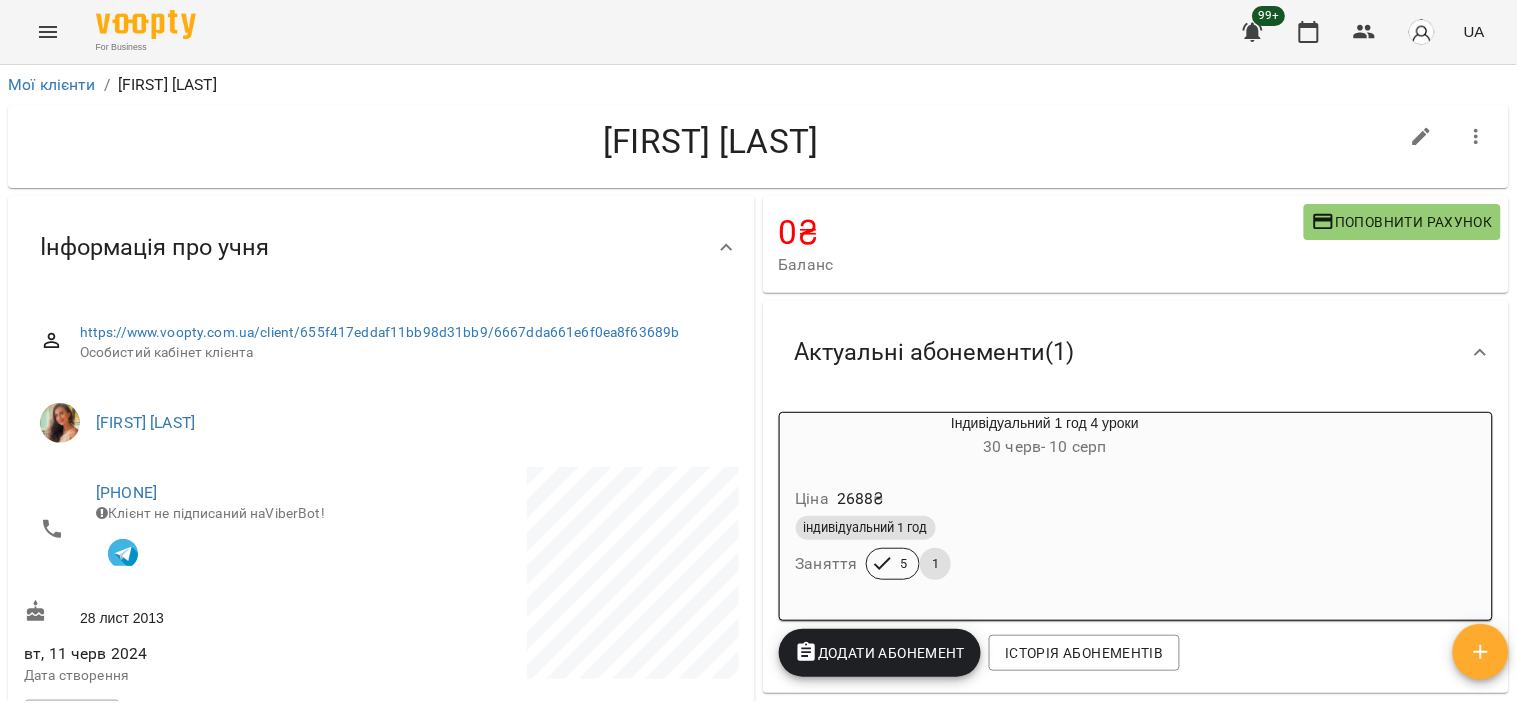 click on "99+ UA" at bounding box center (1361, 32) 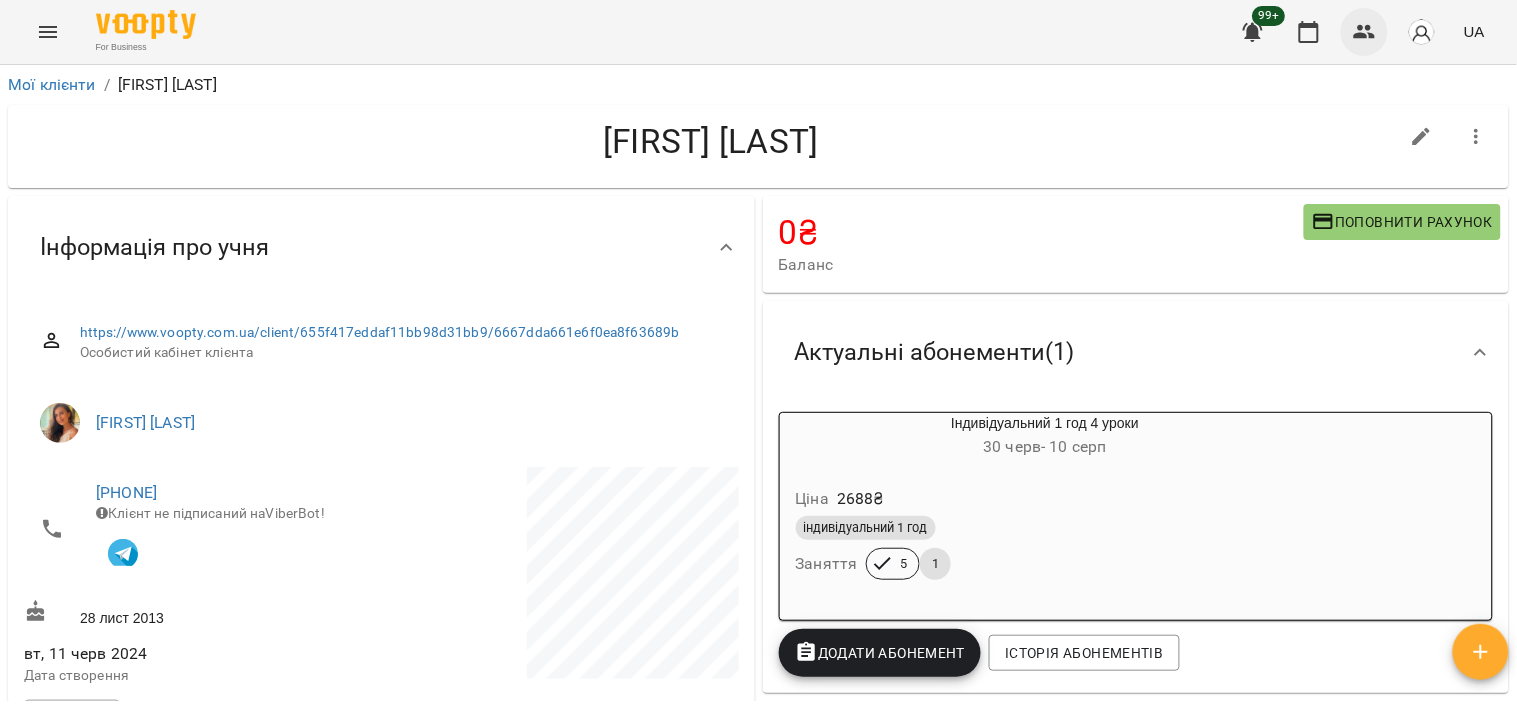 click 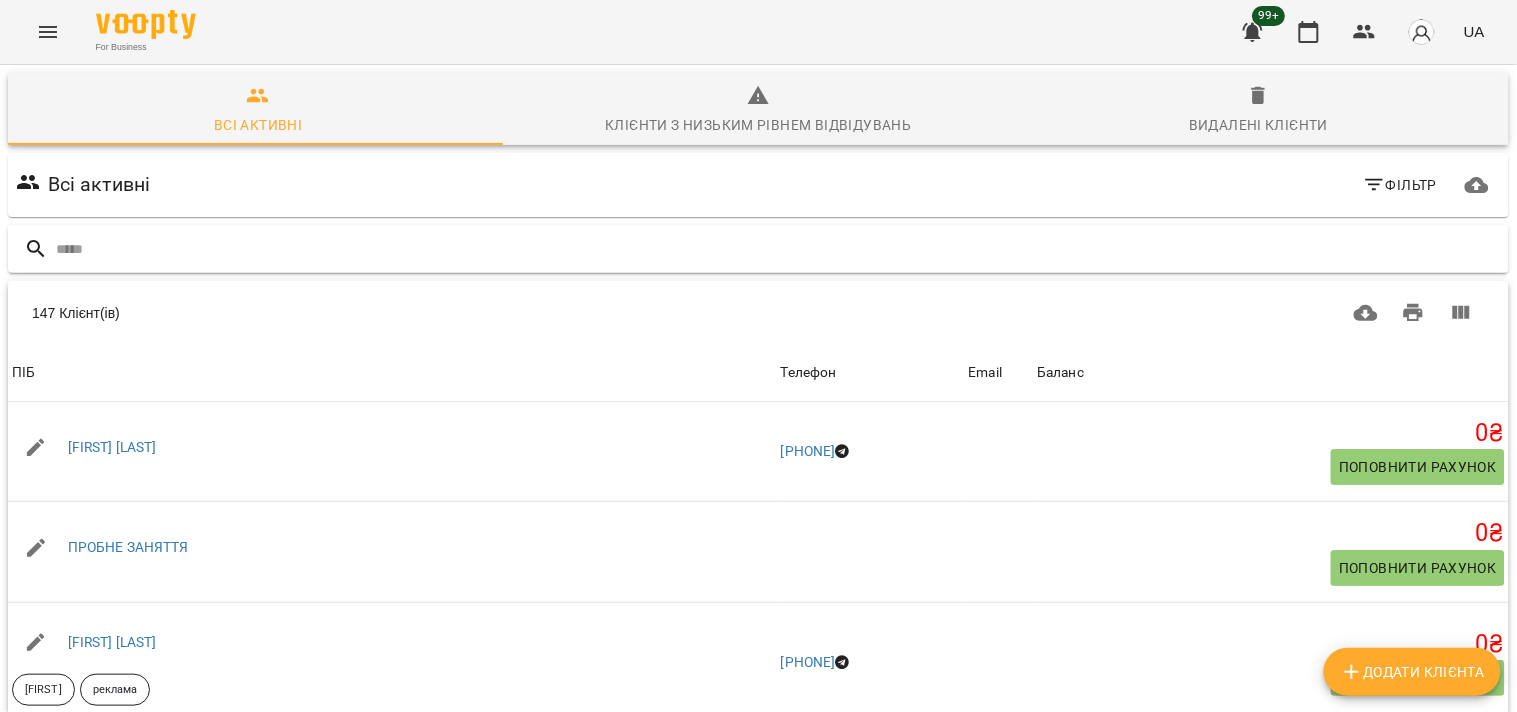click at bounding box center [778, 249] 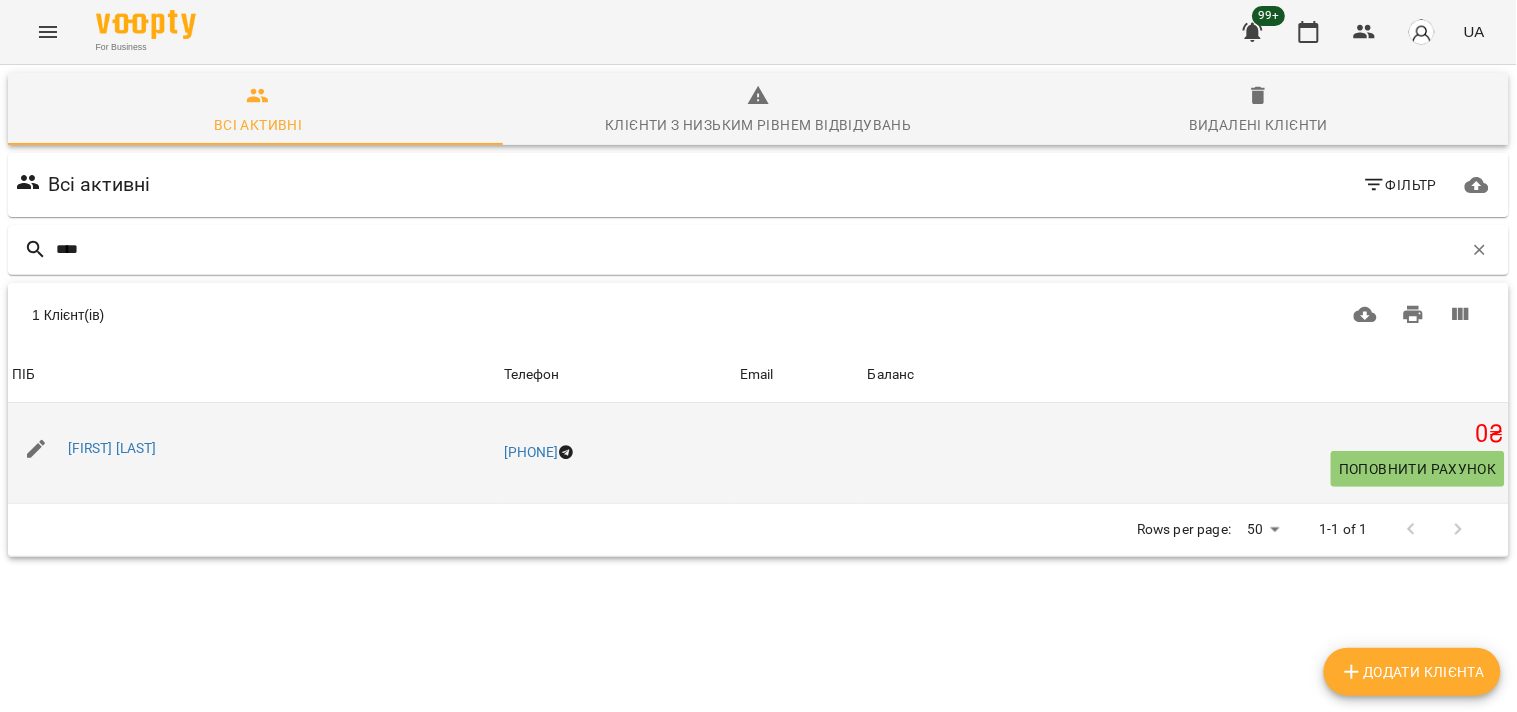 type on "****" 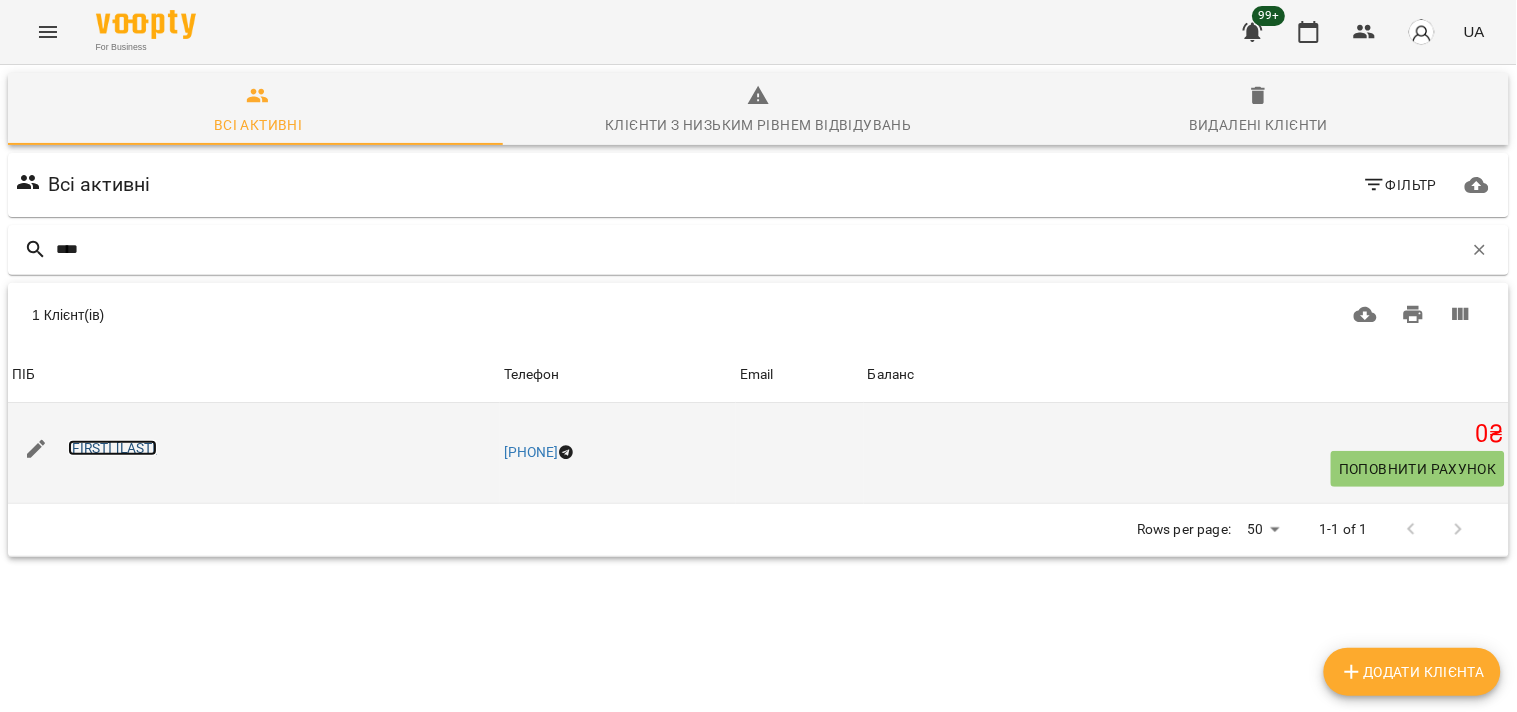 click on "[FIRST] [LAST]" at bounding box center [112, 448] 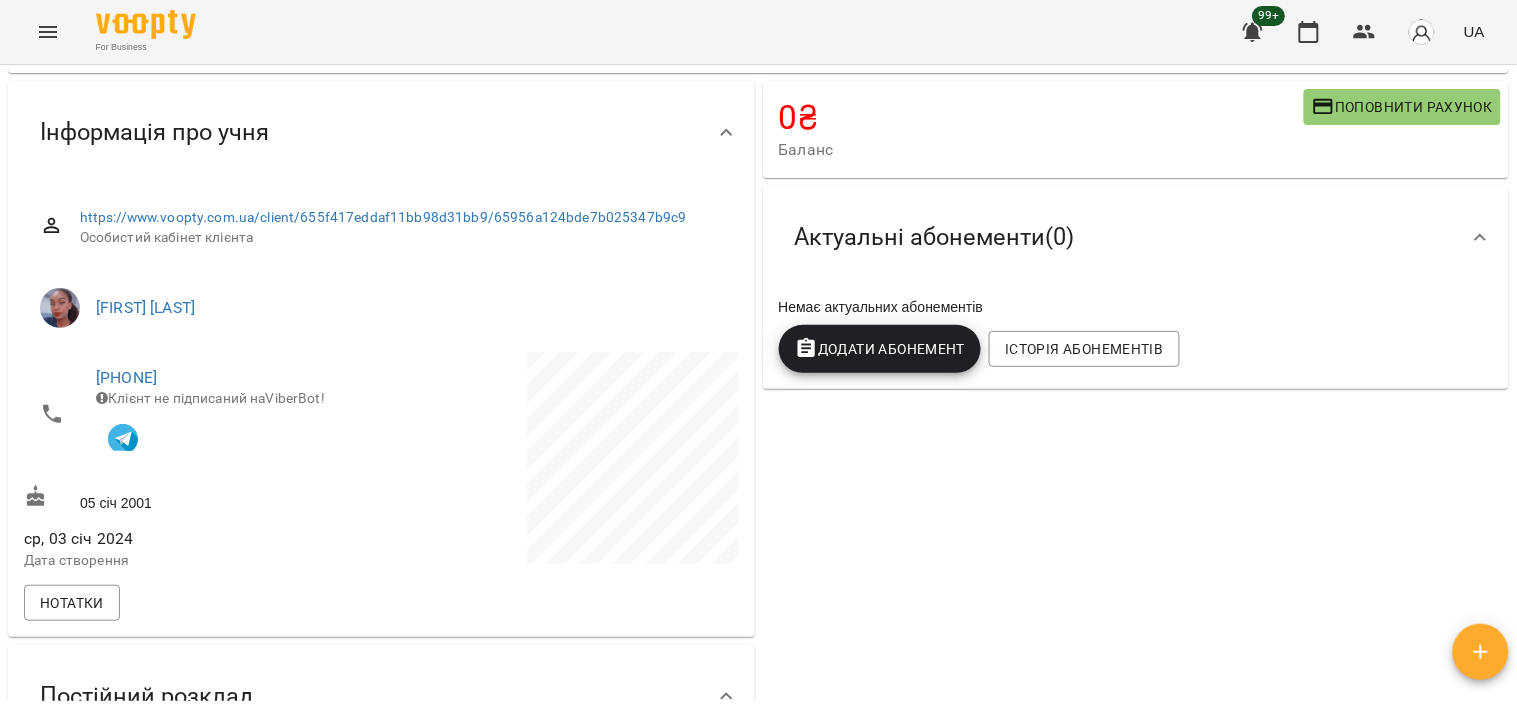 scroll, scrollTop: 222, scrollLeft: 0, axis: vertical 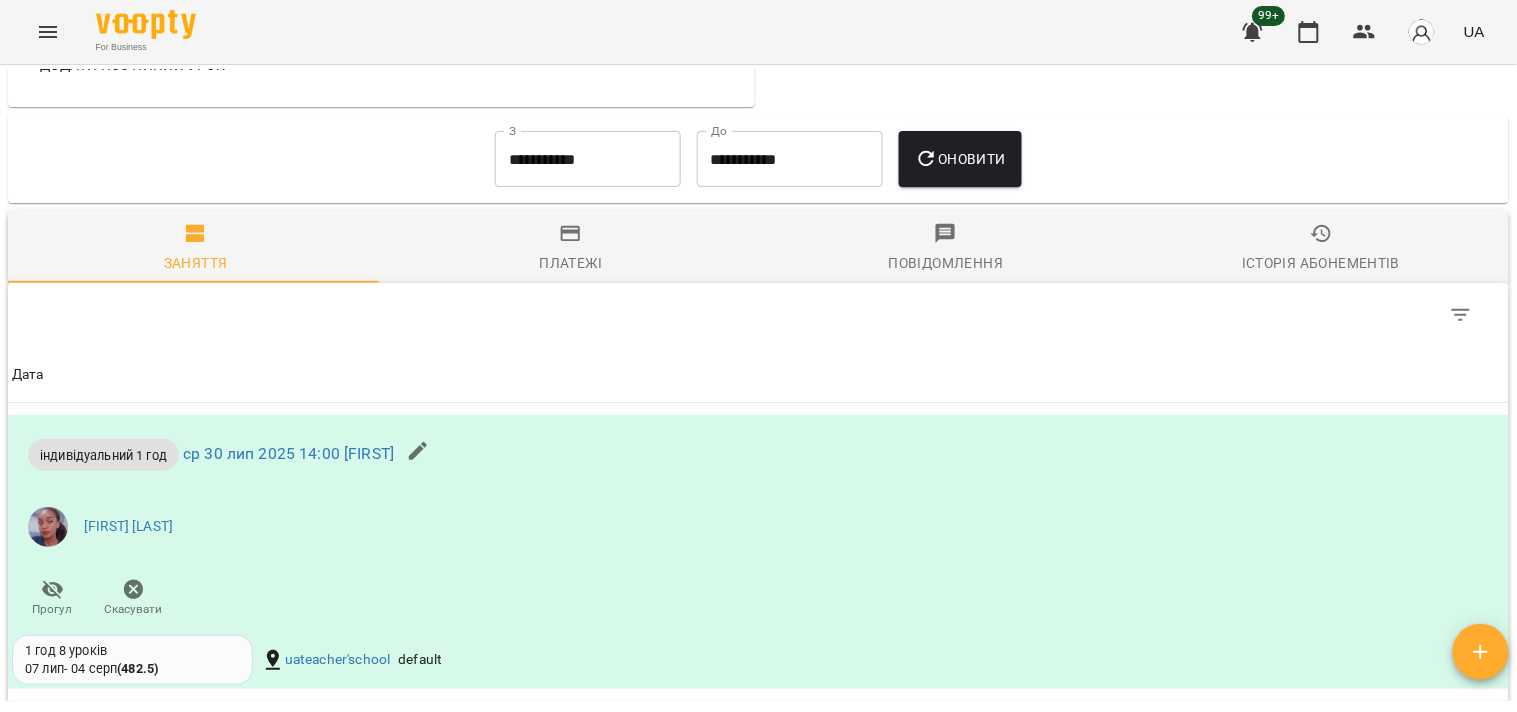click on "Історія абонементів" at bounding box center [1321, 263] 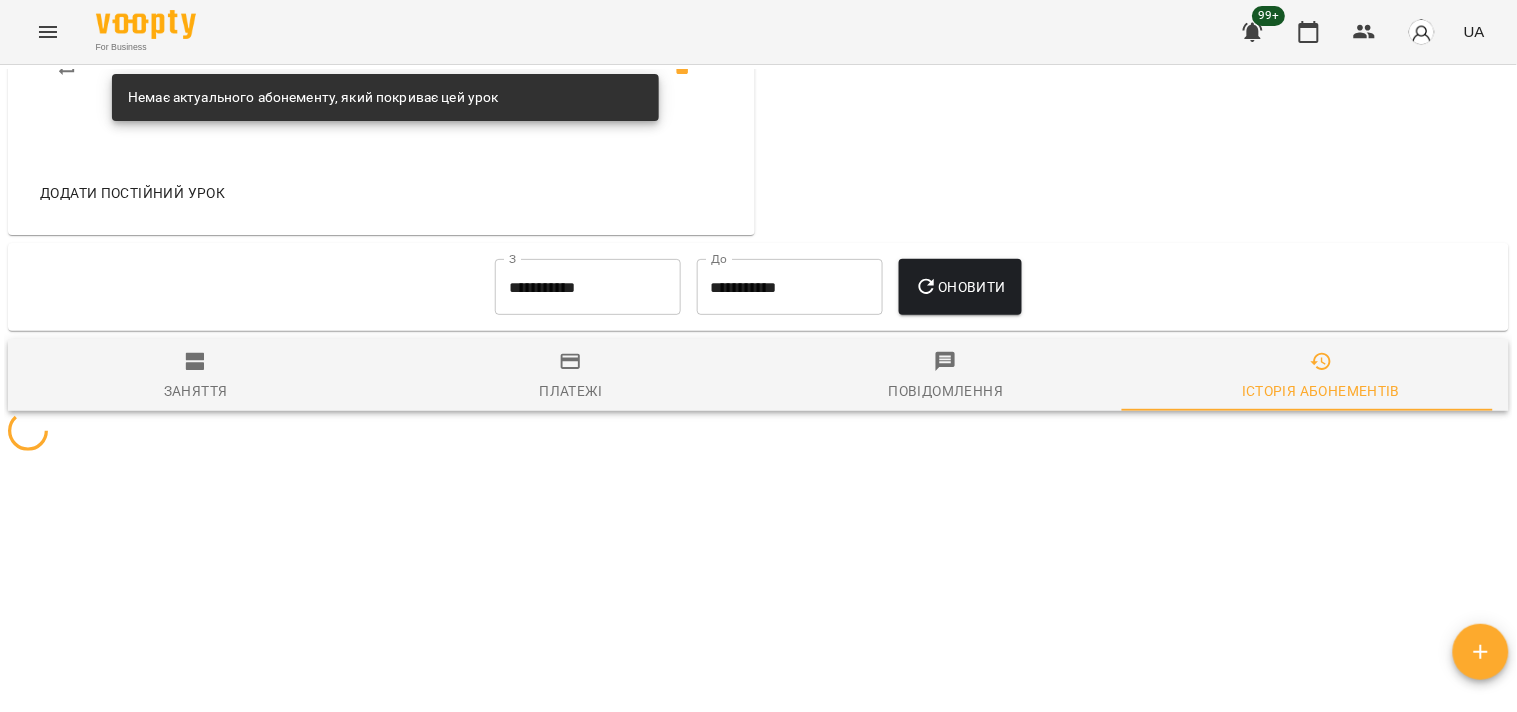 scroll, scrollTop: 1222, scrollLeft: 0, axis: vertical 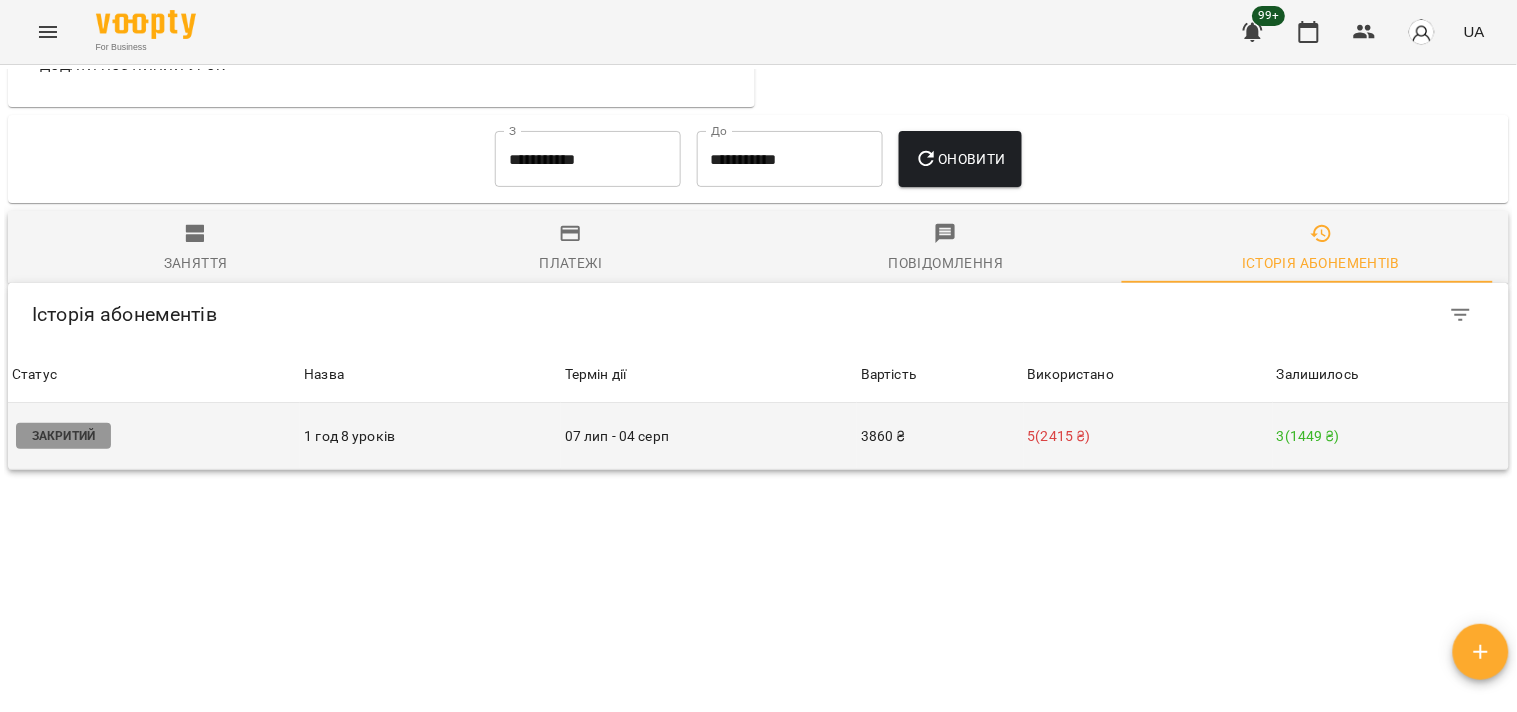 click on "5 ( 2415 ₴ )" at bounding box center [1148, 436] 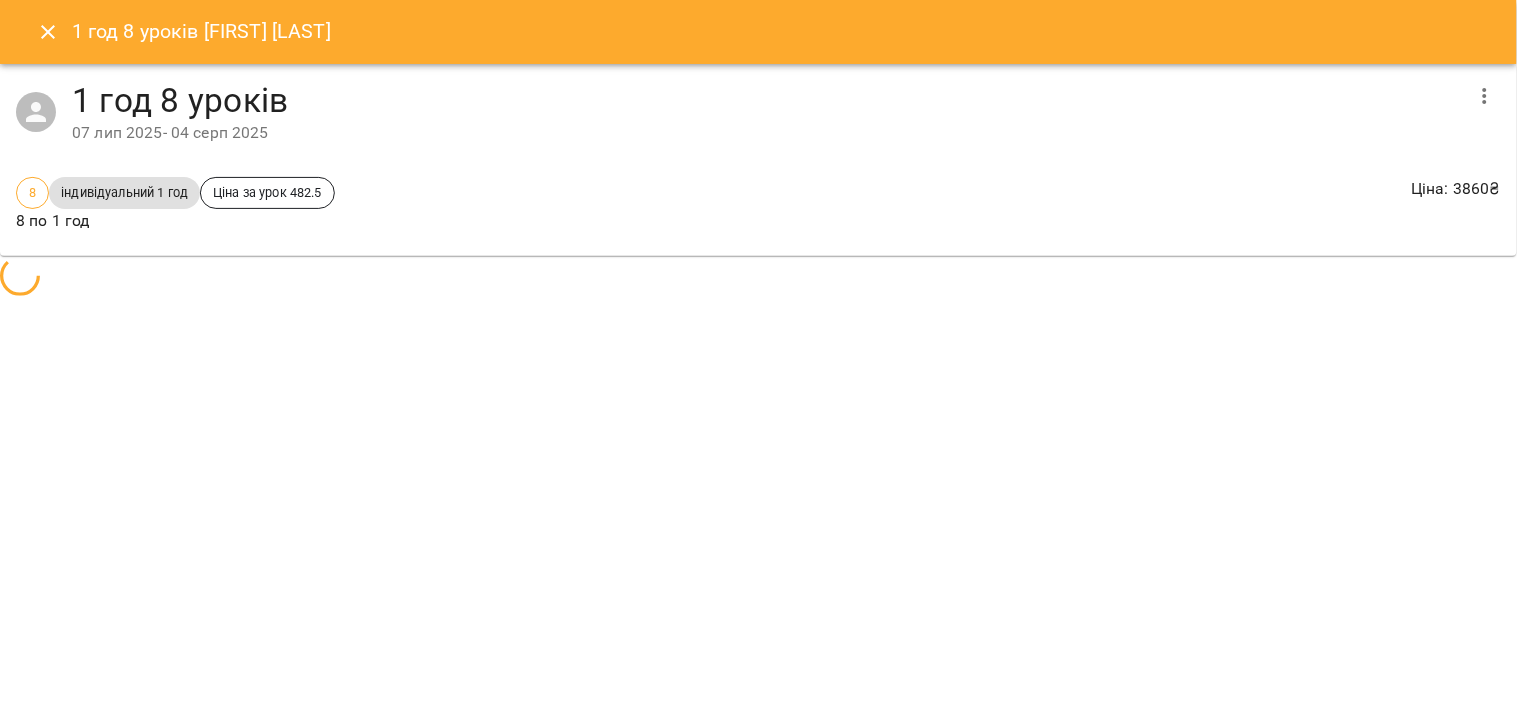click on "1 год 8 уроків [FIRST] [LAST] 1 год 8 уроків 07 лип 2025 - 04 серп 2025 8 індивідуальний 1 год Ціна за урок 482.5 8 по 1 год Ціна : 3860 ₴" at bounding box center [758, 356] 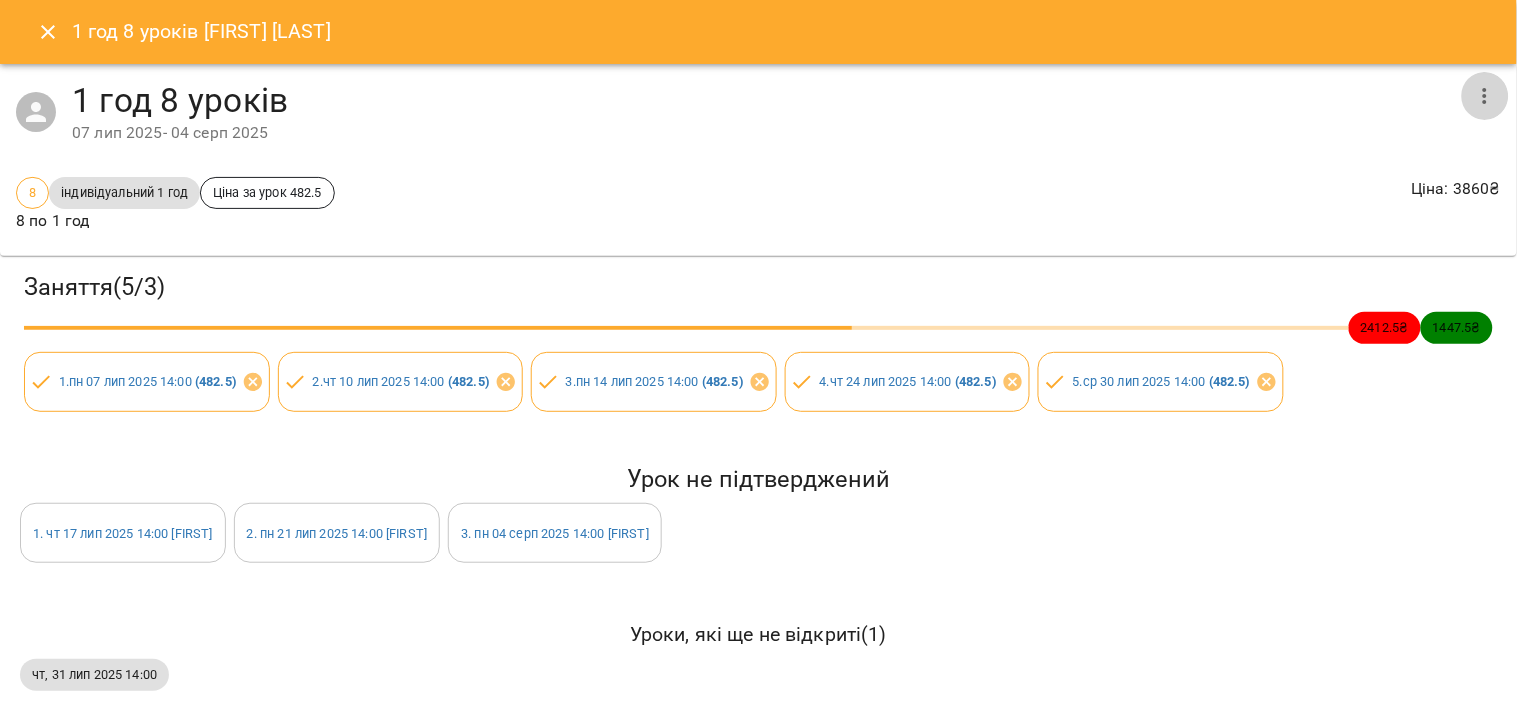 click 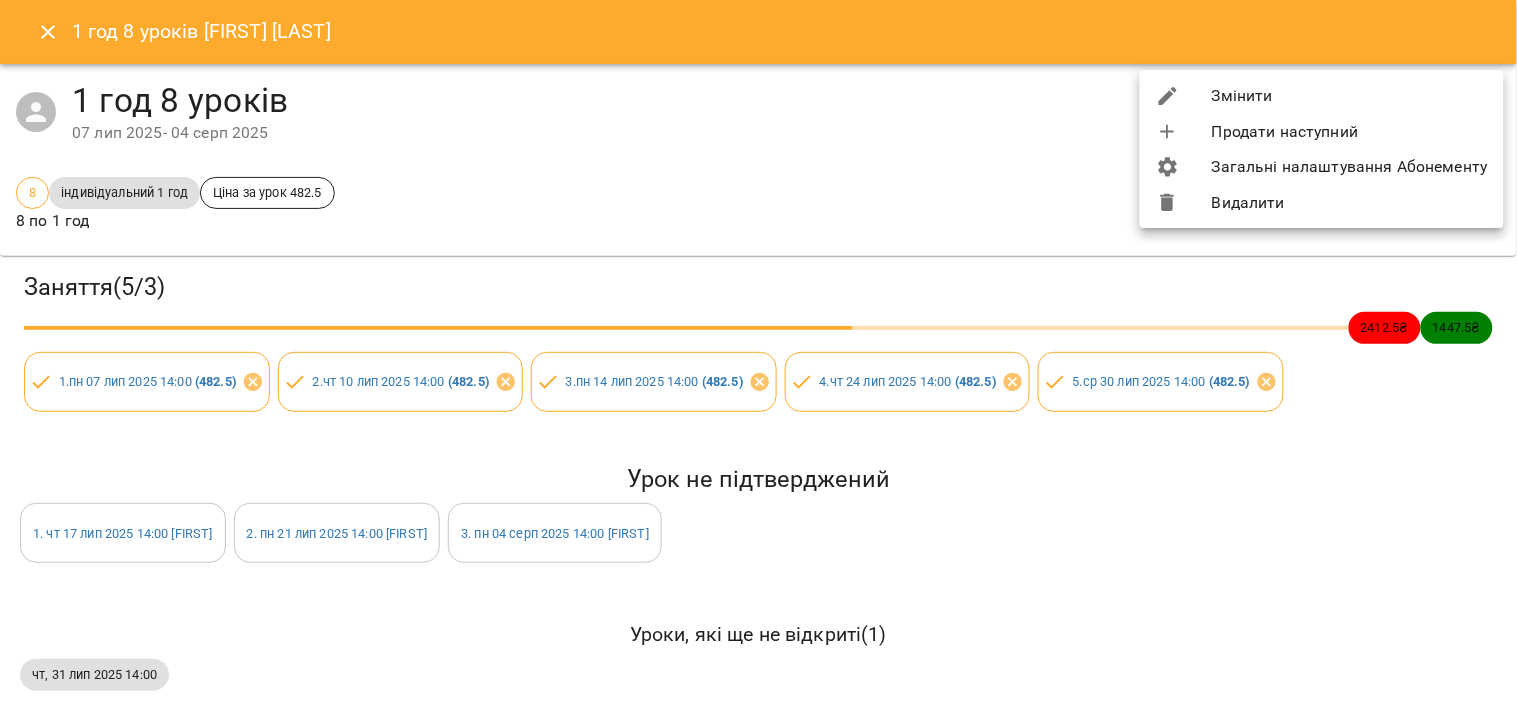 click on "Змінити" at bounding box center (1322, 96) 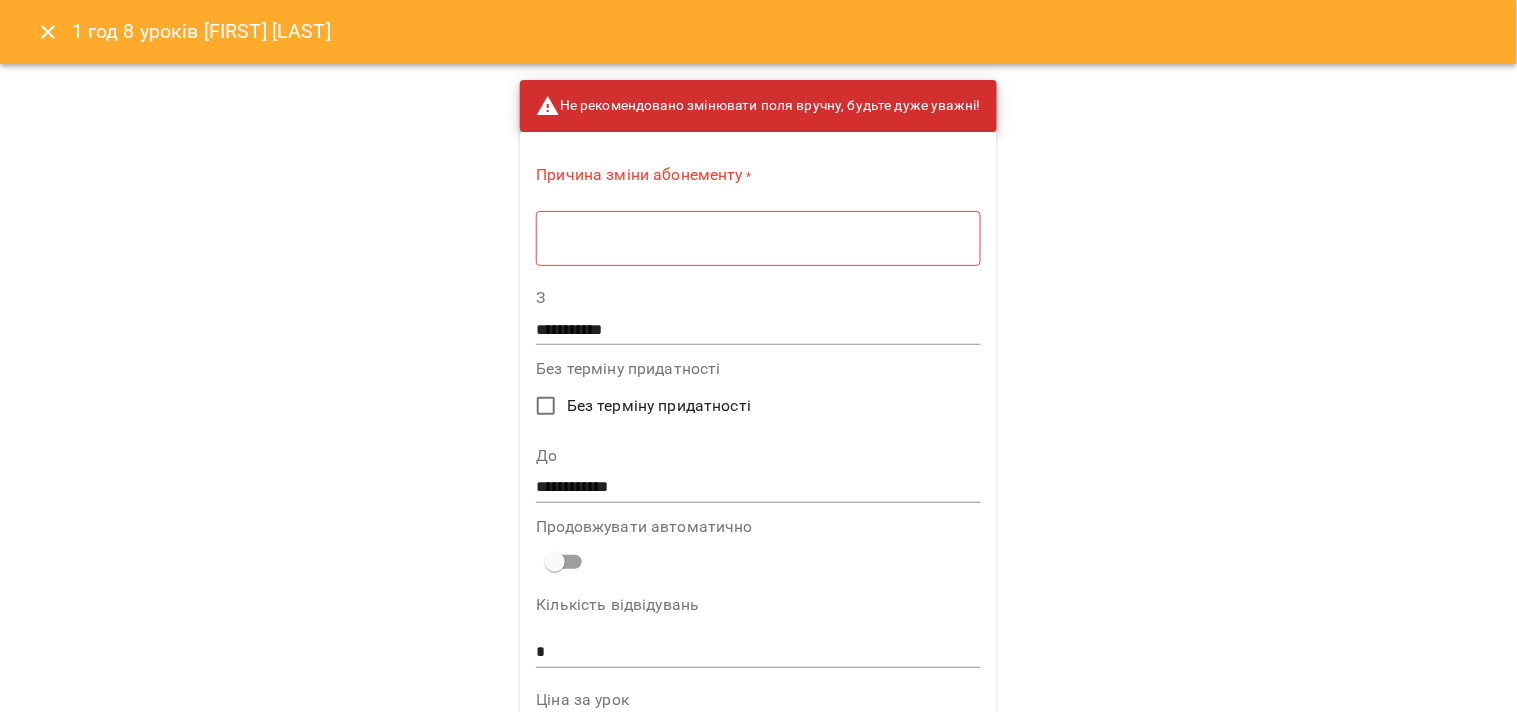click at bounding box center [758, 238] 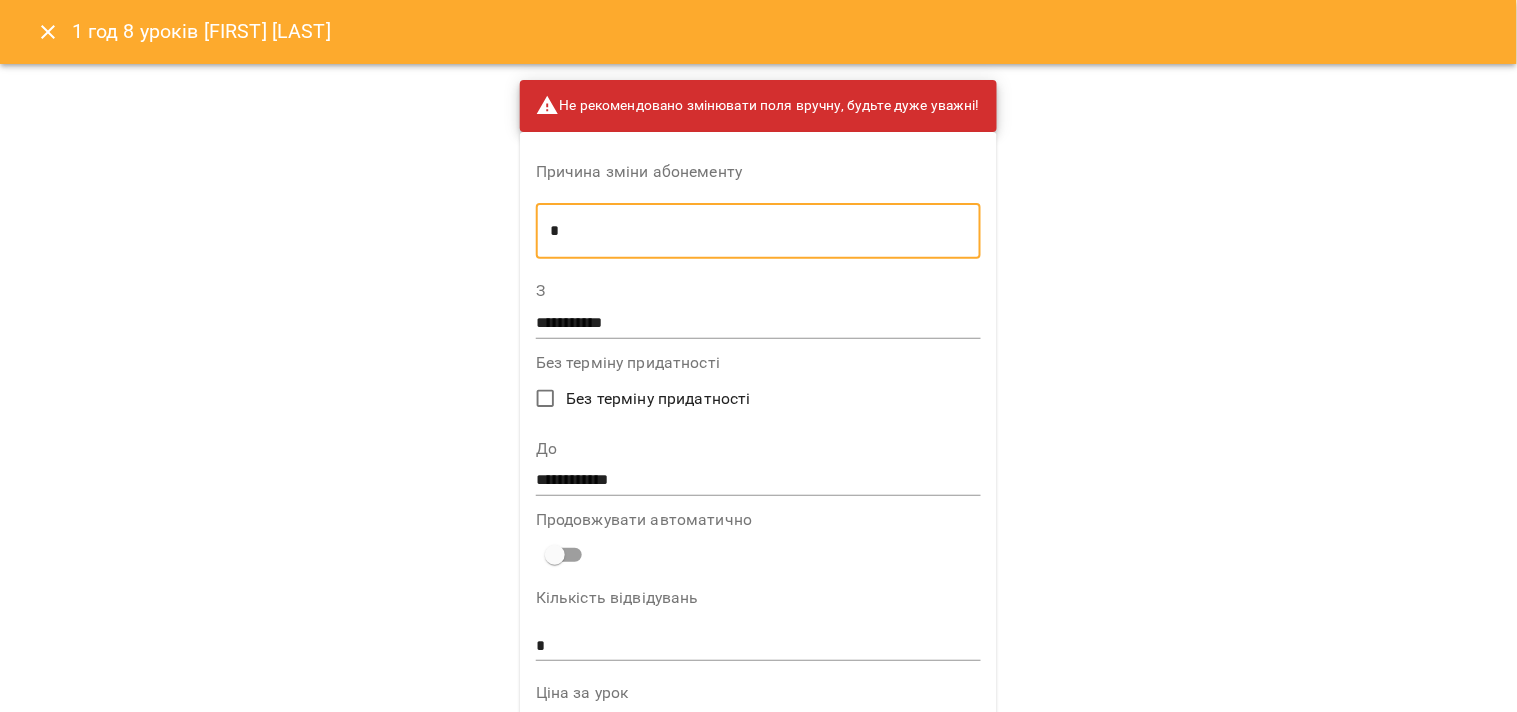 type on "*" 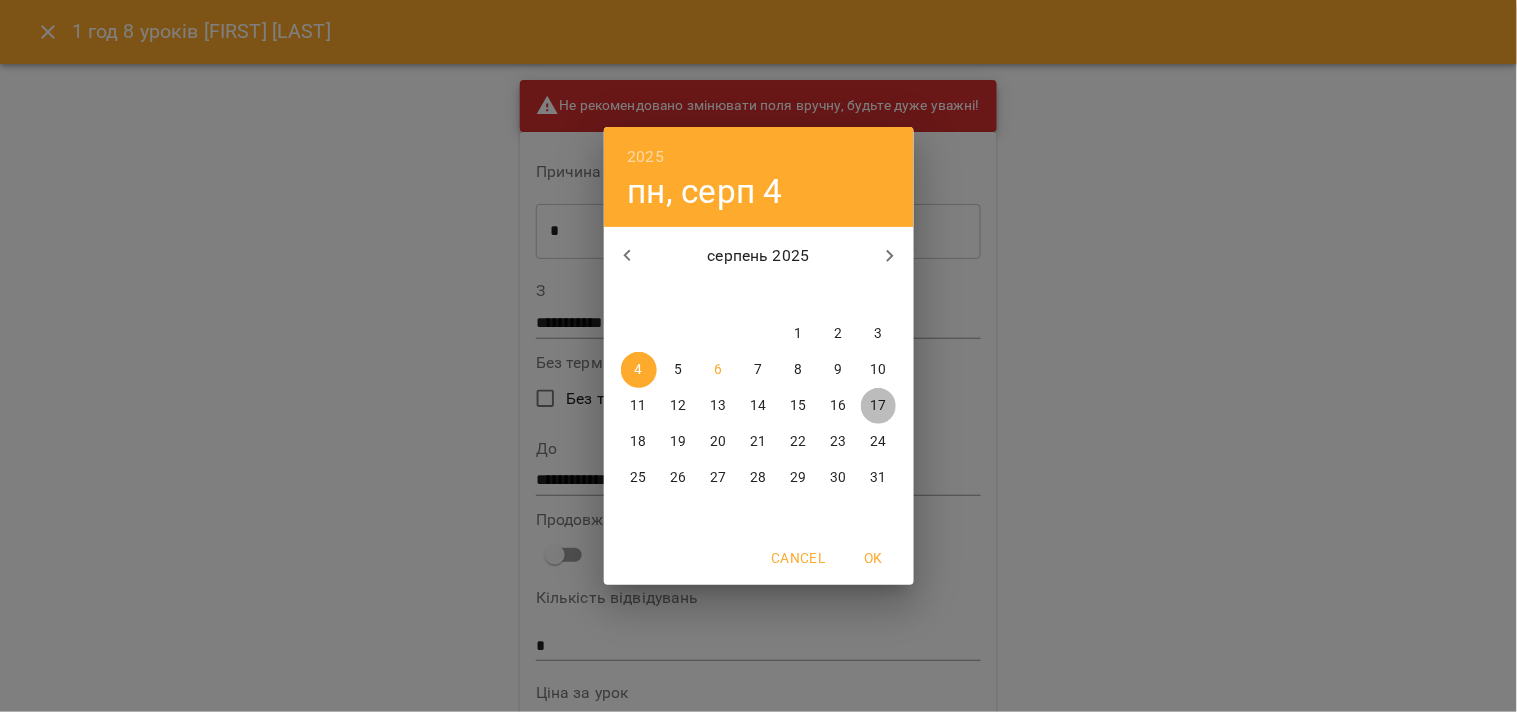 click on "17" at bounding box center [878, 406] 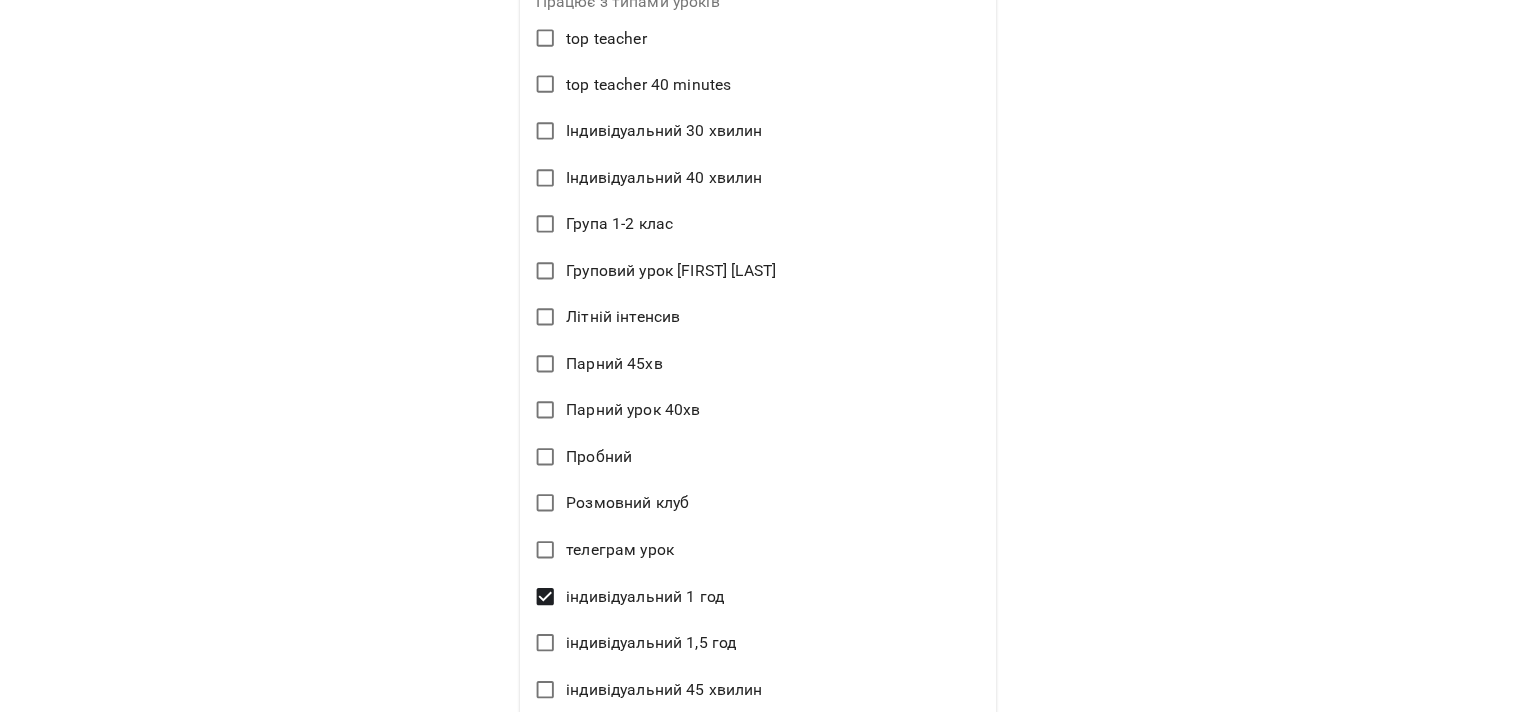 scroll, scrollTop: 1116, scrollLeft: 0, axis: vertical 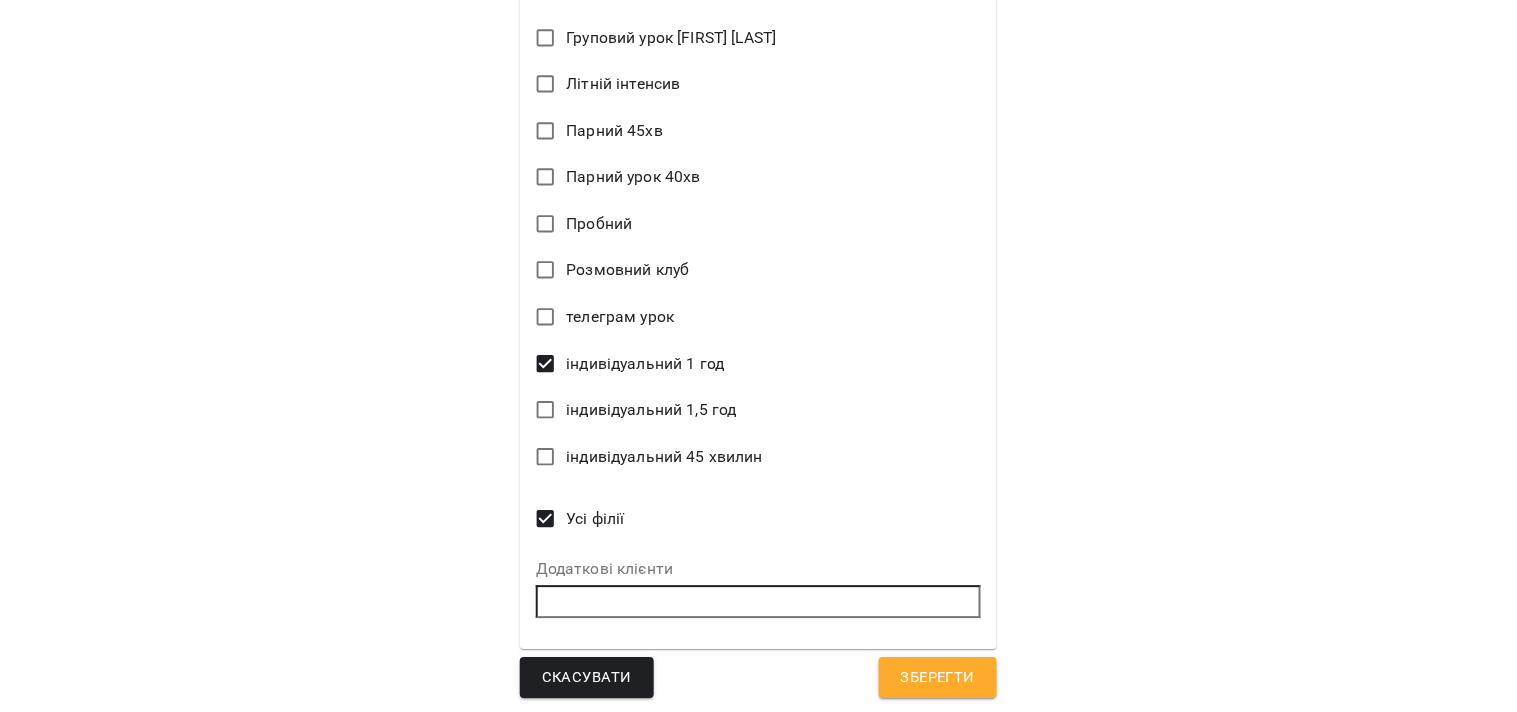 click on "Зберегти" at bounding box center [938, 678] 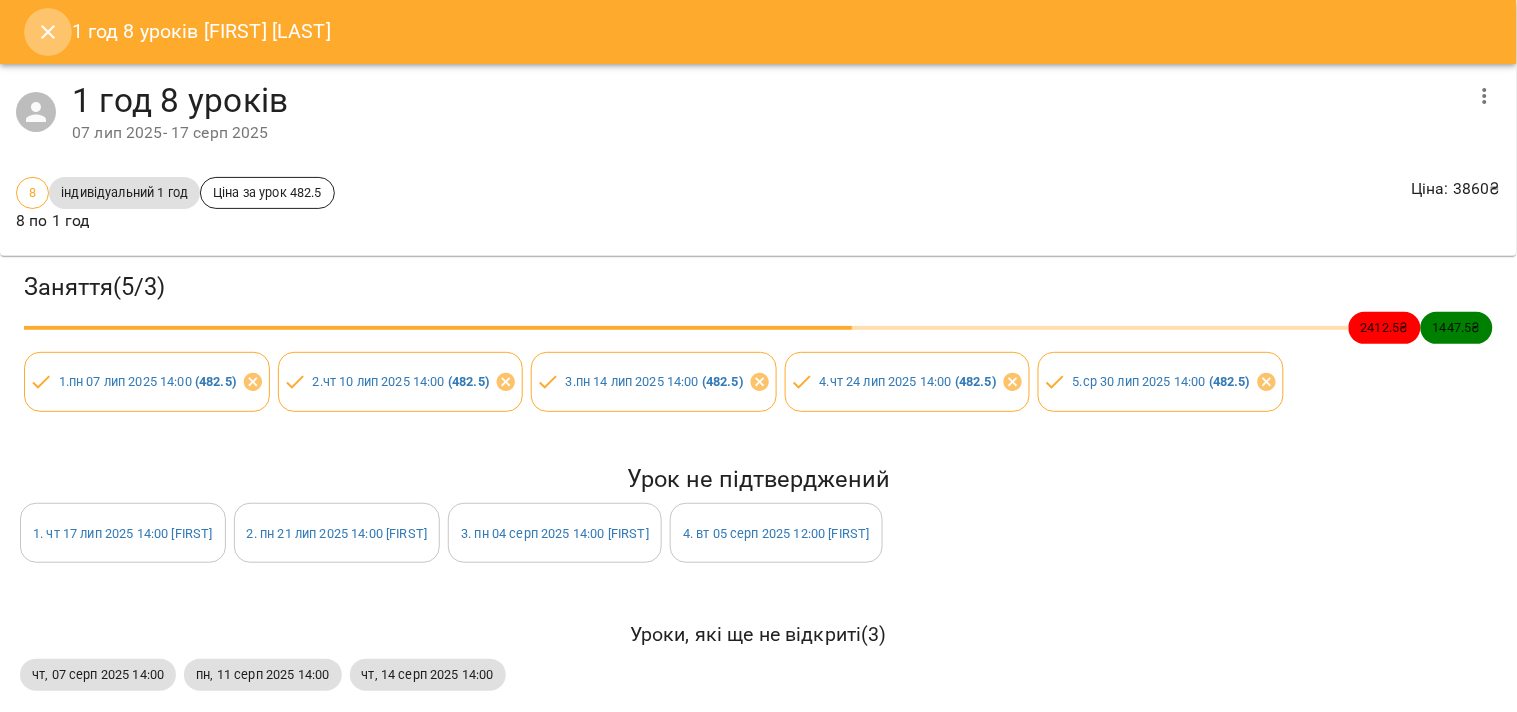 click at bounding box center (48, 32) 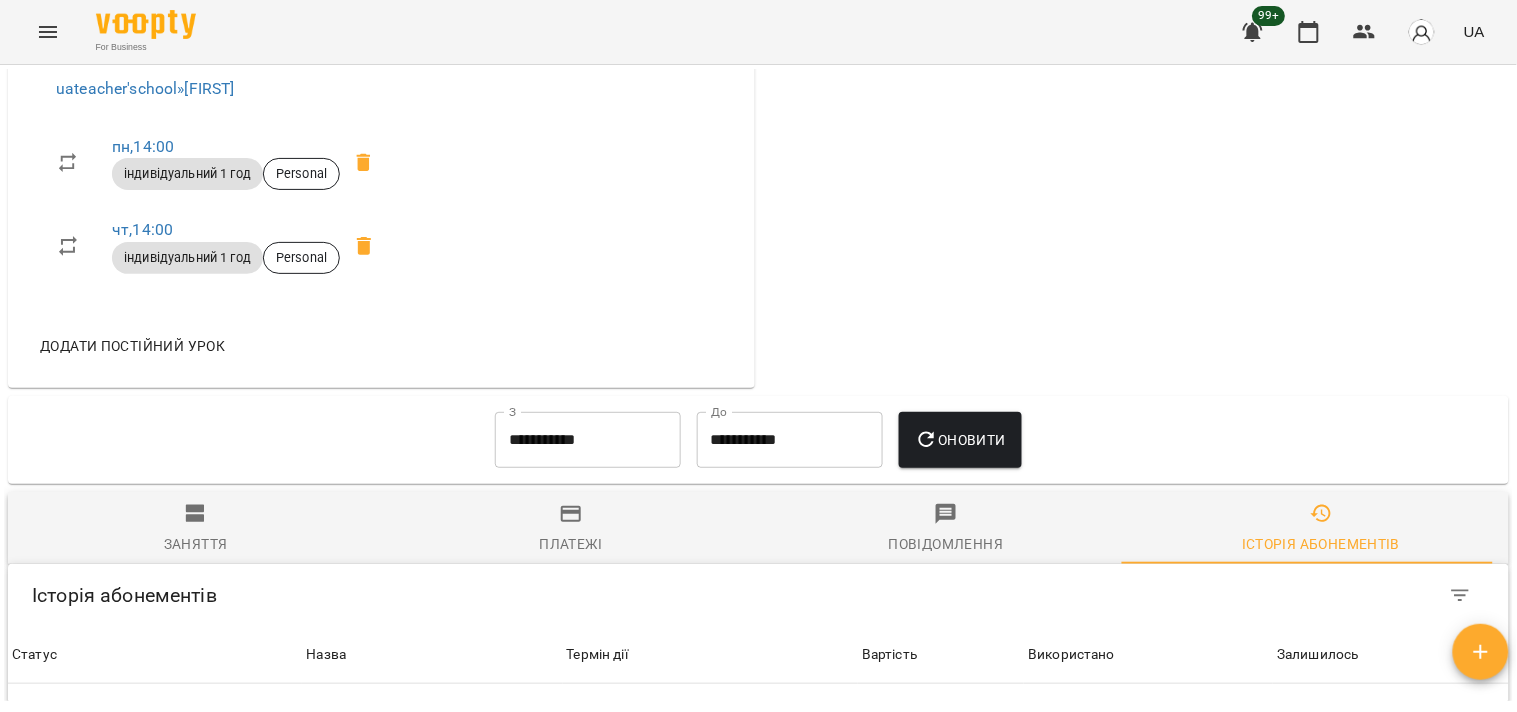scroll, scrollTop: 797, scrollLeft: 0, axis: vertical 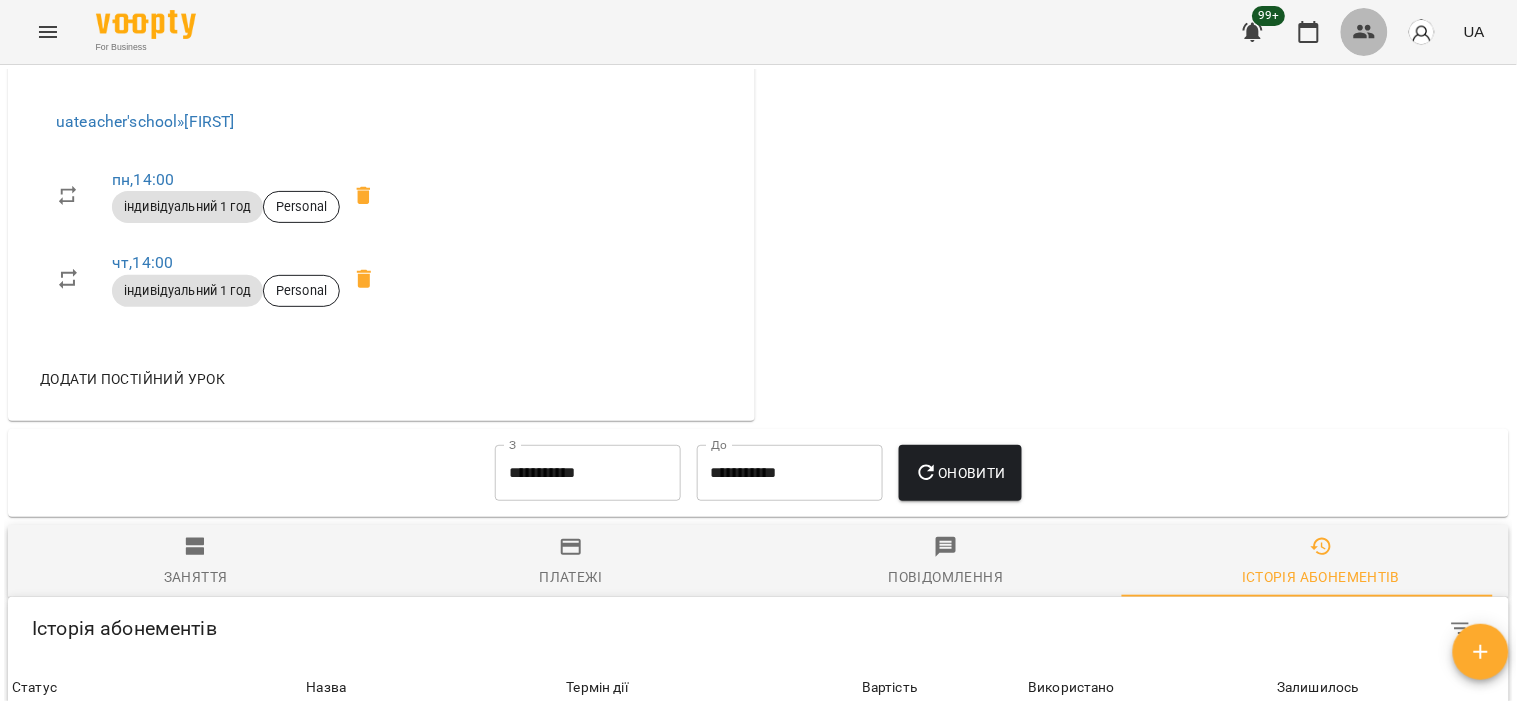 click 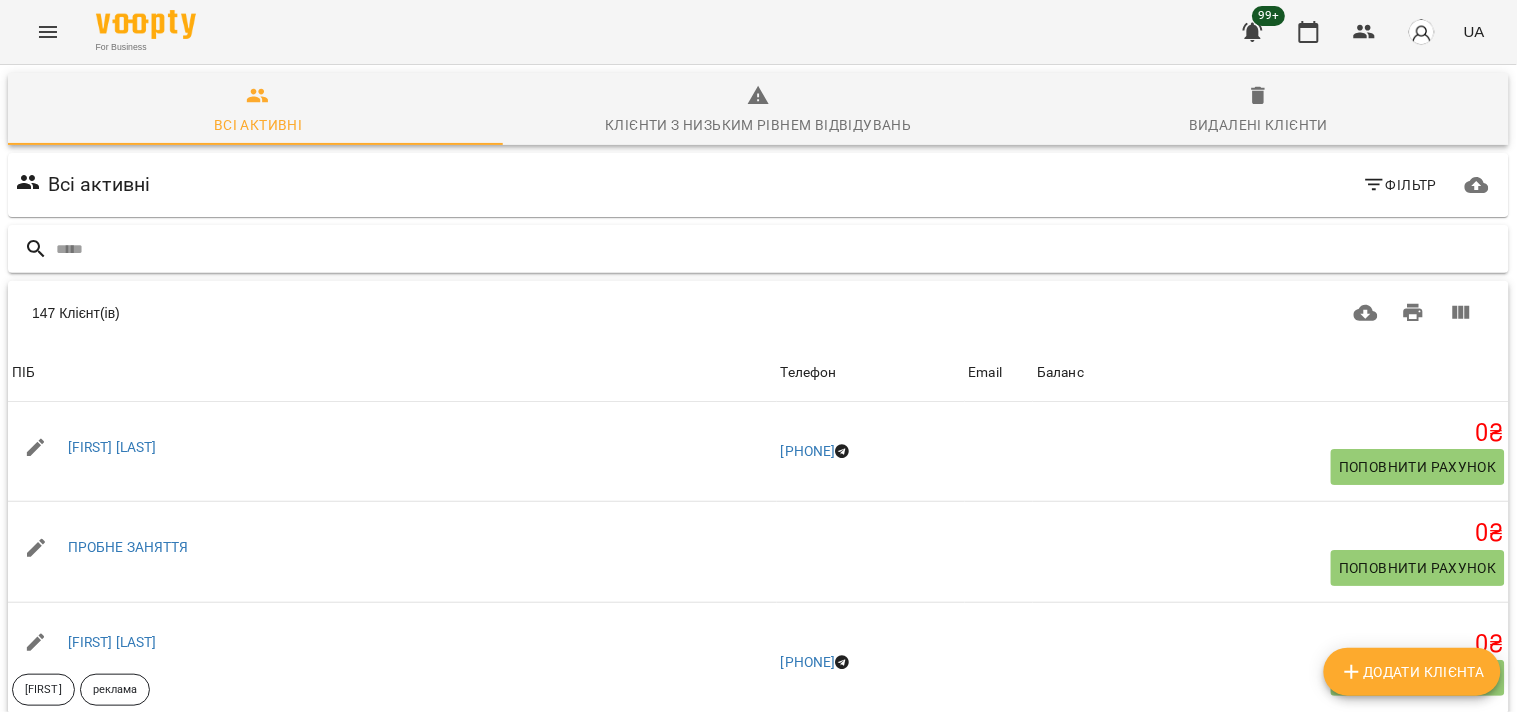 click at bounding box center [778, 249] 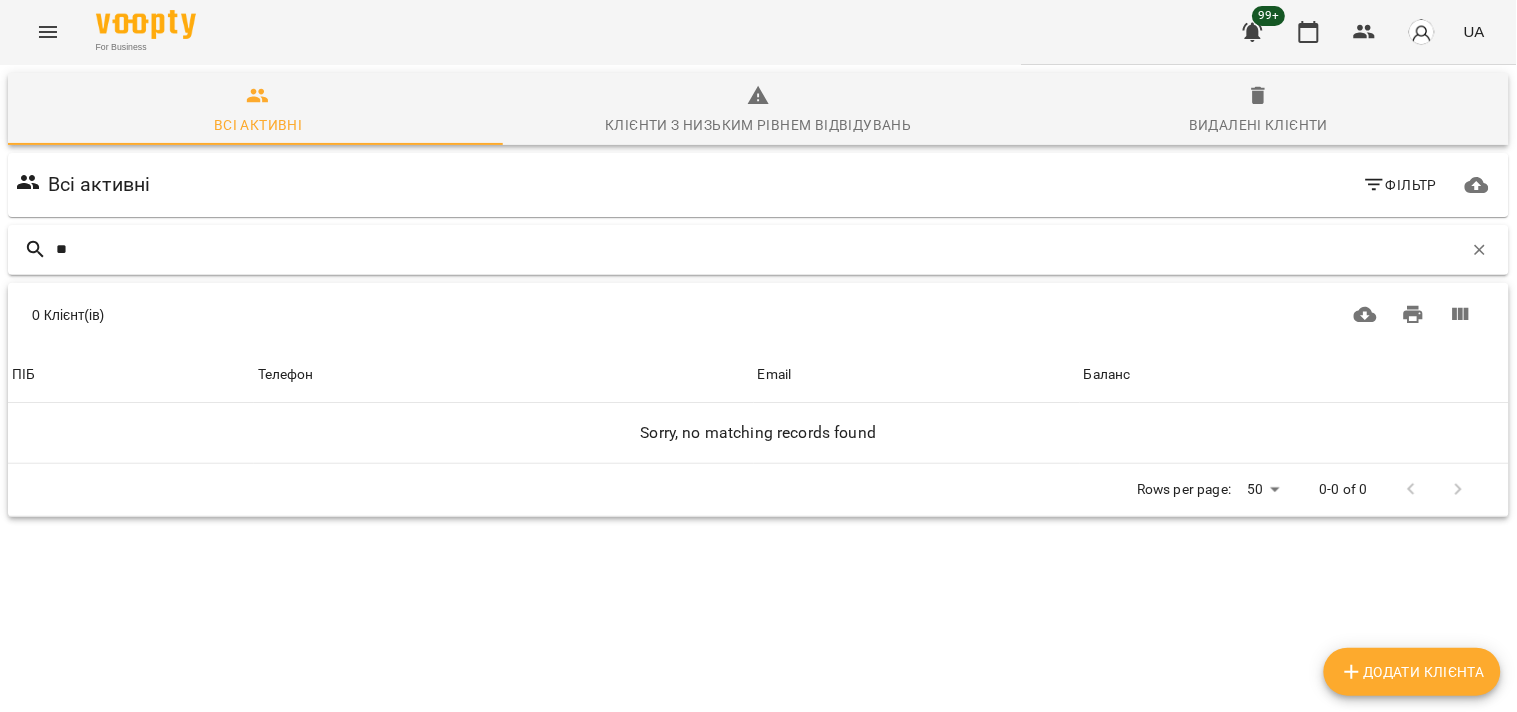 type on "*" 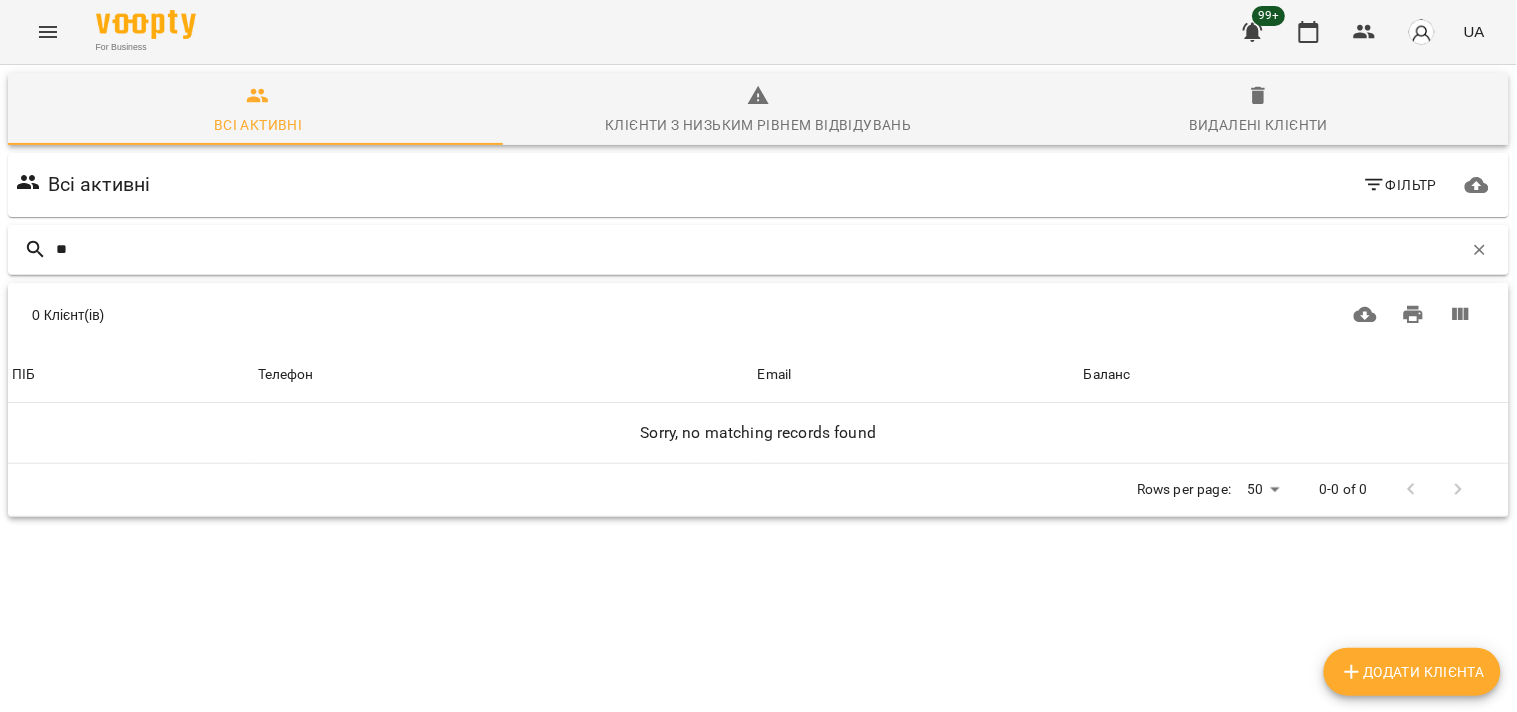 type on "*" 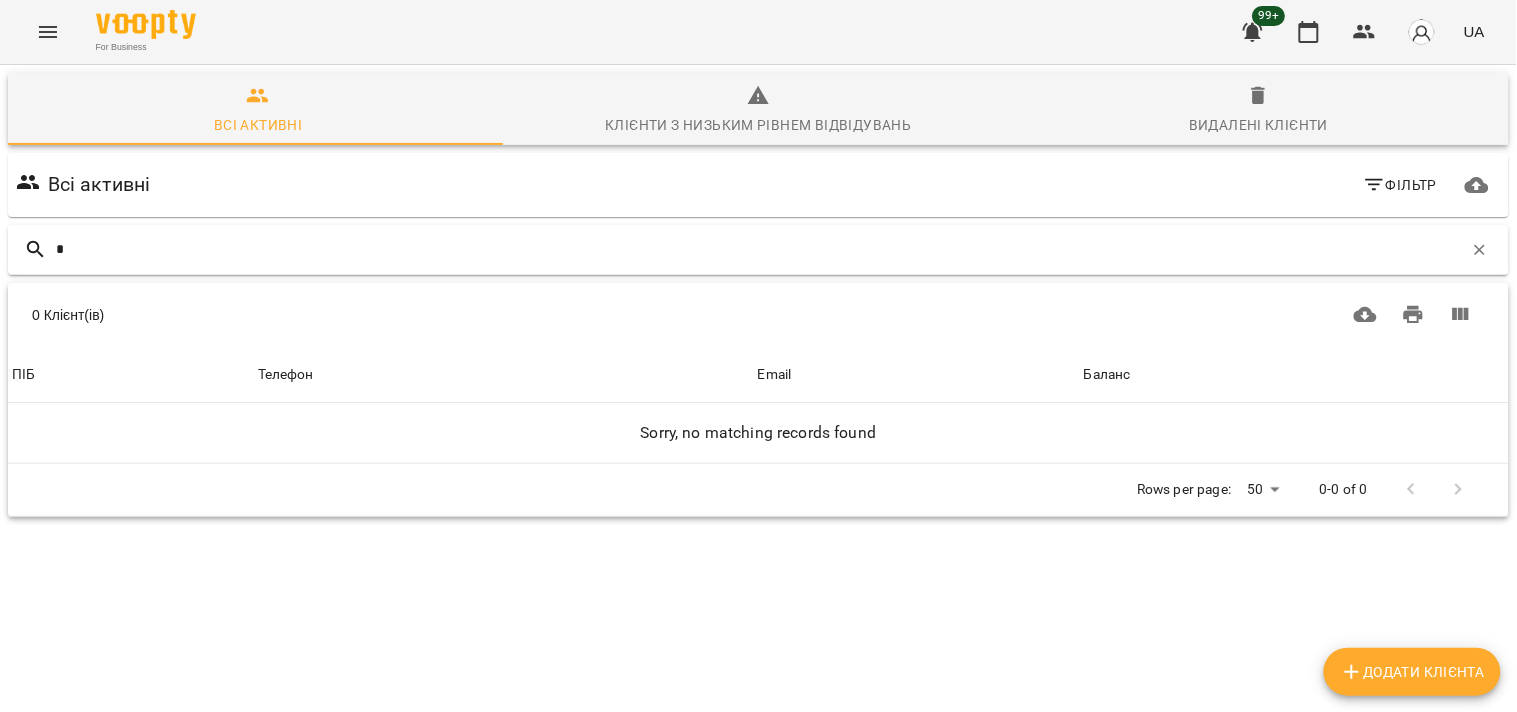 type 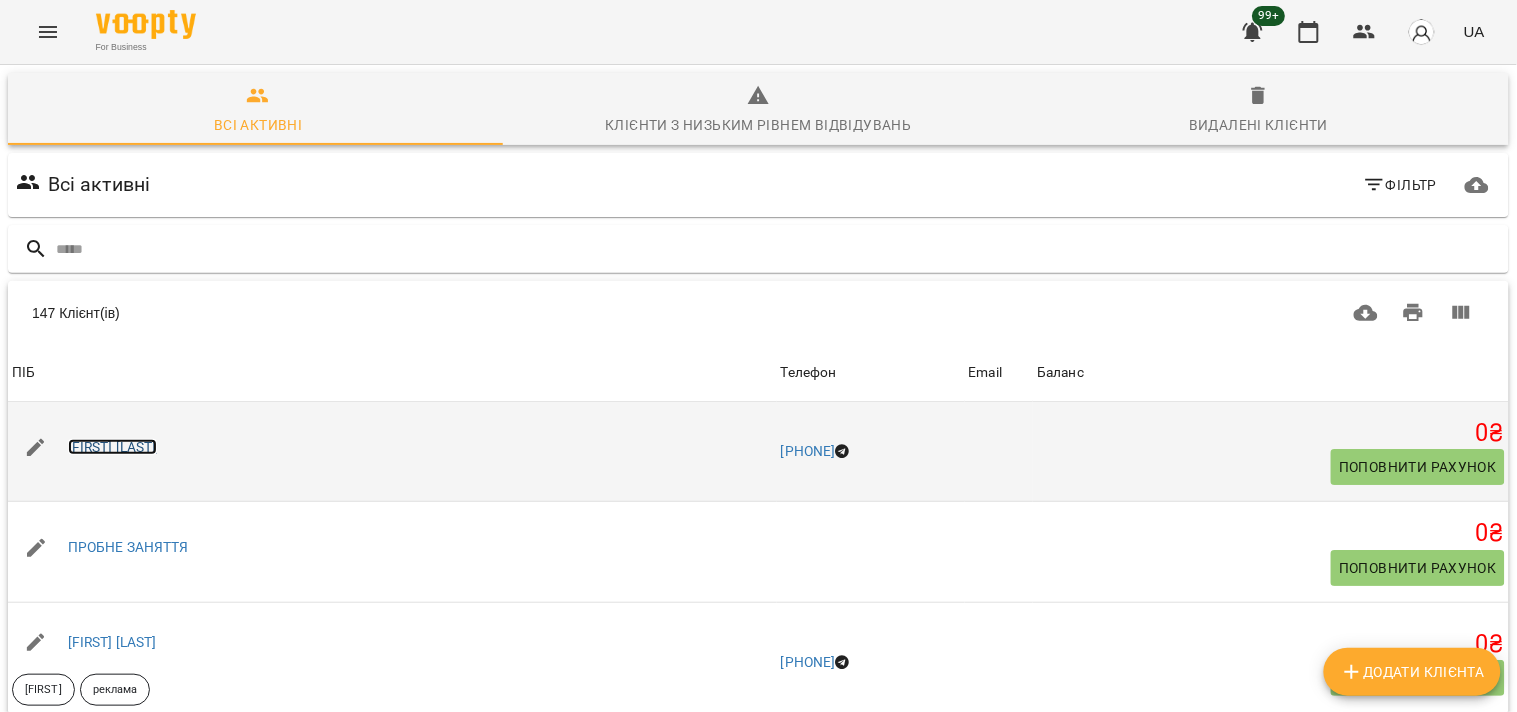 click on "[FIRST] [LAST]" at bounding box center [112, 447] 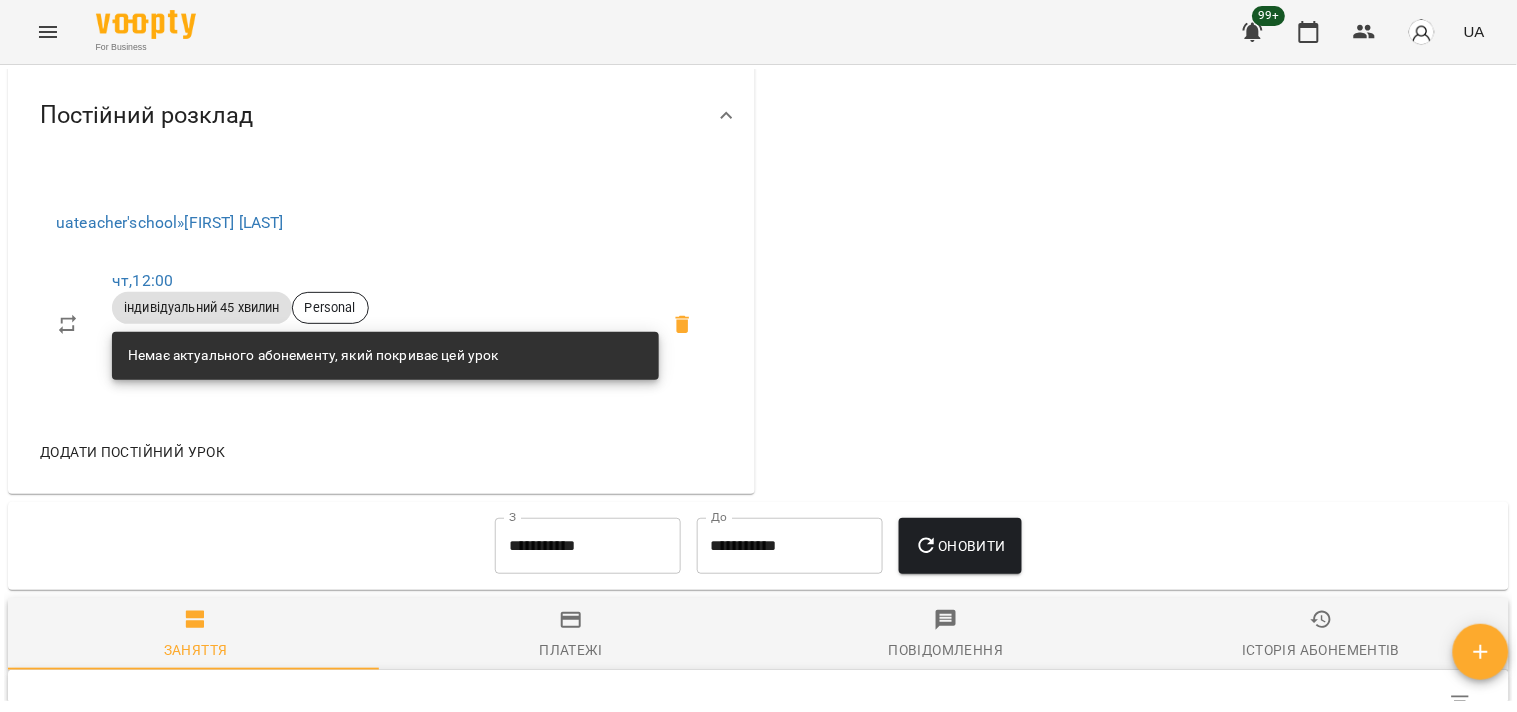 scroll, scrollTop: 888, scrollLeft: 0, axis: vertical 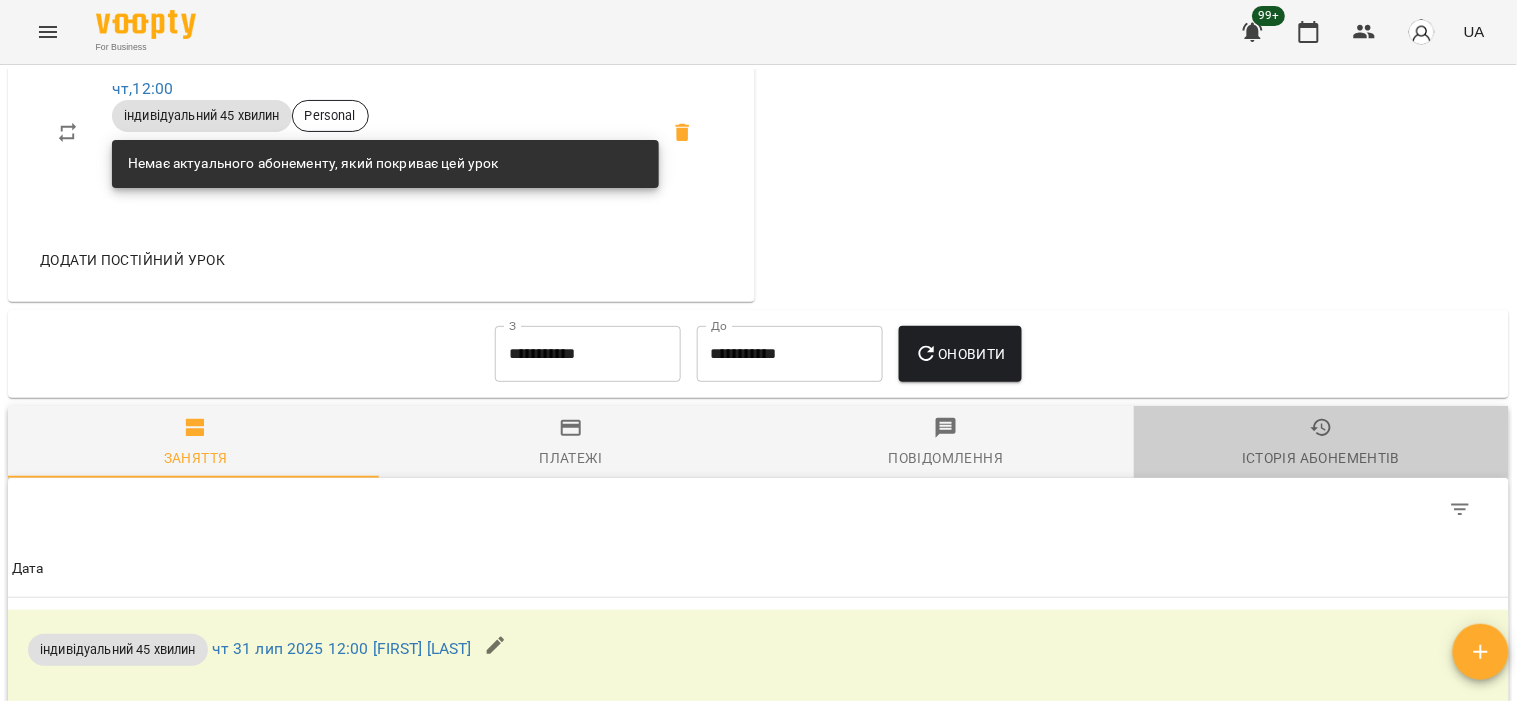 click on "Історія абонементів" at bounding box center [1321, 458] 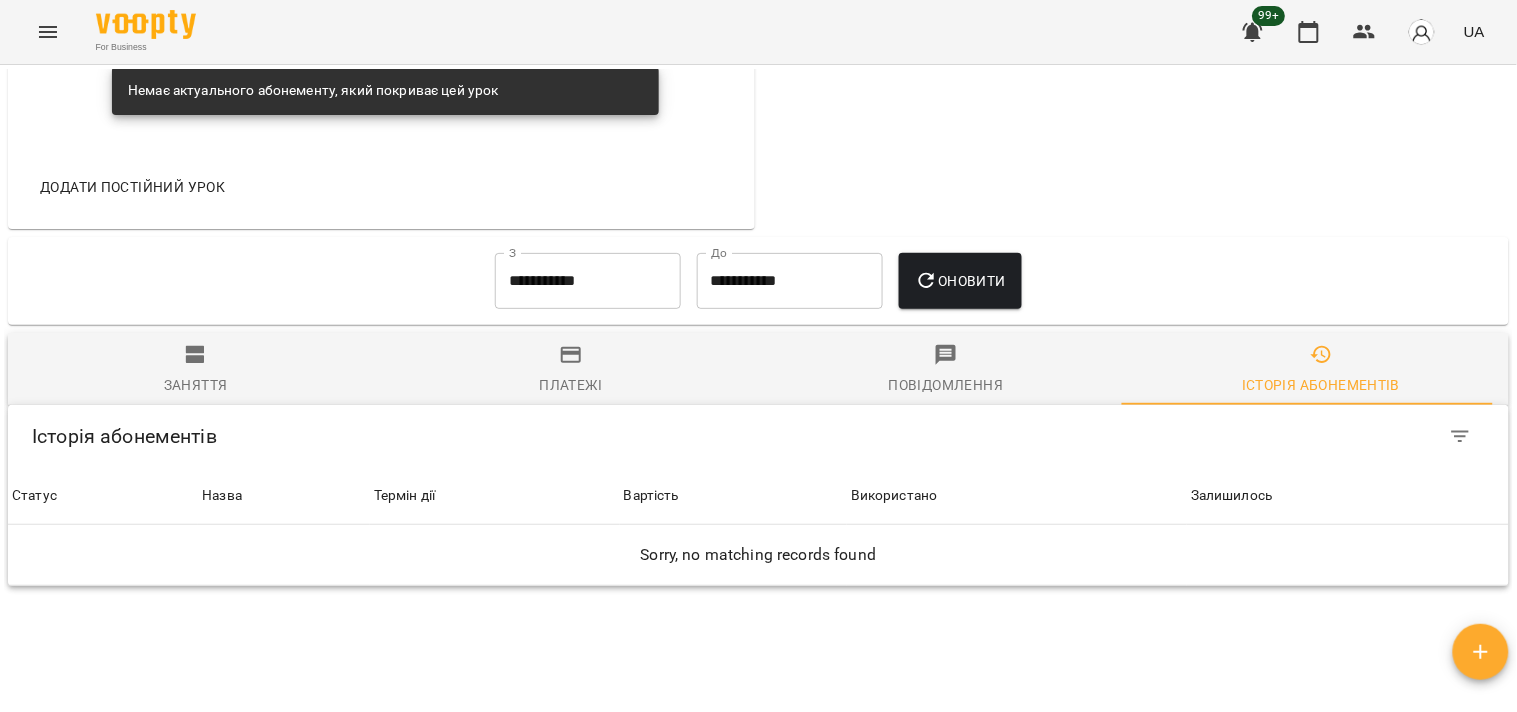 scroll, scrollTop: 1000, scrollLeft: 0, axis: vertical 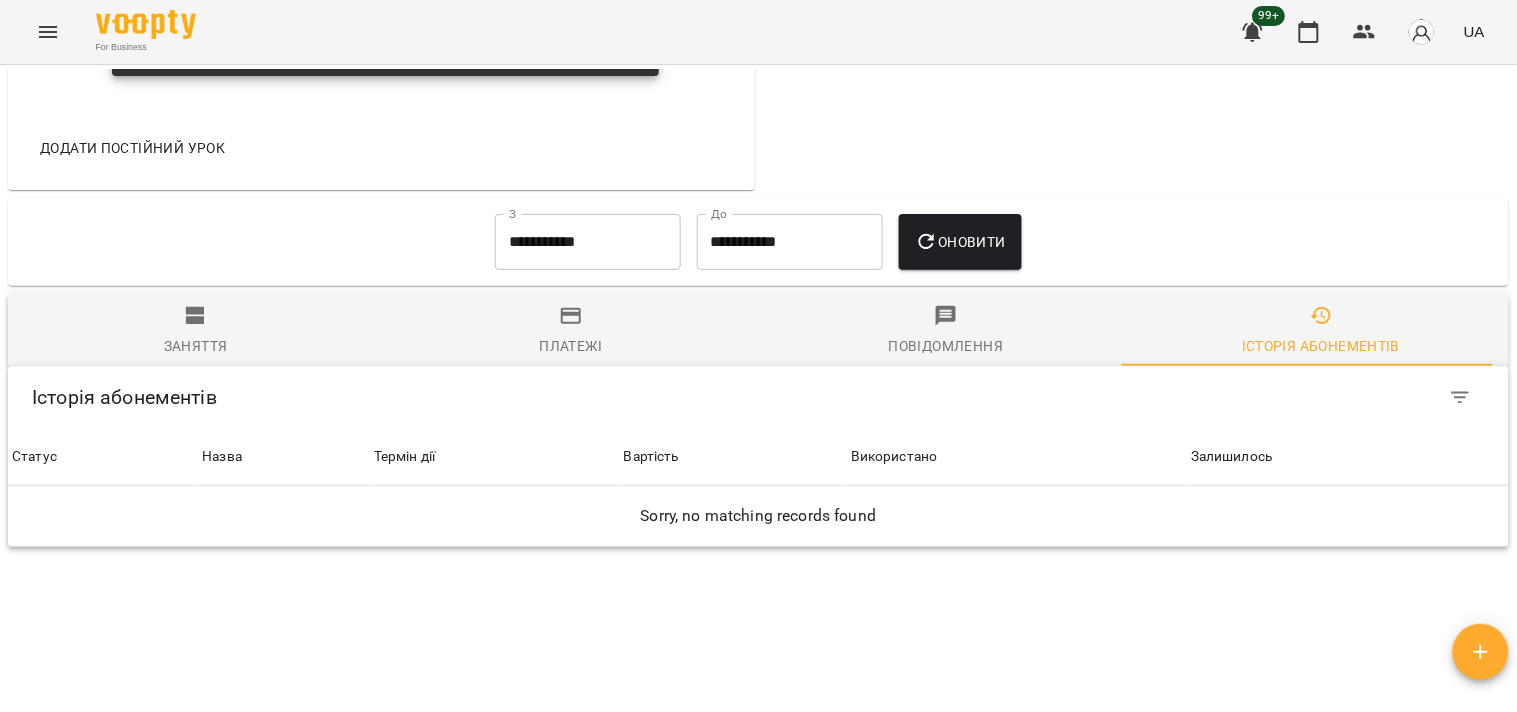 click on "**********" at bounding box center (588, 242) 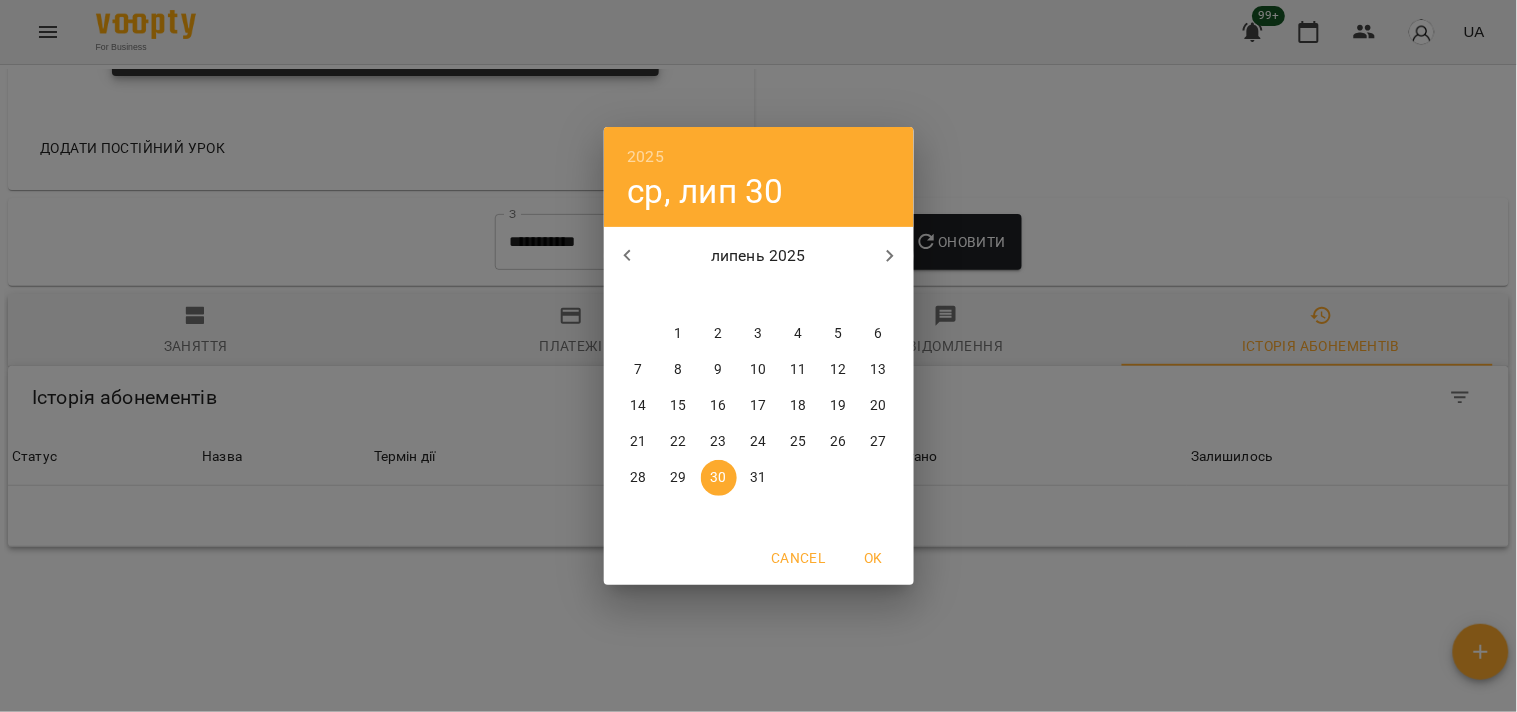 click on "1" at bounding box center [679, 334] 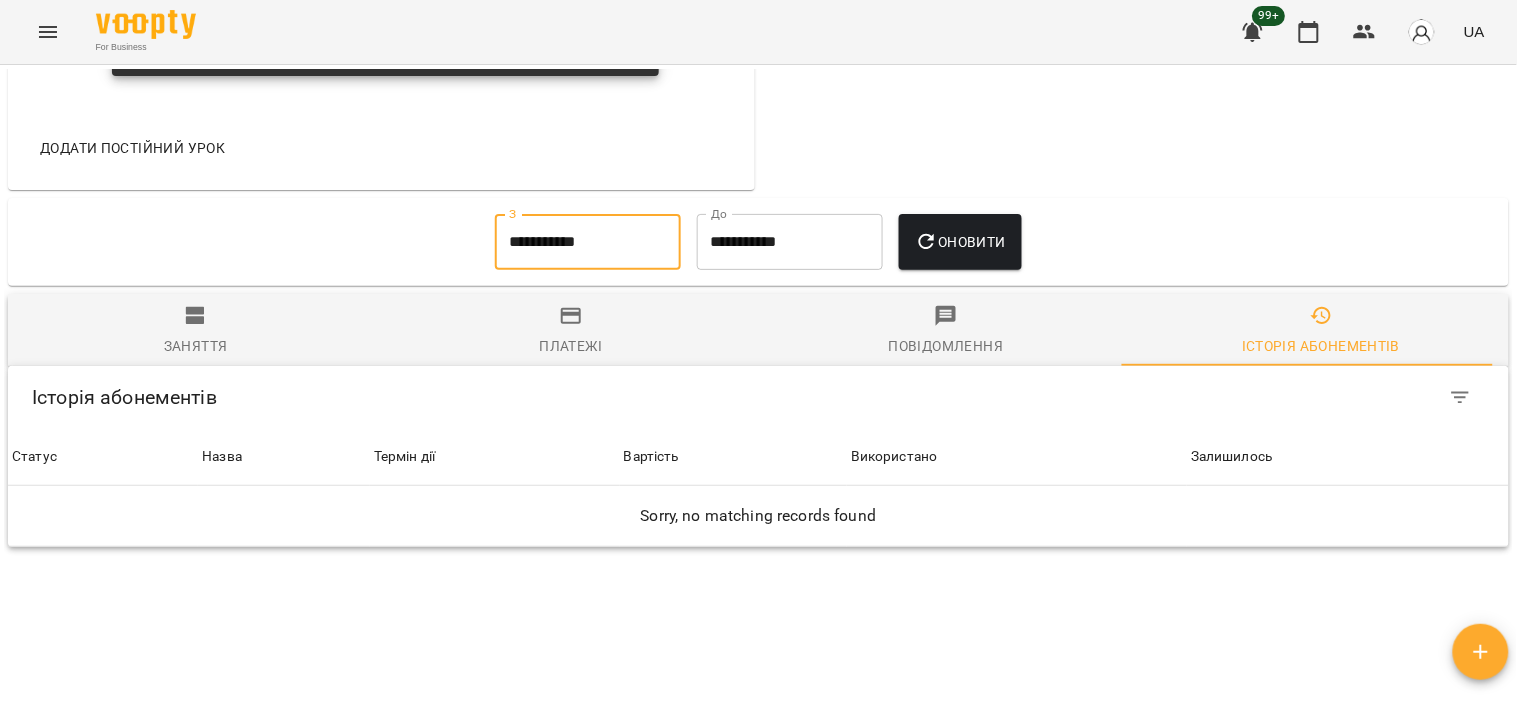 click on "Оновити" at bounding box center [960, 242] 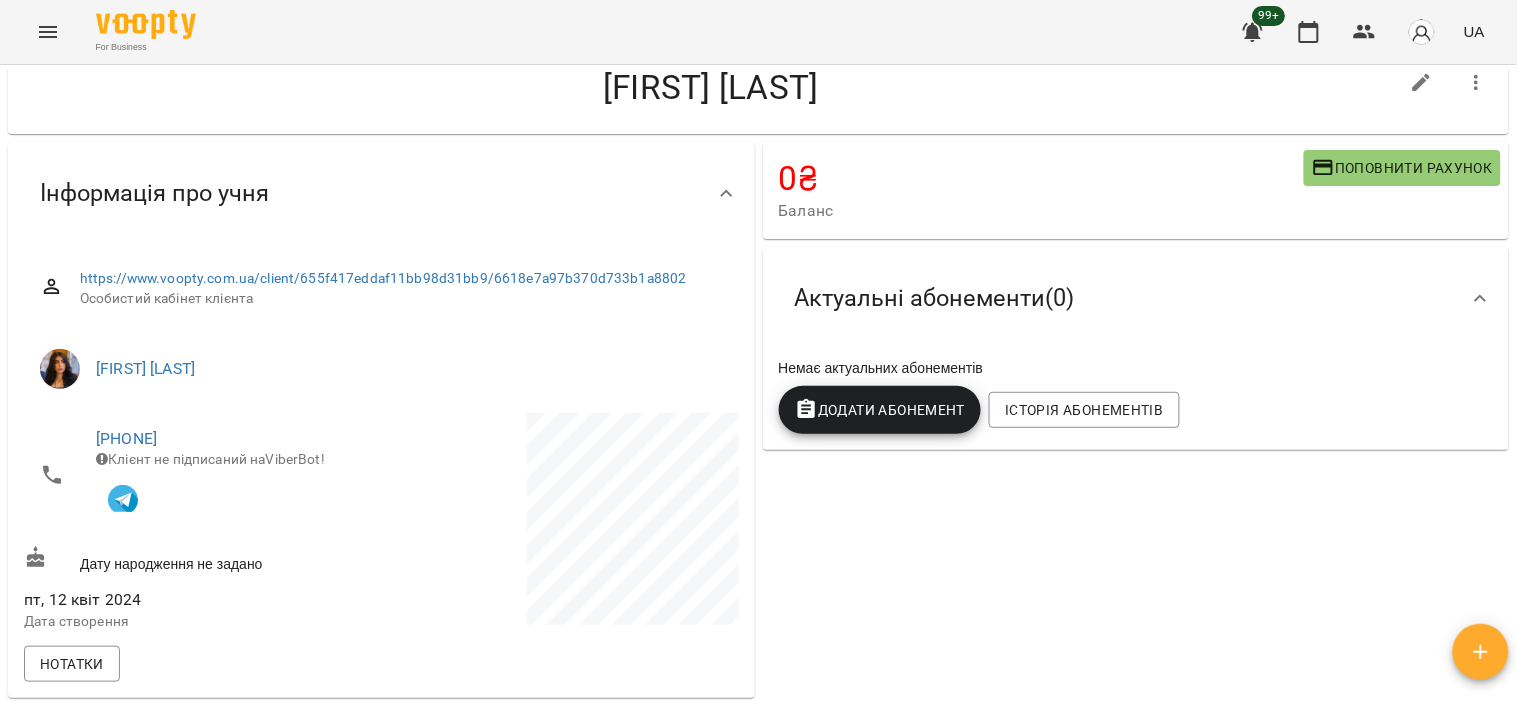 scroll, scrollTop: 0, scrollLeft: 0, axis: both 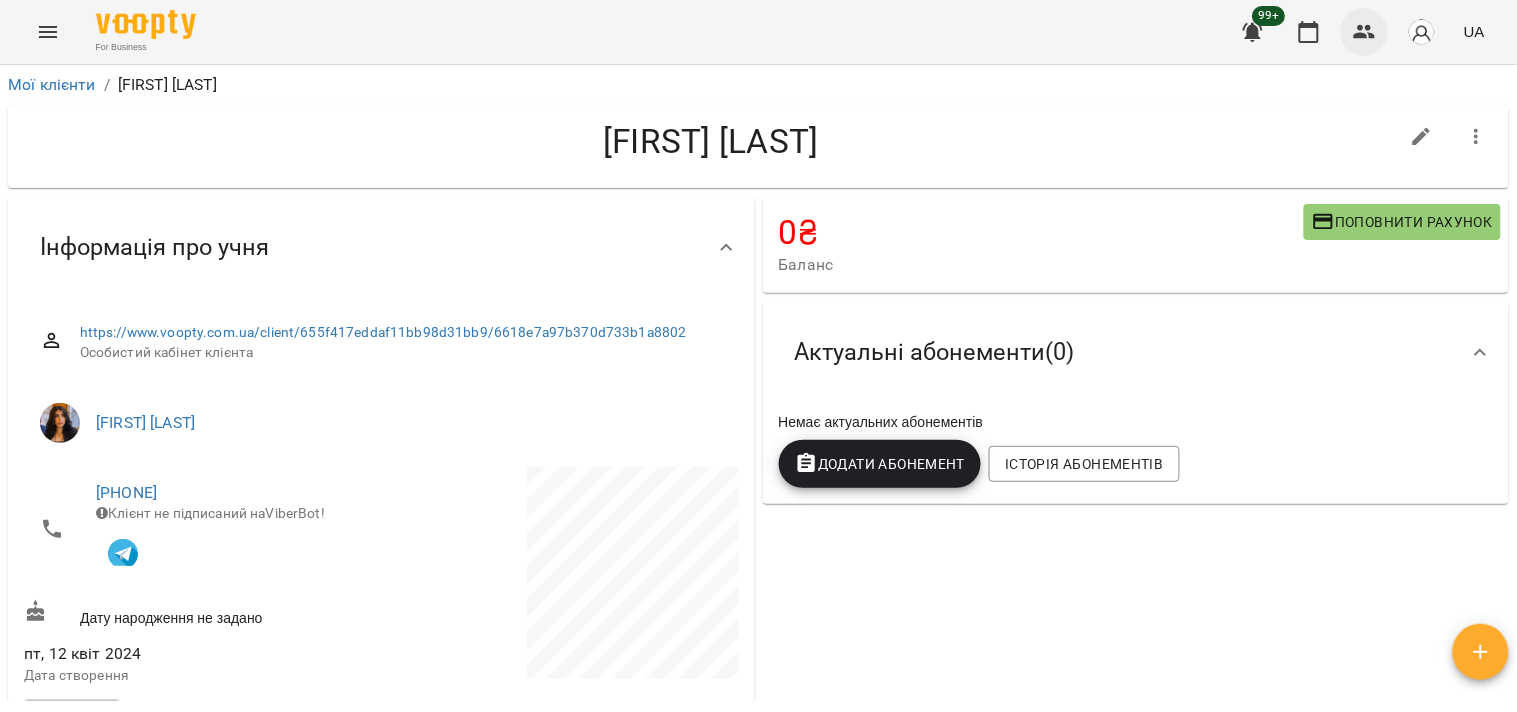 click 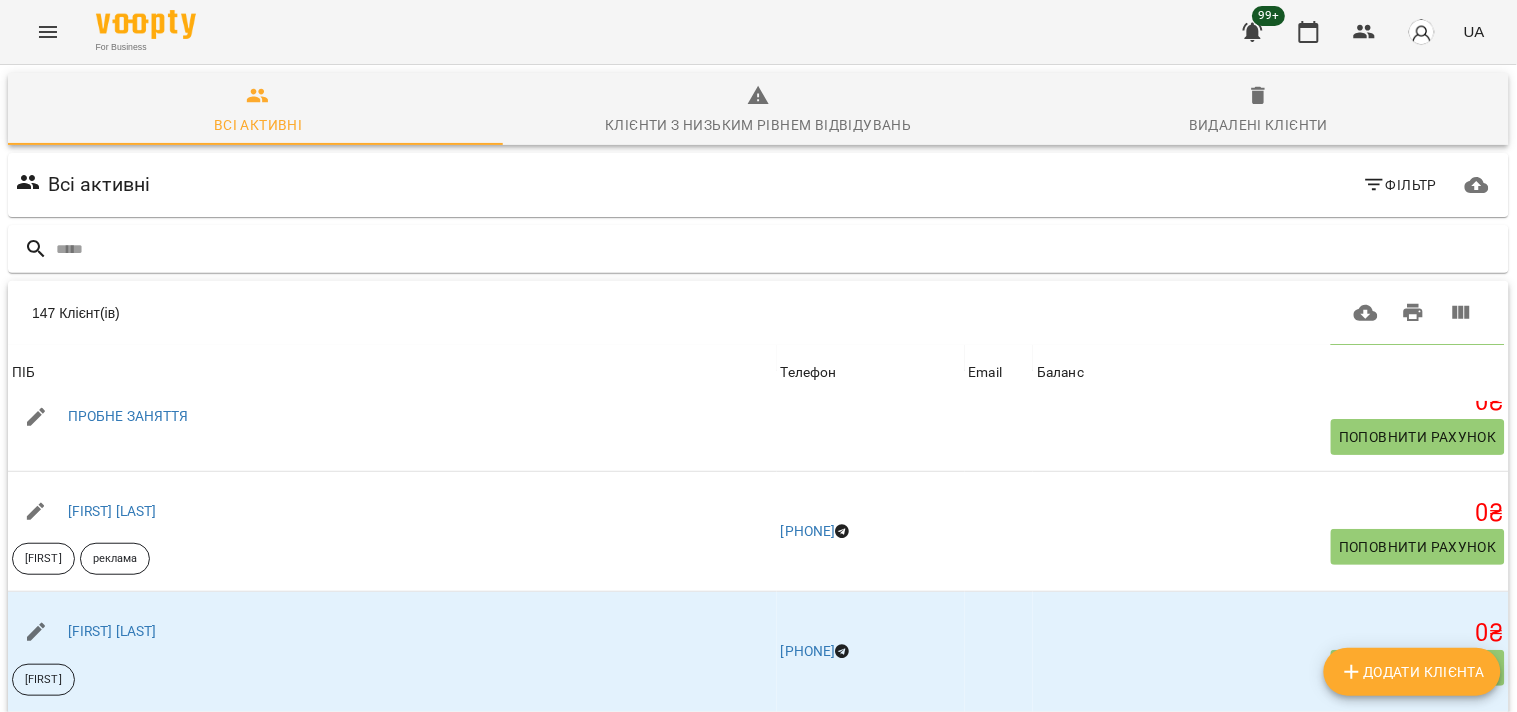 scroll, scrollTop: 0, scrollLeft: 0, axis: both 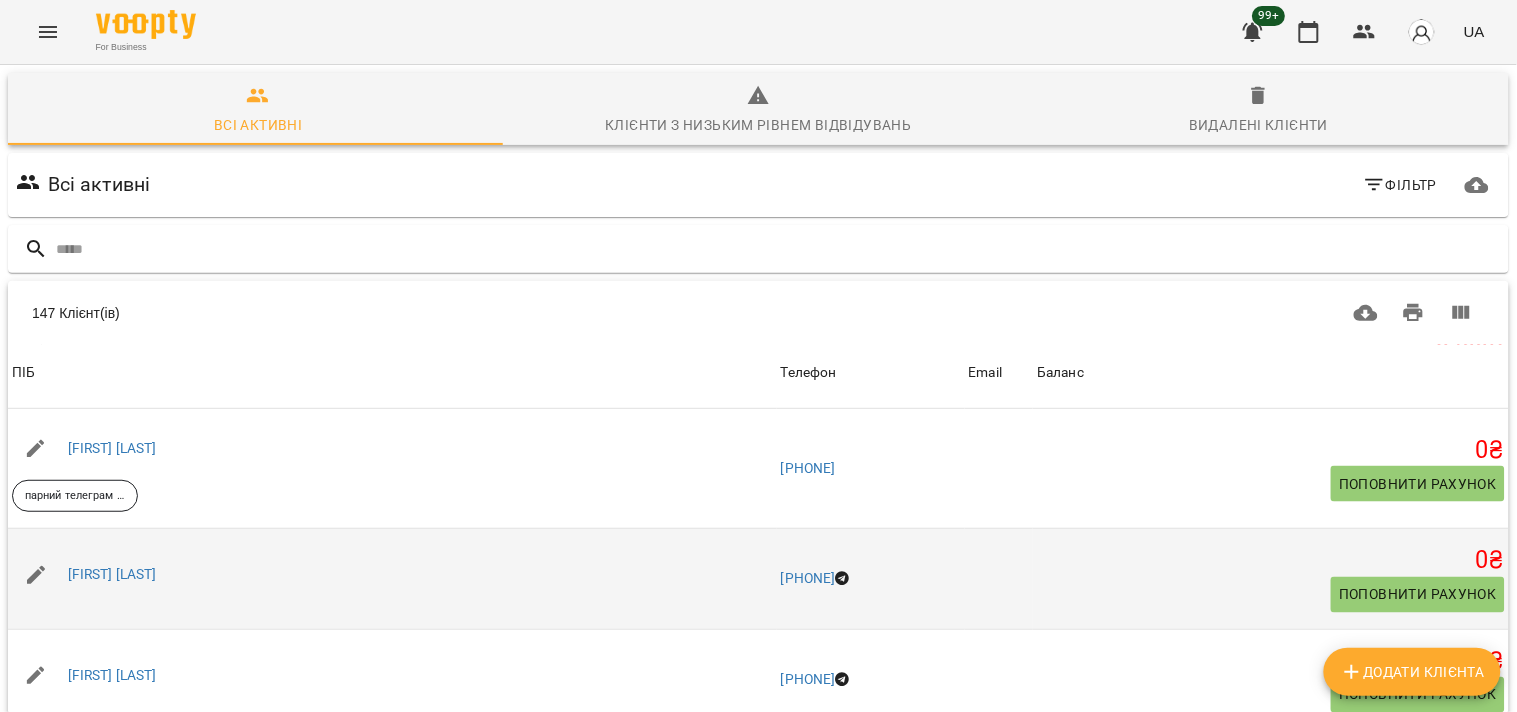 click on "[FIRST] [LAST]" at bounding box center [392, 575] 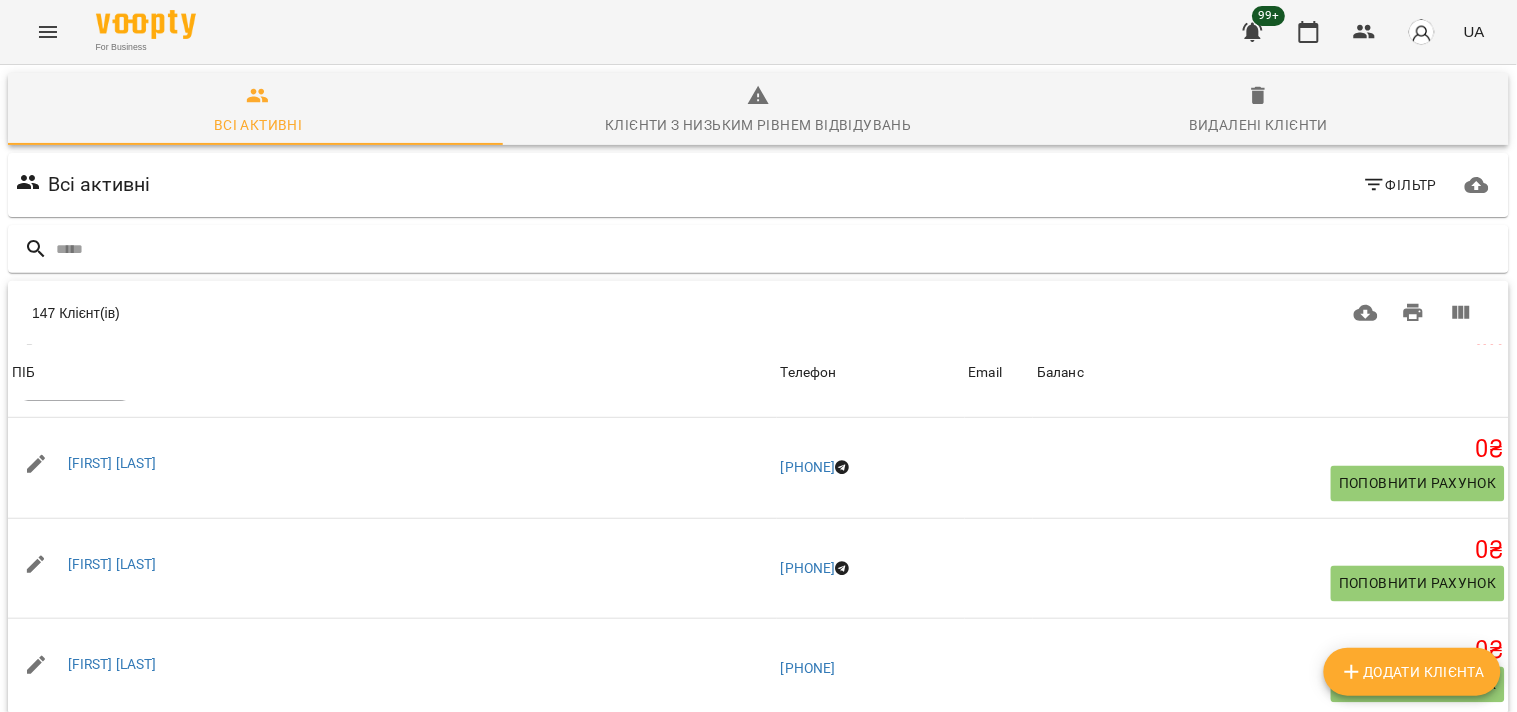 drag, startPoint x: 232, startPoint y: 344, endPoint x: 64, endPoint y: 516, distance: 240.43294 